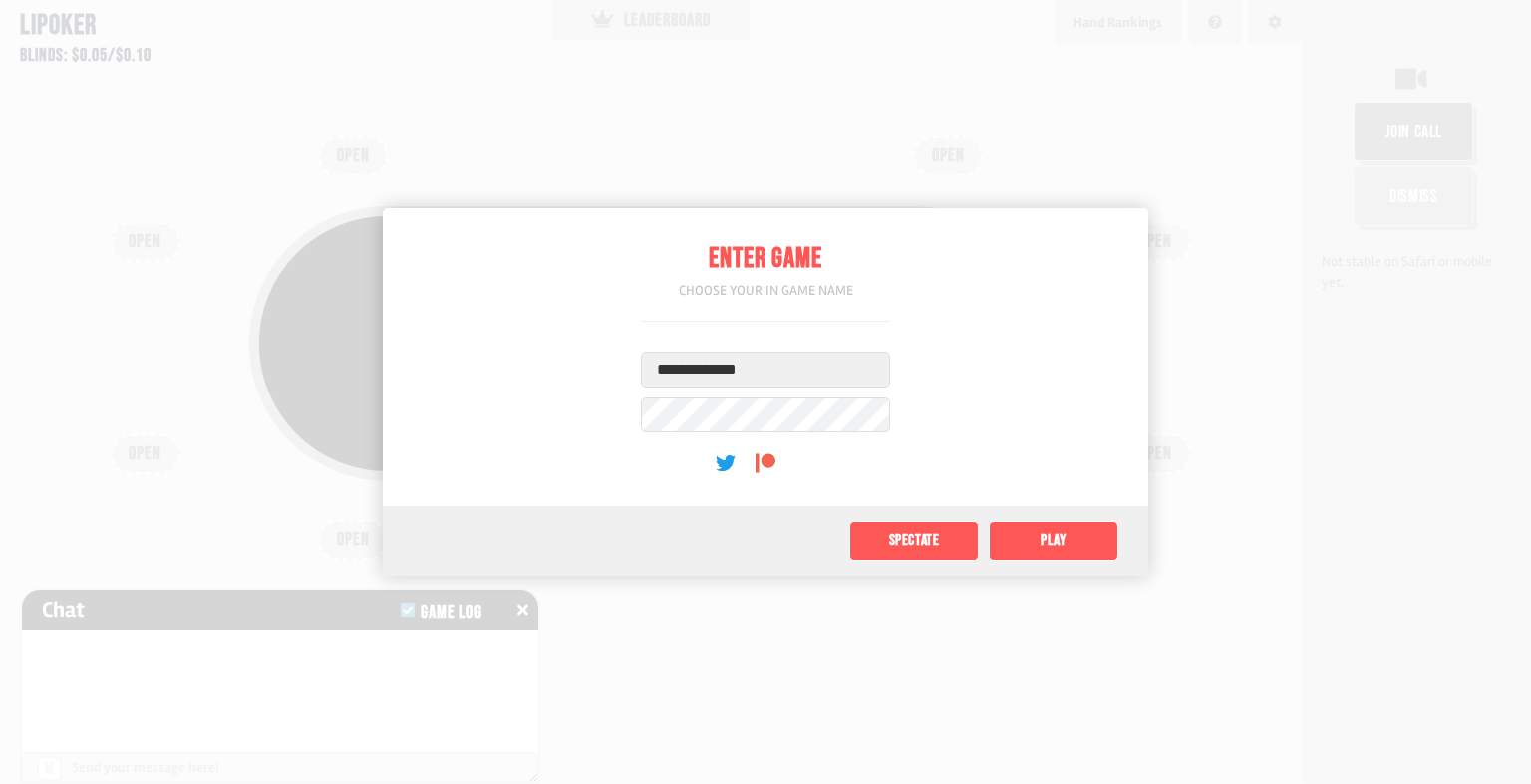 scroll, scrollTop: 0, scrollLeft: 0, axis: both 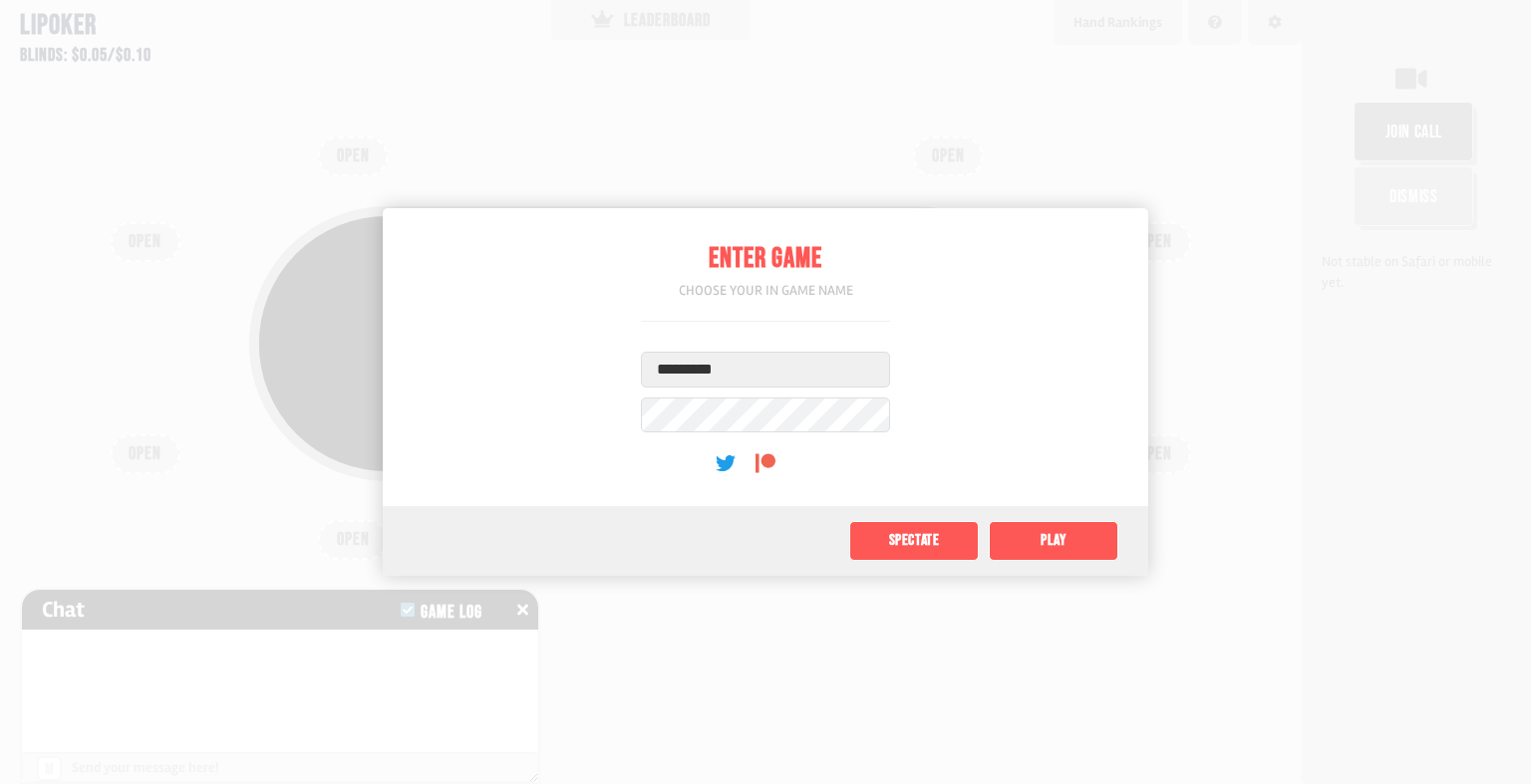 type on "*********" 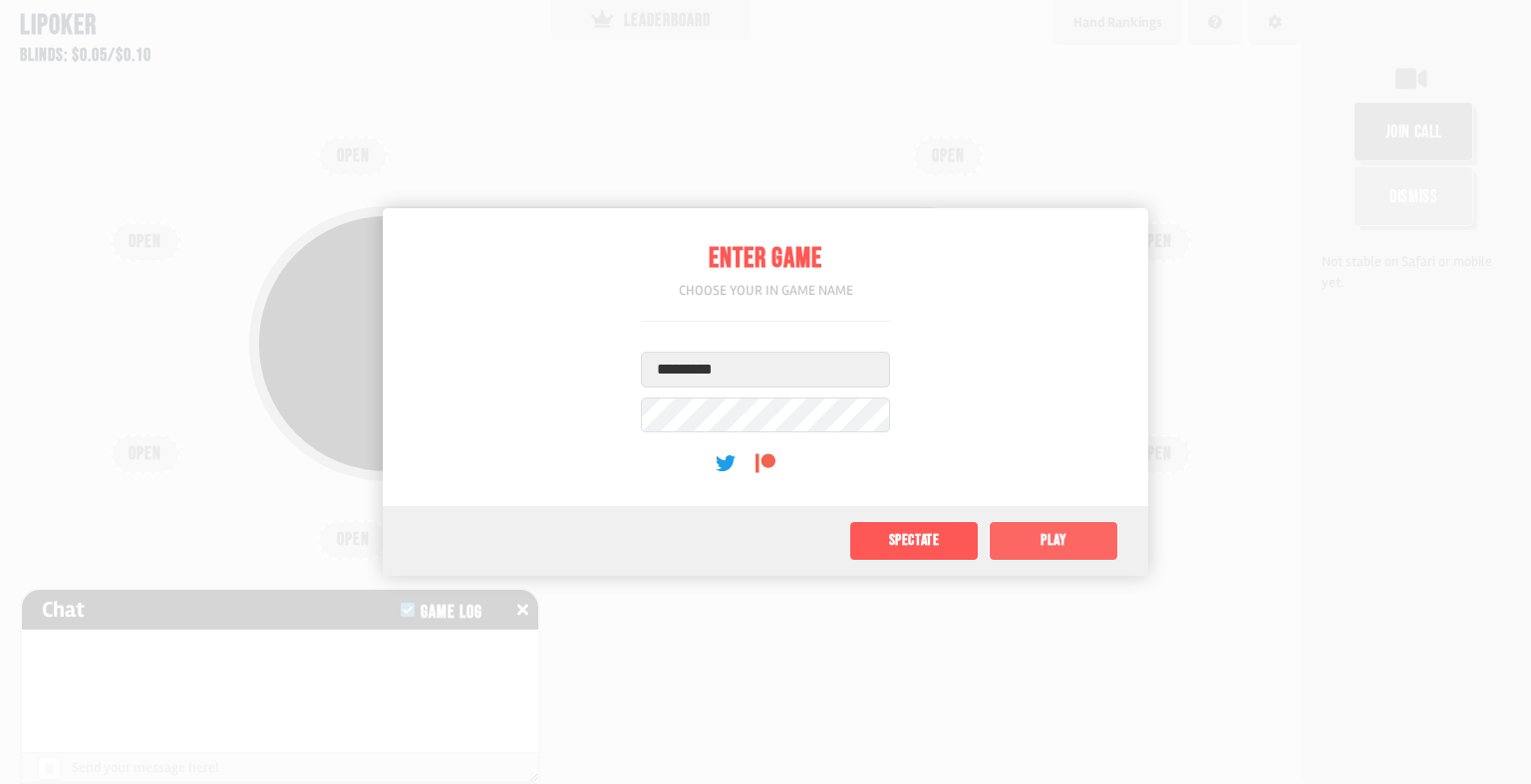 click on "Play" 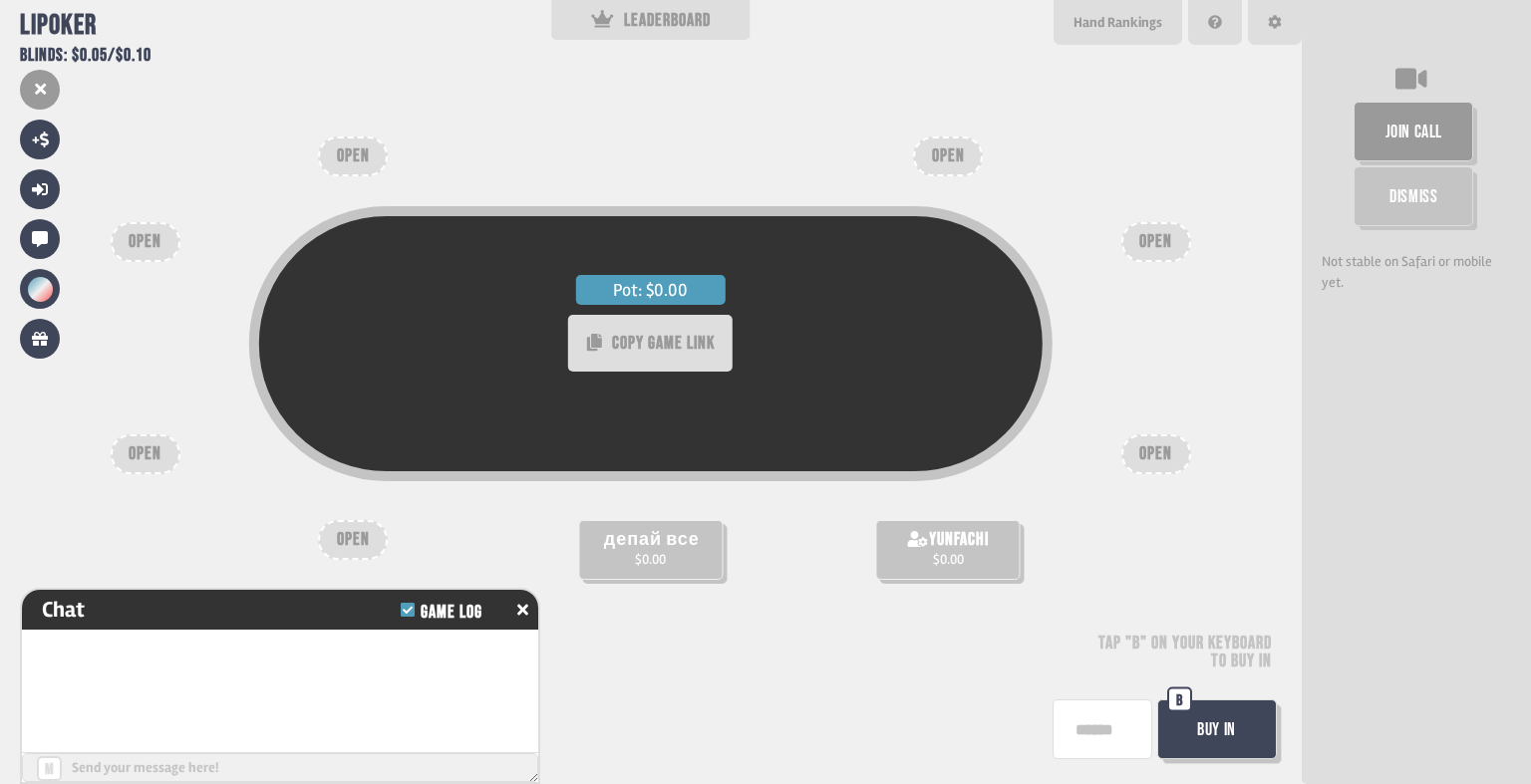 scroll, scrollTop: 10, scrollLeft: 0, axis: vertical 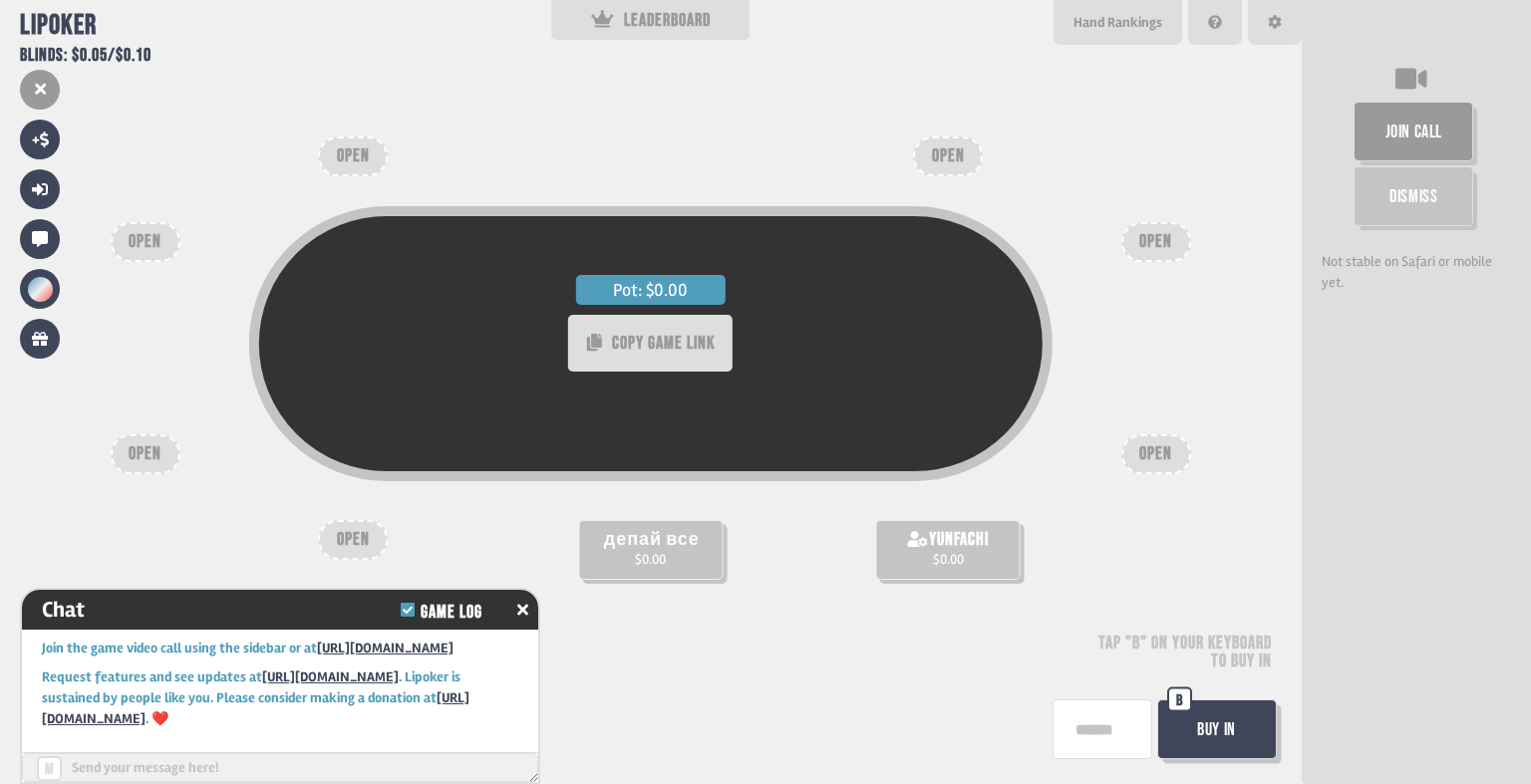 click on "join call" at bounding box center (1413, 131) 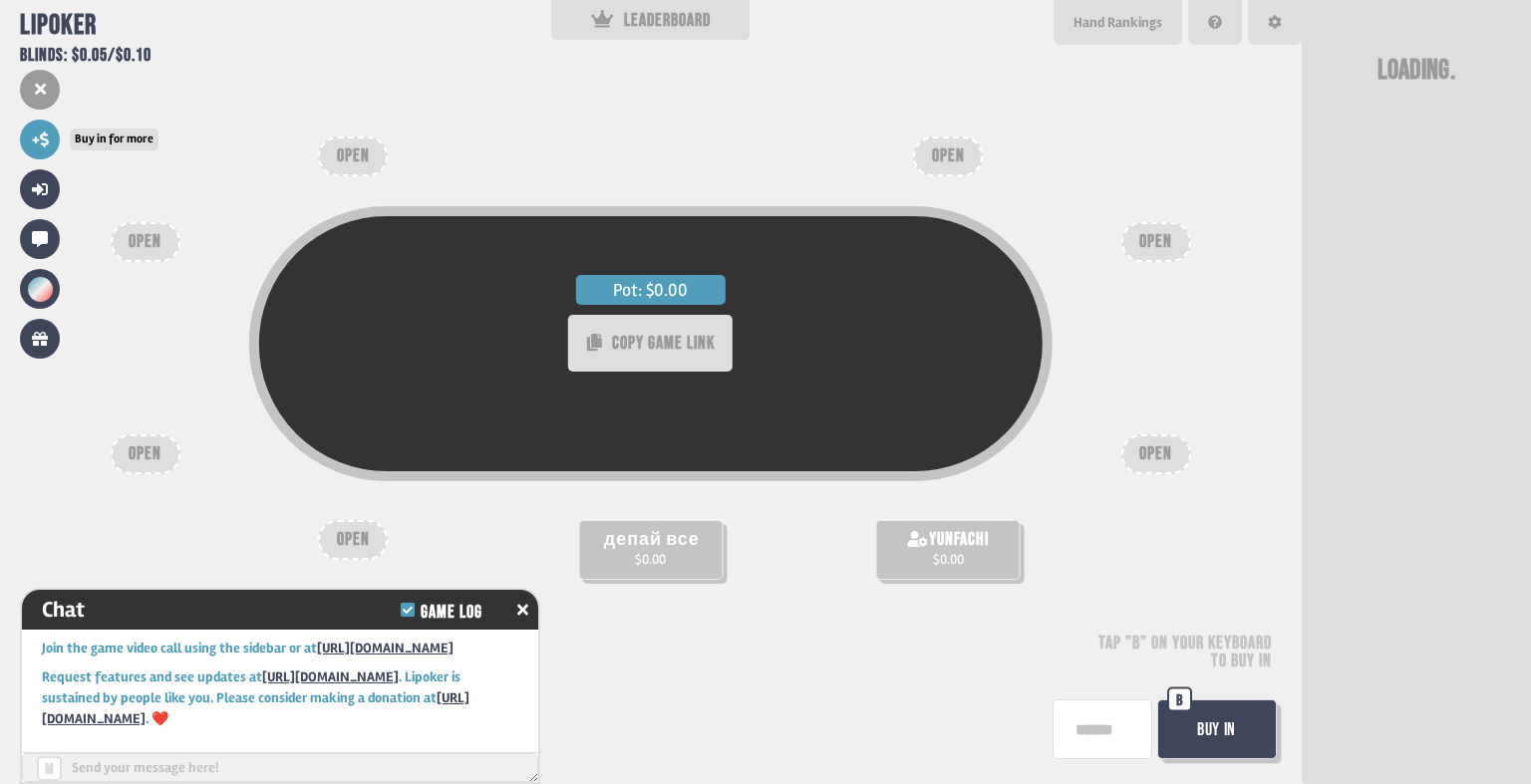 click on "+" at bounding box center (40, 139) 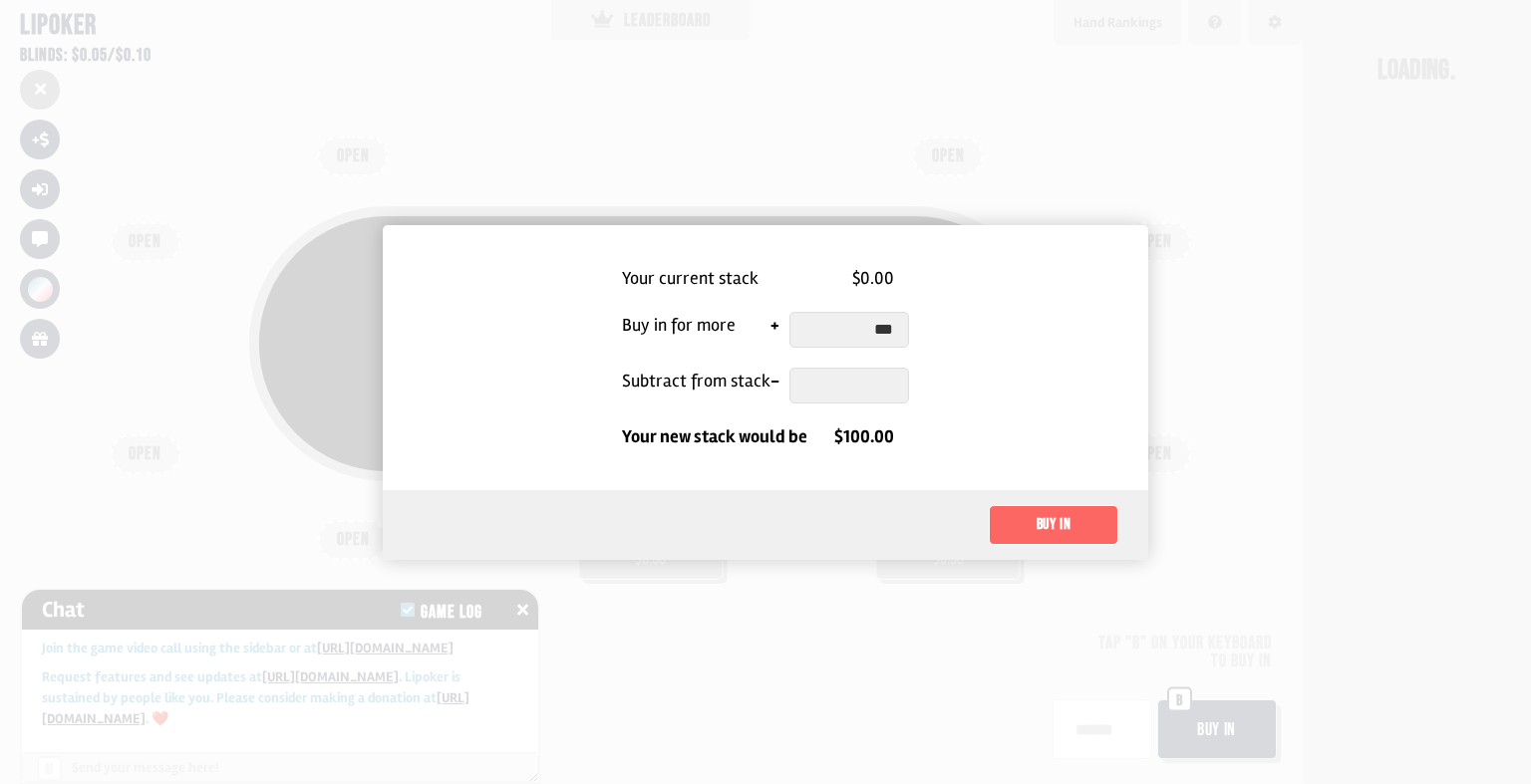 type on "***" 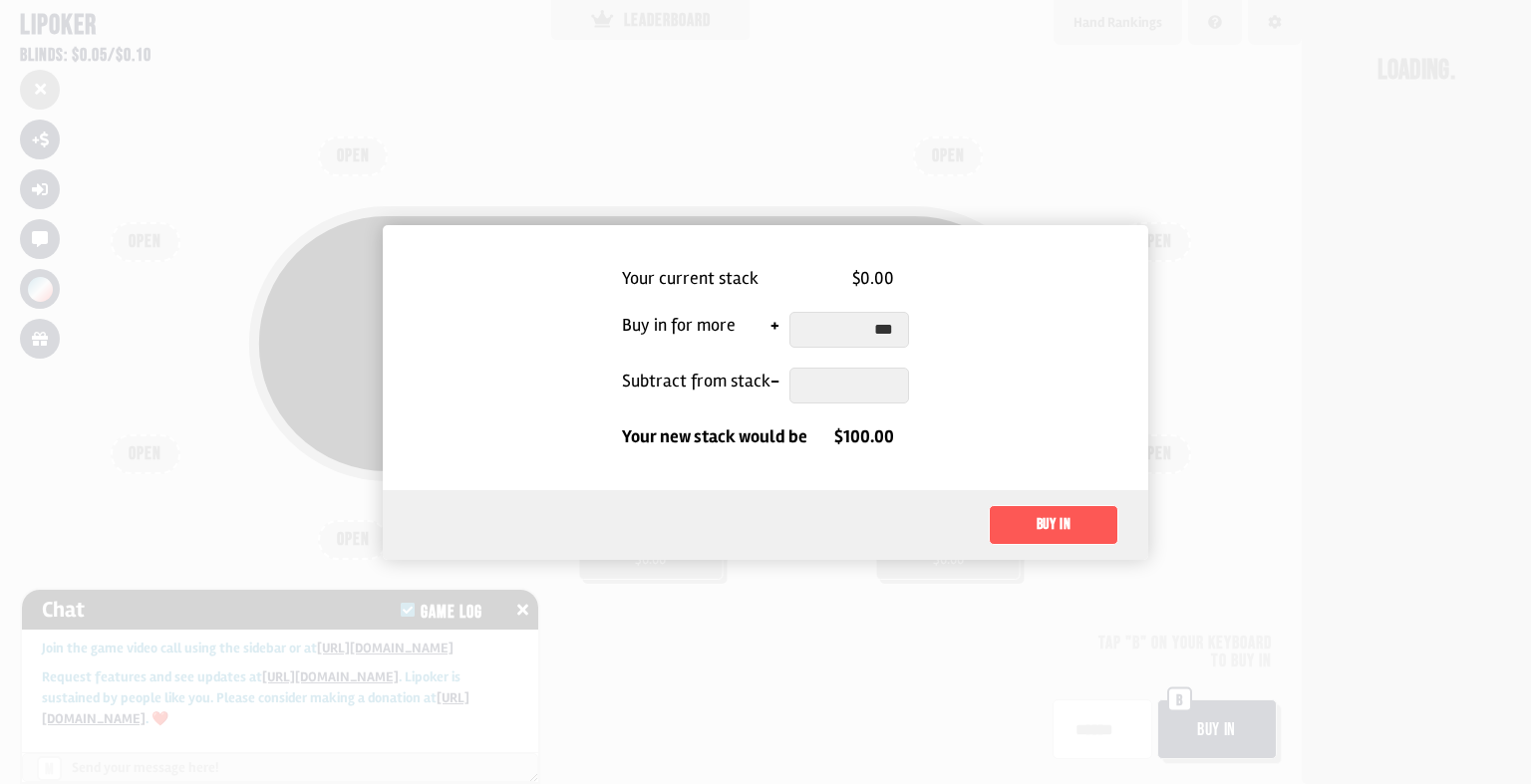 click on "Buy in" at bounding box center [1054, 525] 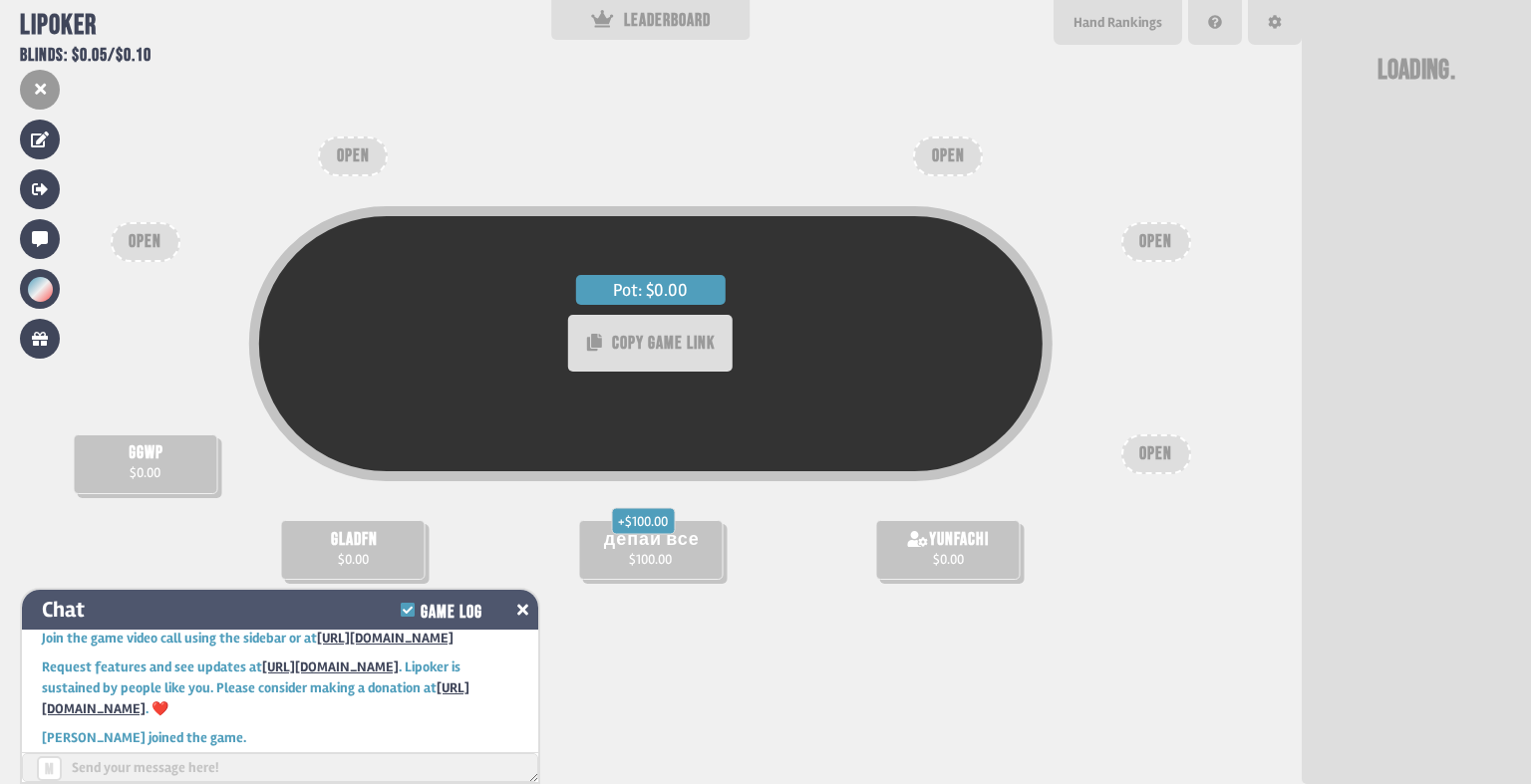 click 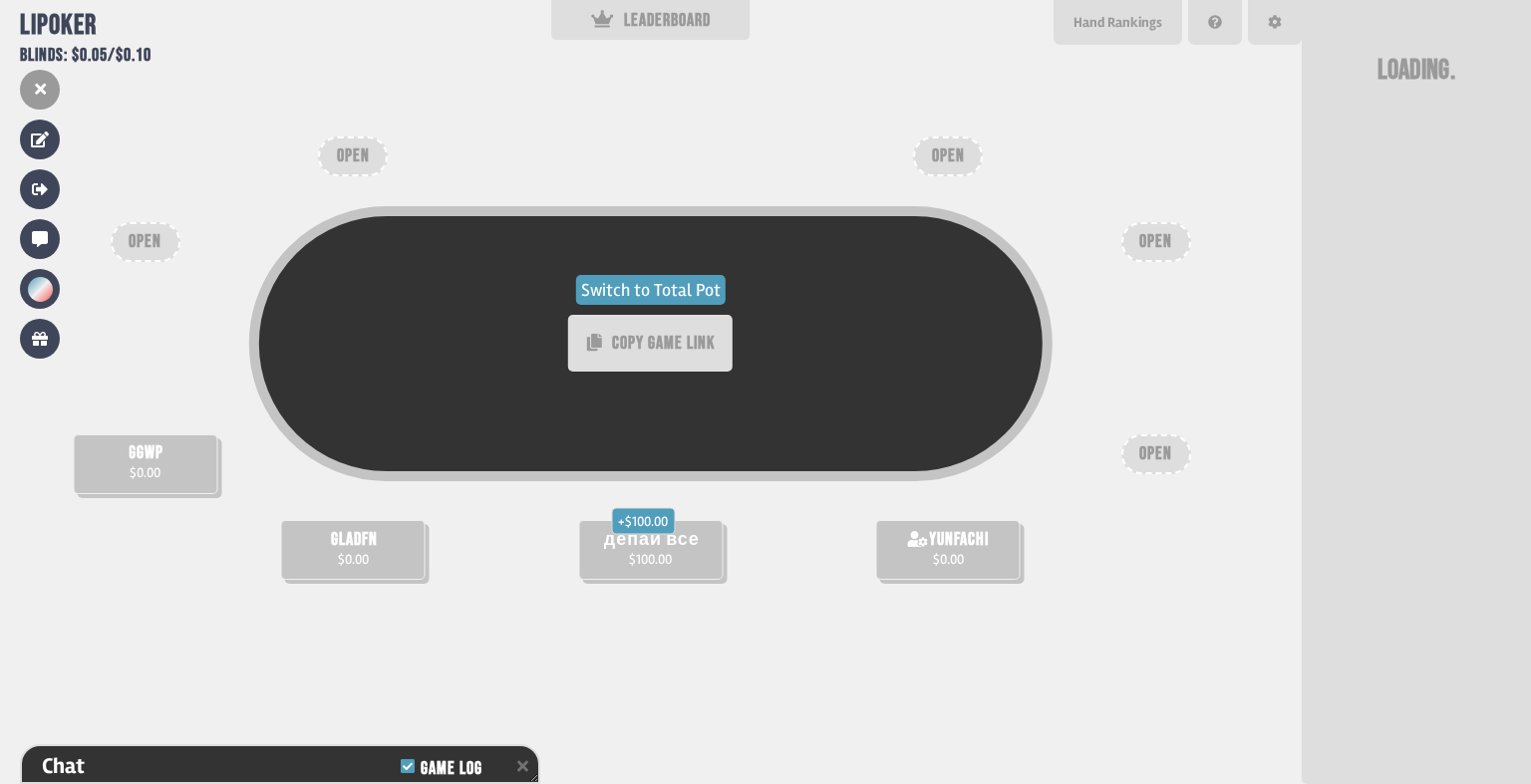 click on "Switch to Total Pot" at bounding box center (651, 290) 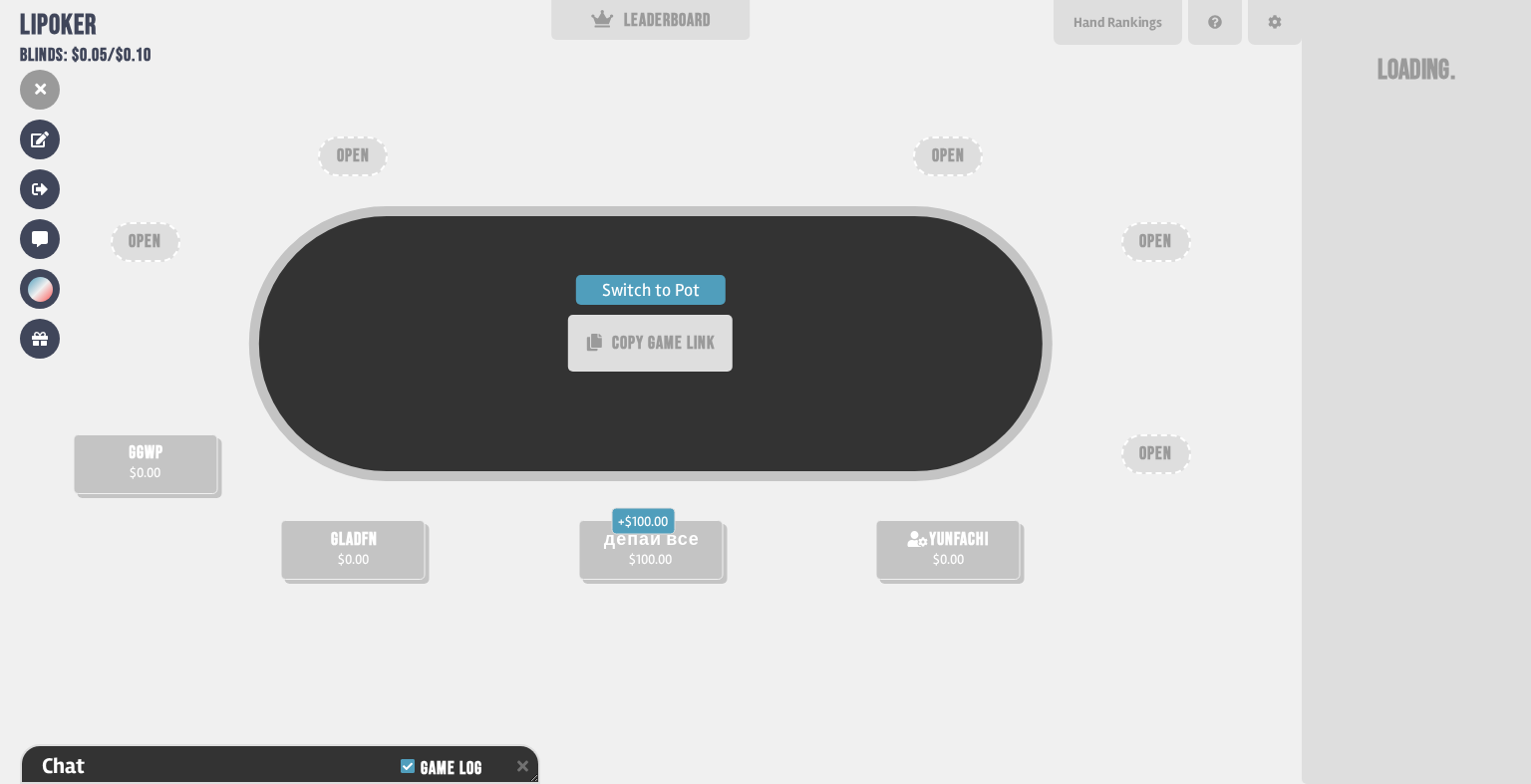 click on "Switch to Pot" at bounding box center (651, 290) 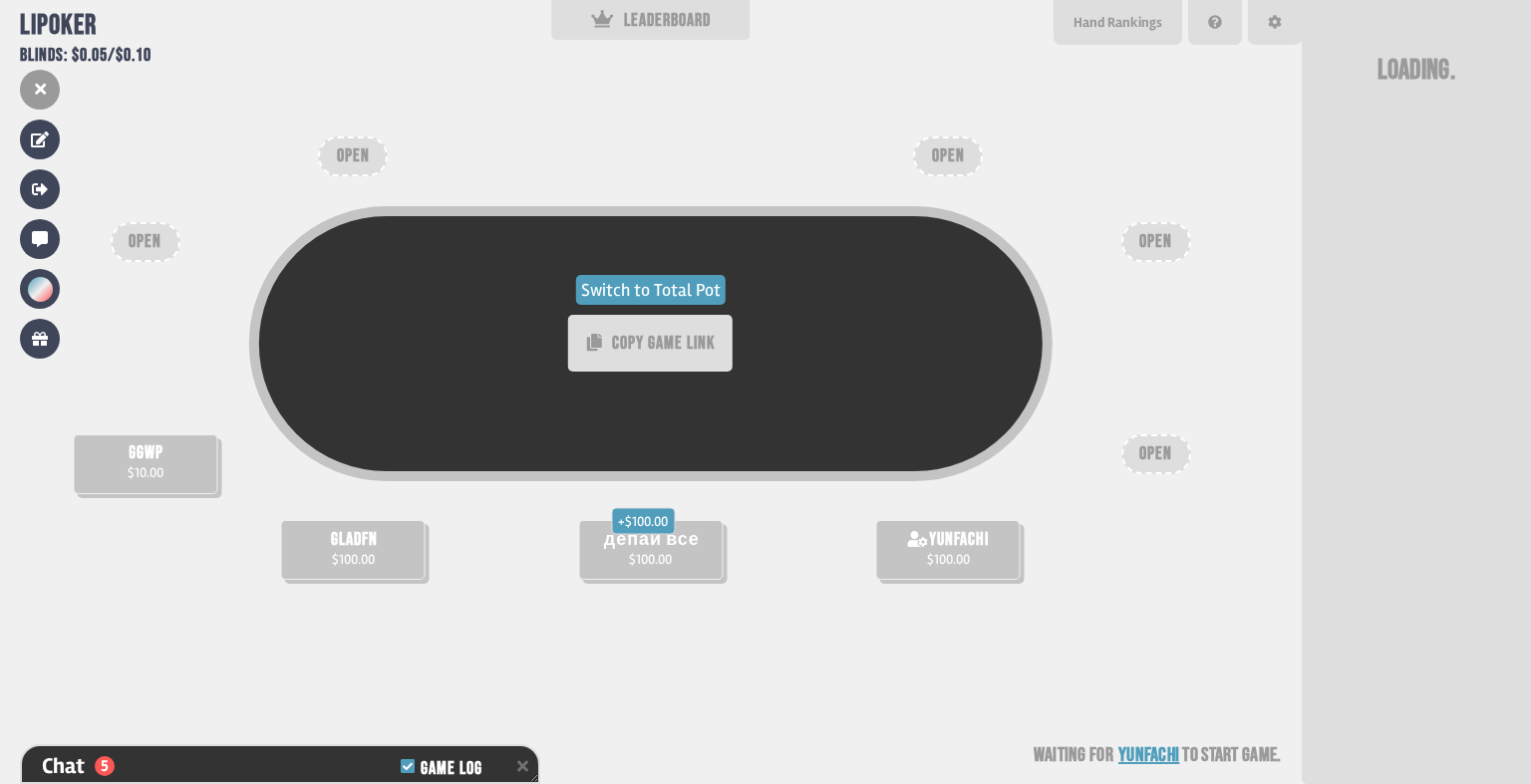 click on "Switch to Total Pot" at bounding box center (651, 290) 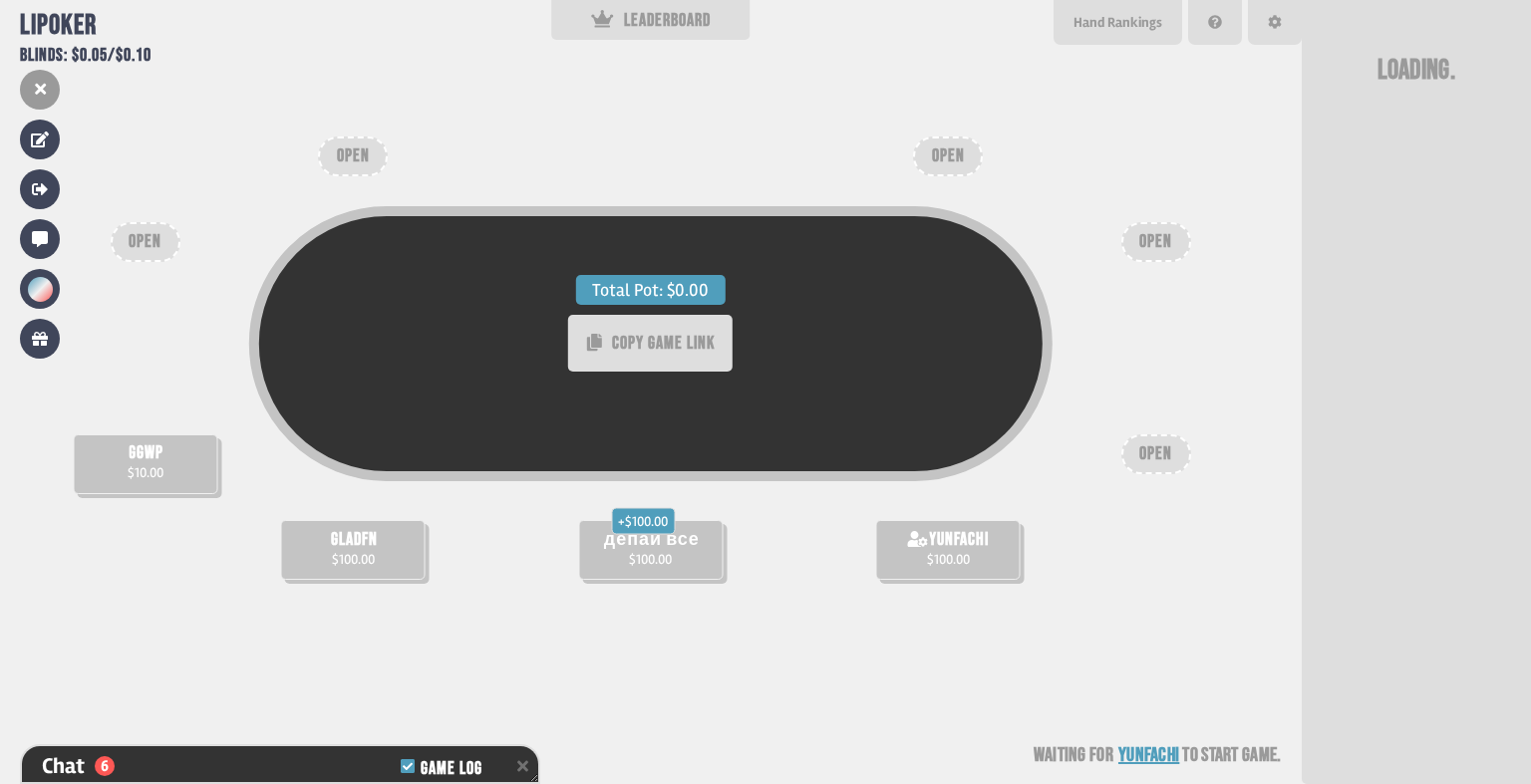 click on "Total Pot: $0.00" at bounding box center (651, 290) 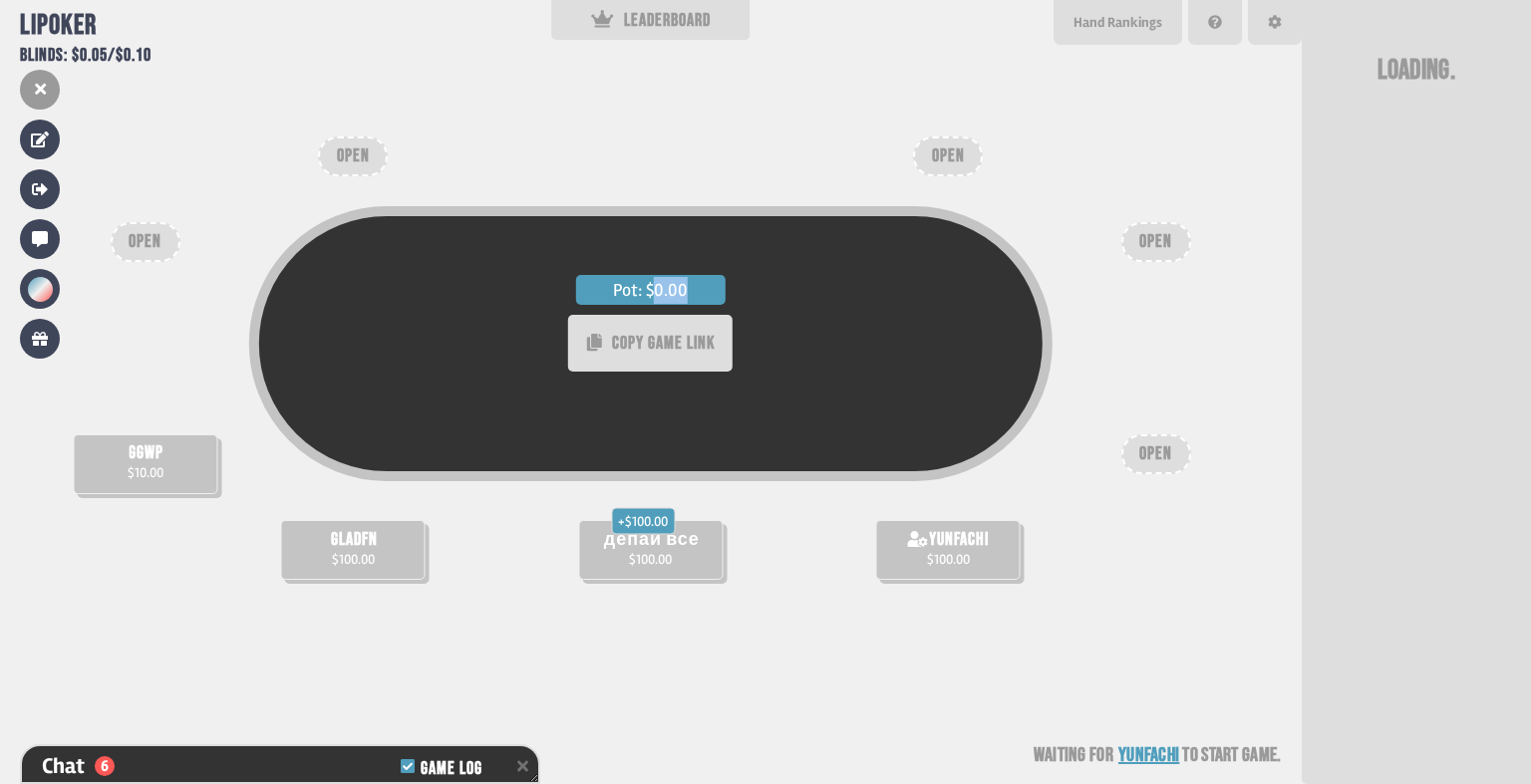 click on "Pot: $0.00" at bounding box center [651, 290] 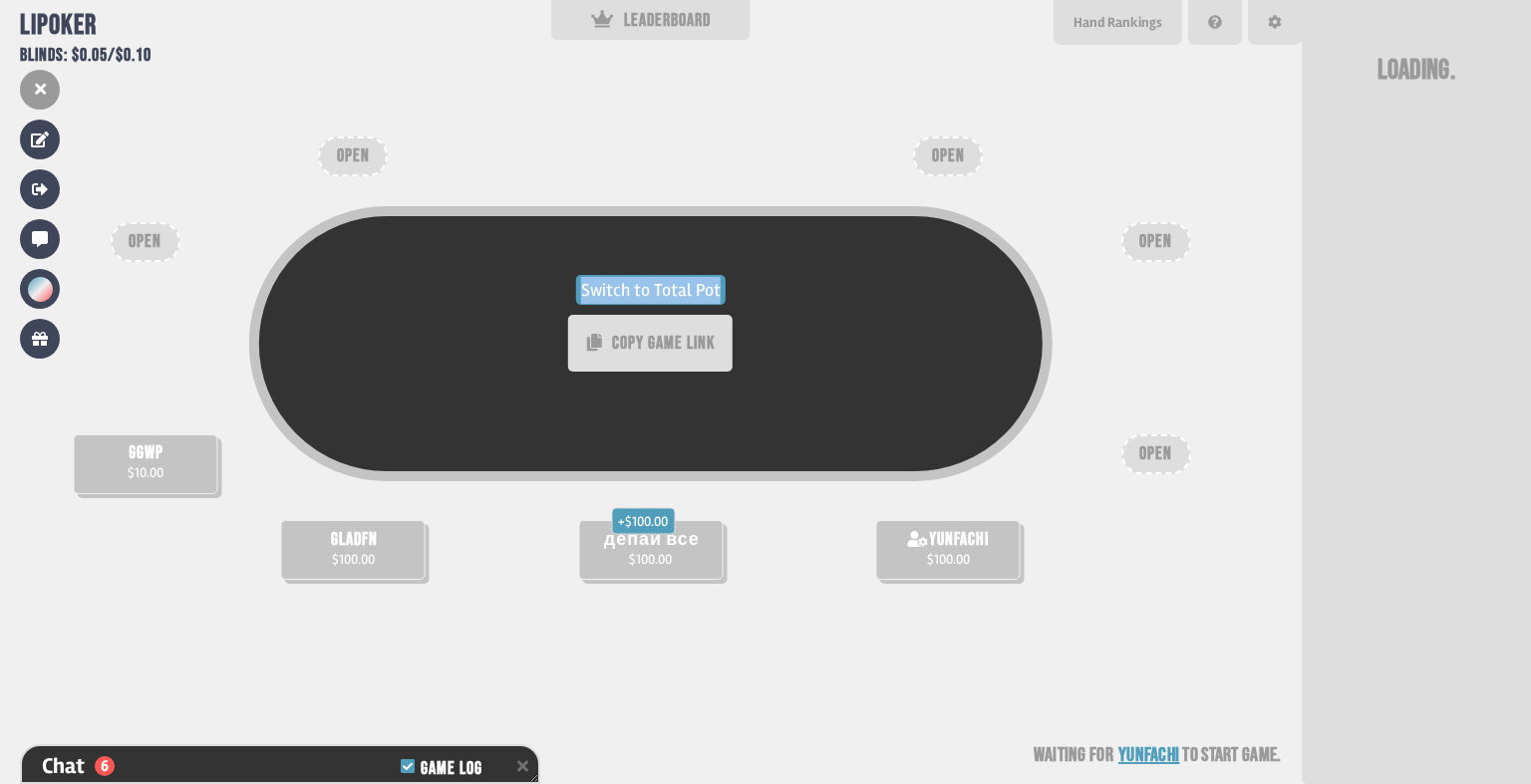 click on "Switch to Total Pot" at bounding box center (651, 290) 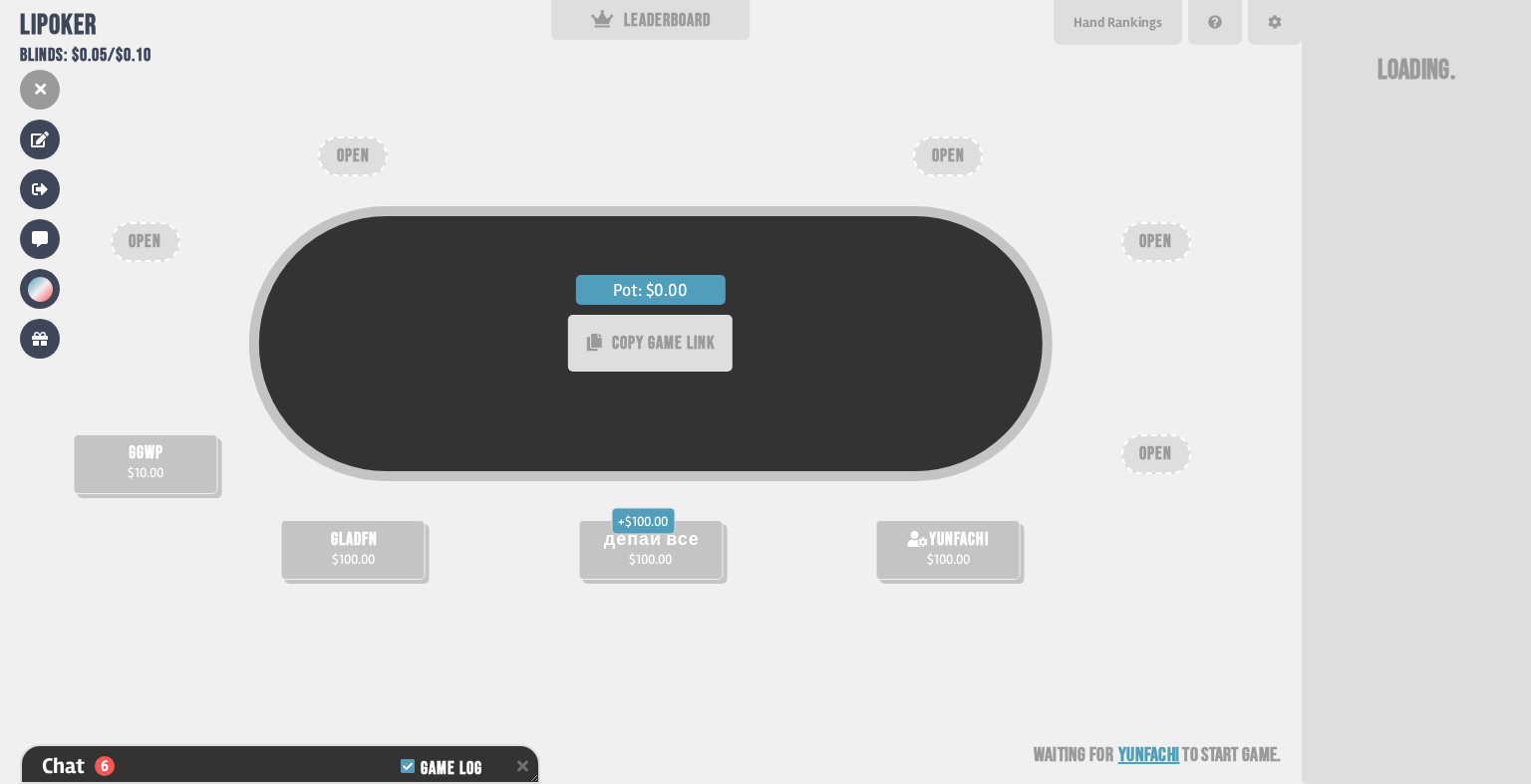 click on "Pot: $0.00   COPY GAME LINK" at bounding box center (651, 343) 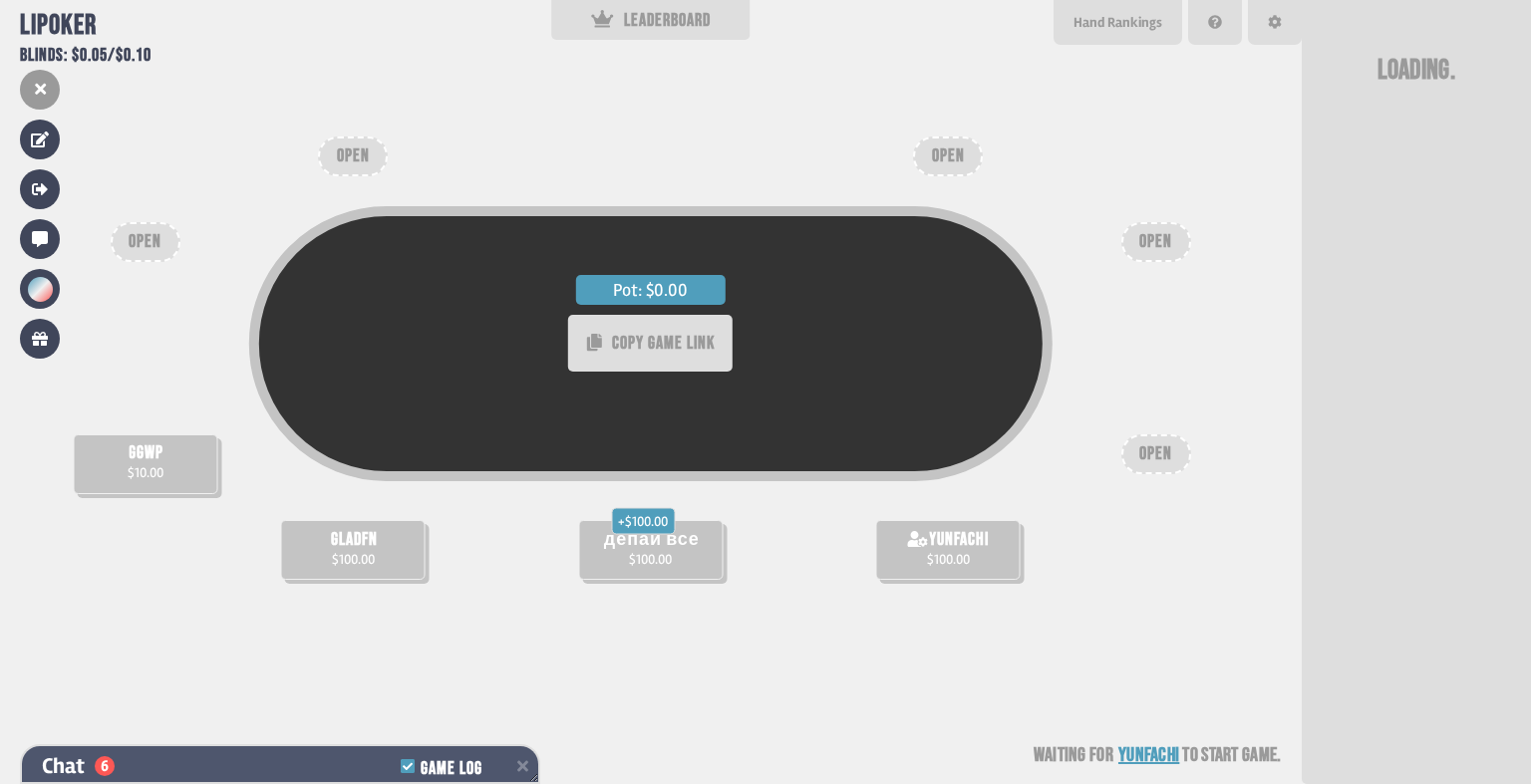 click 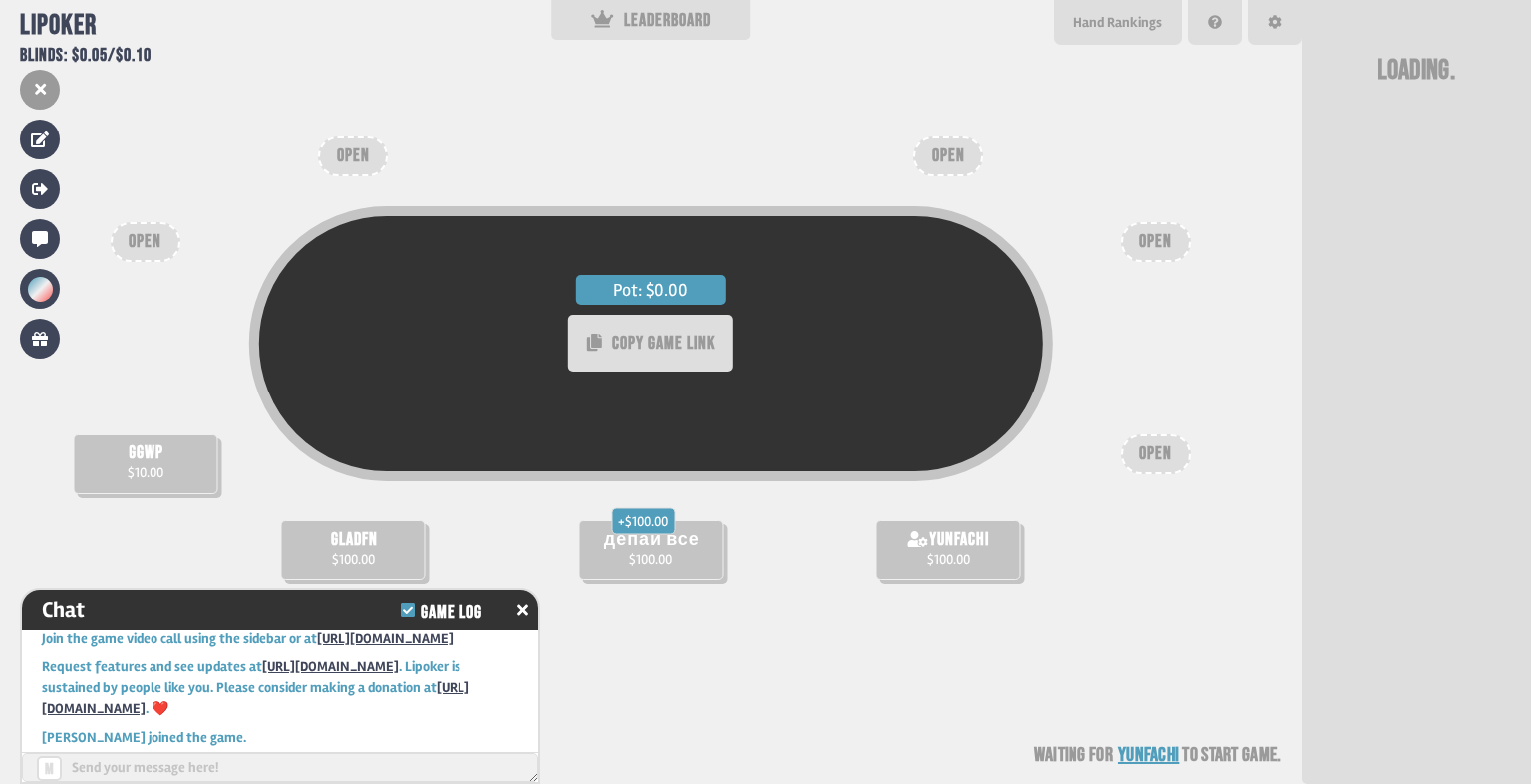 scroll, scrollTop: 0, scrollLeft: 0, axis: both 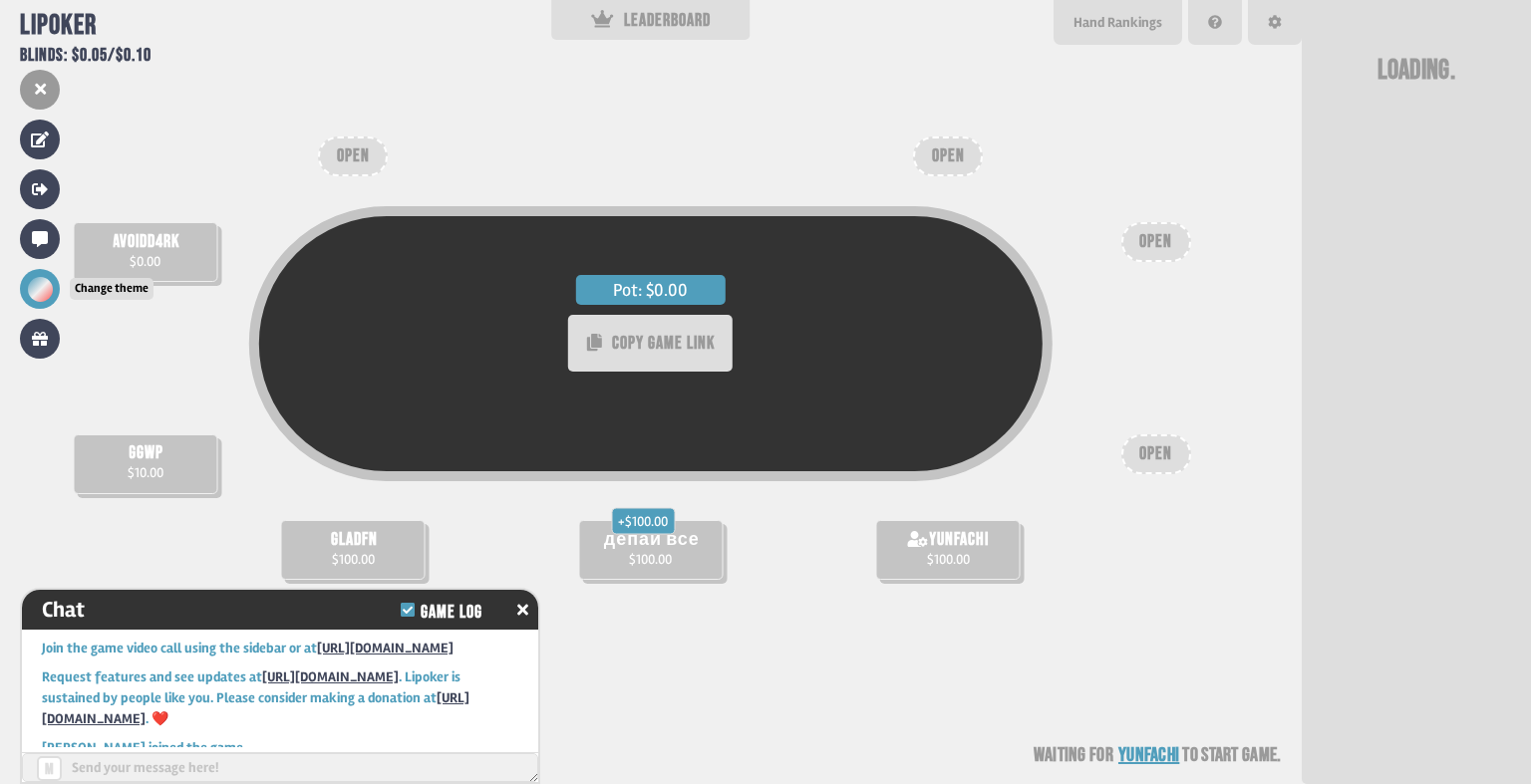 click at bounding box center [40, 289] 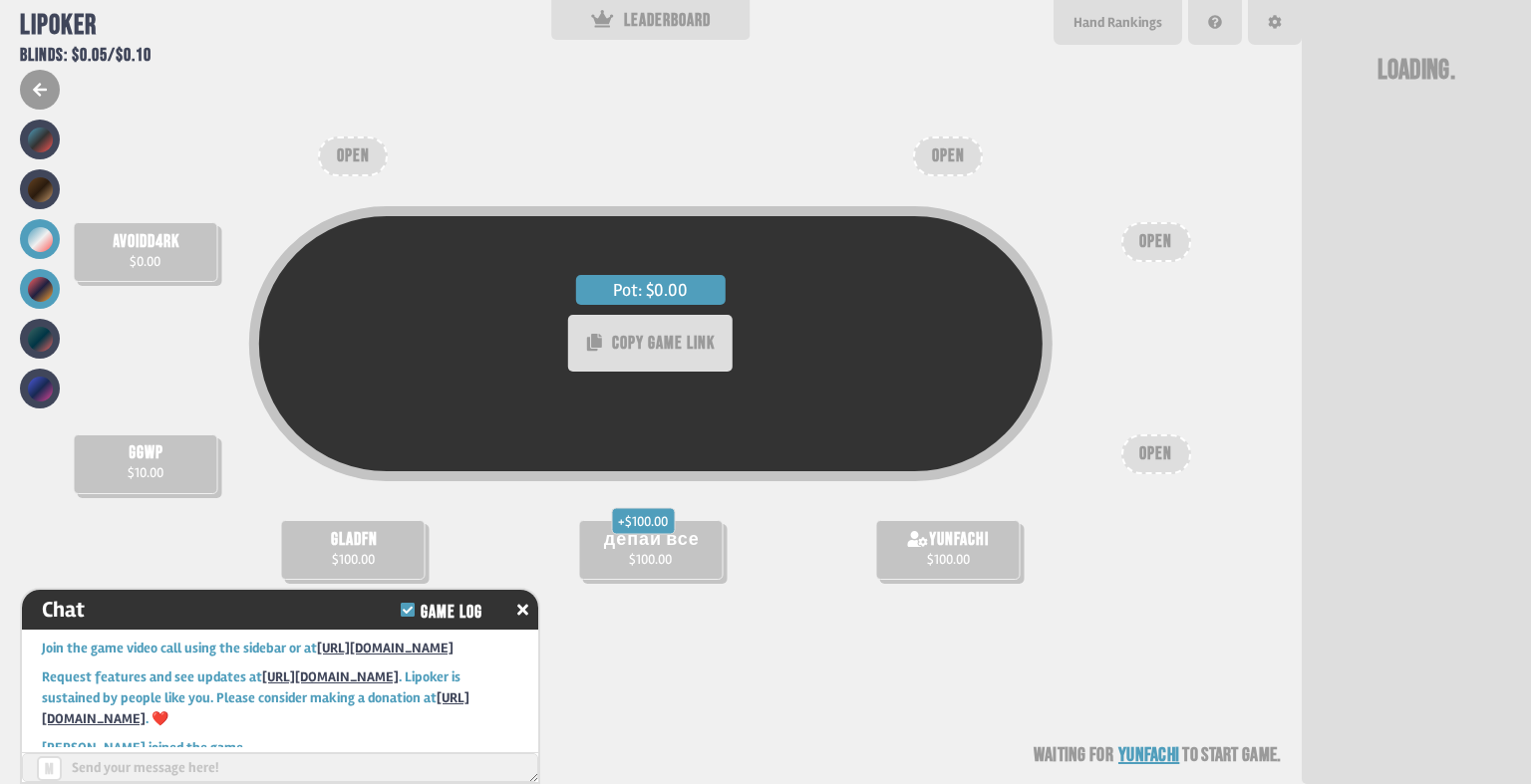 click at bounding box center (40, 289) 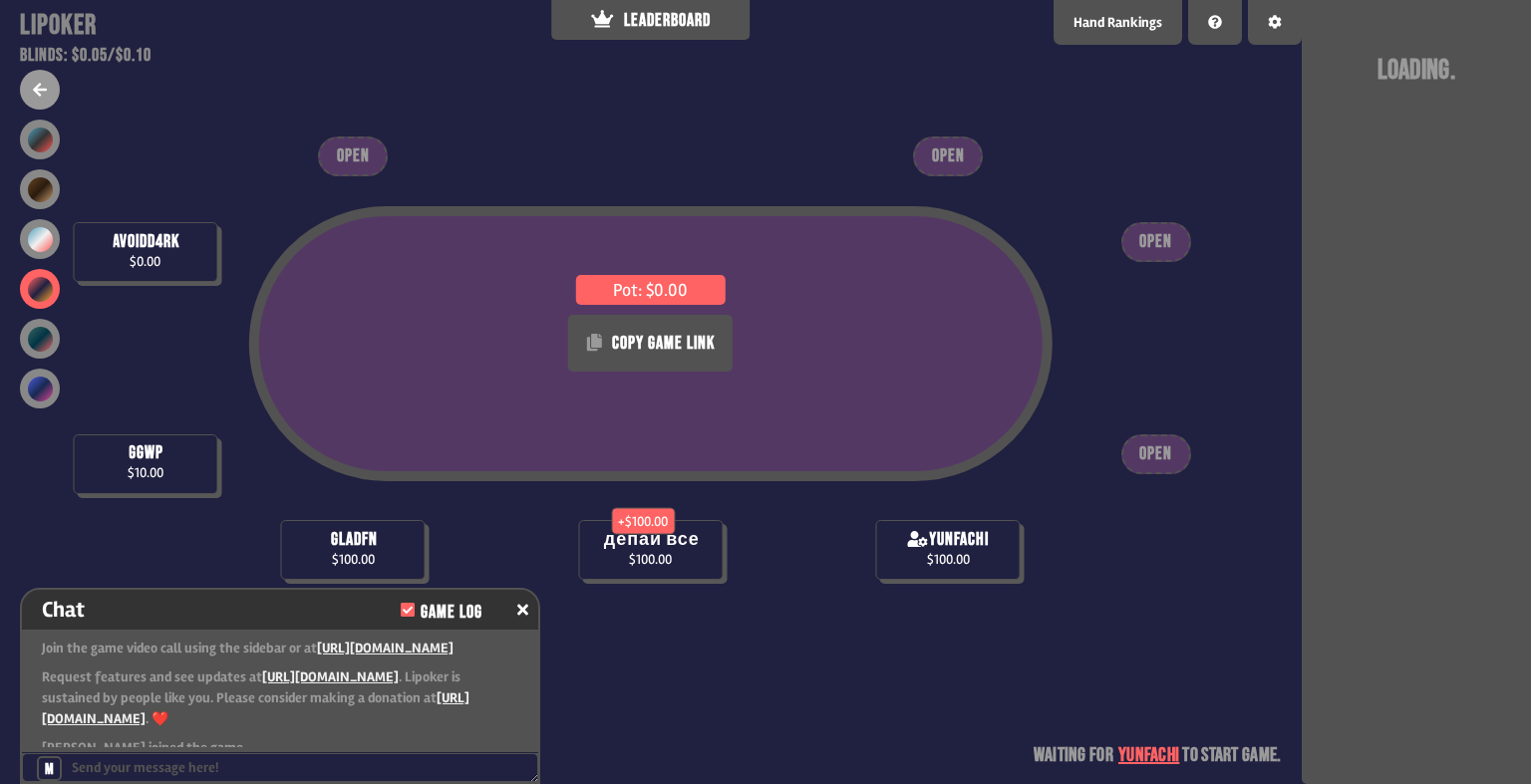 click at bounding box center (145, 164) 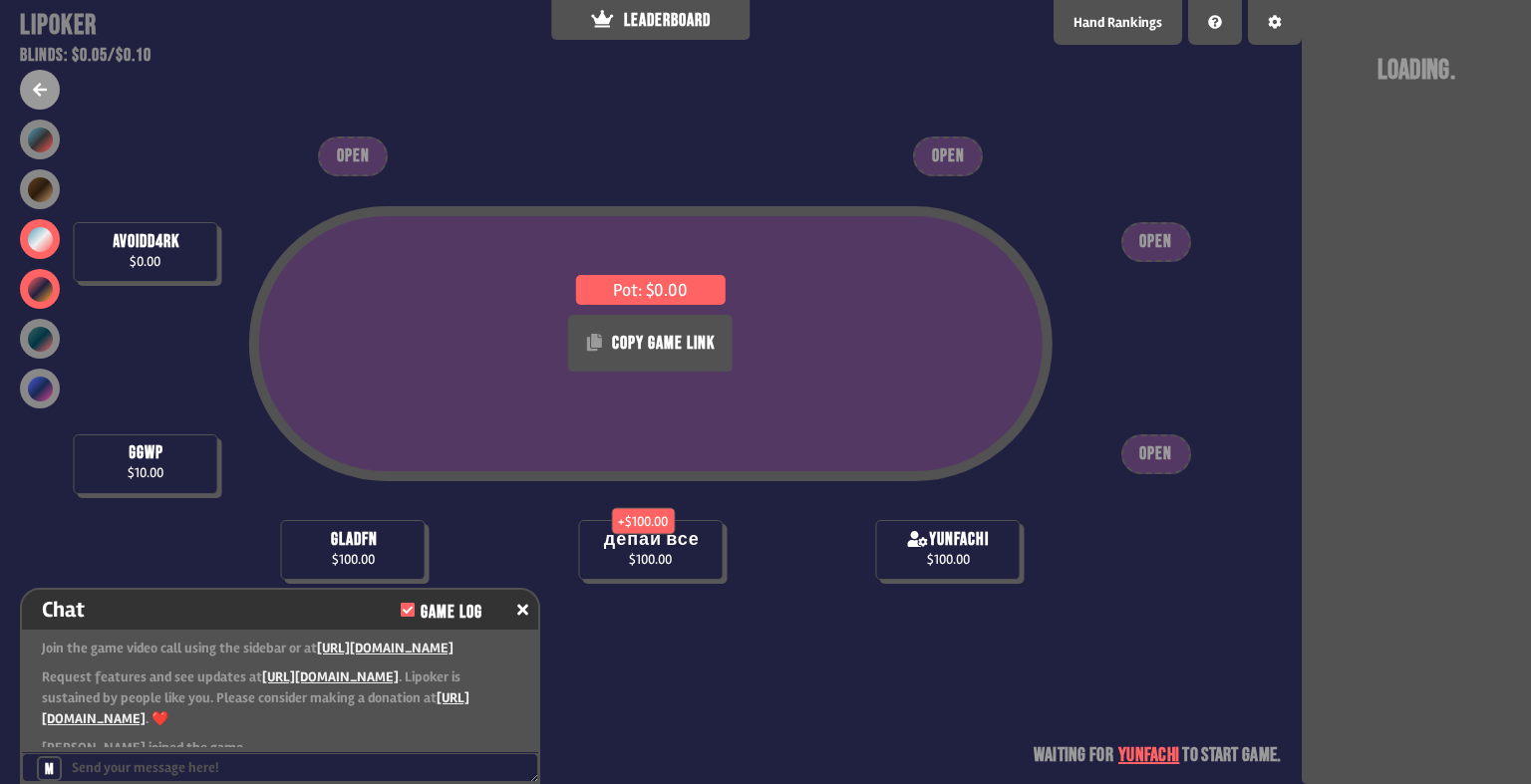 click at bounding box center [40, 239] 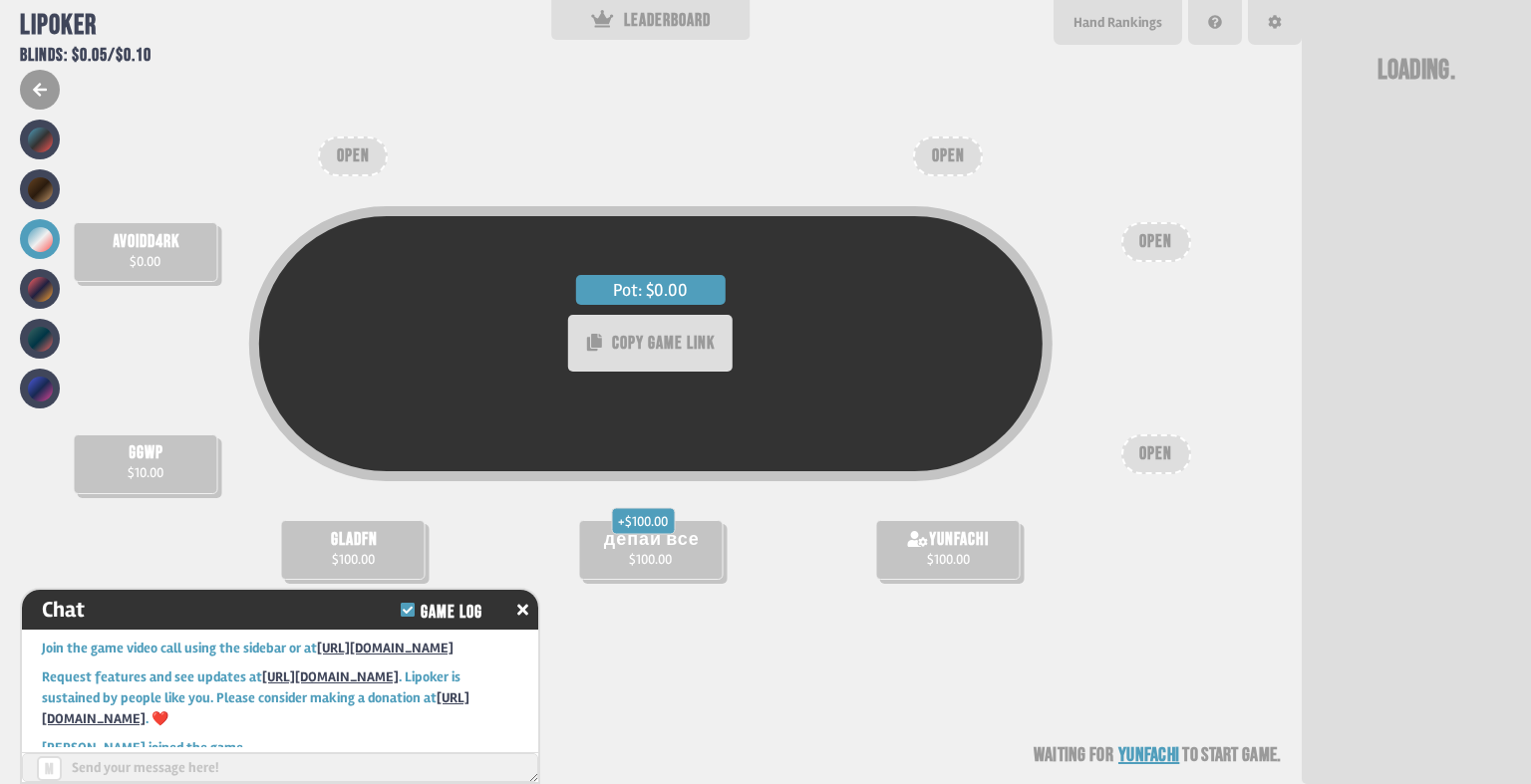 click at bounding box center (40, 264) 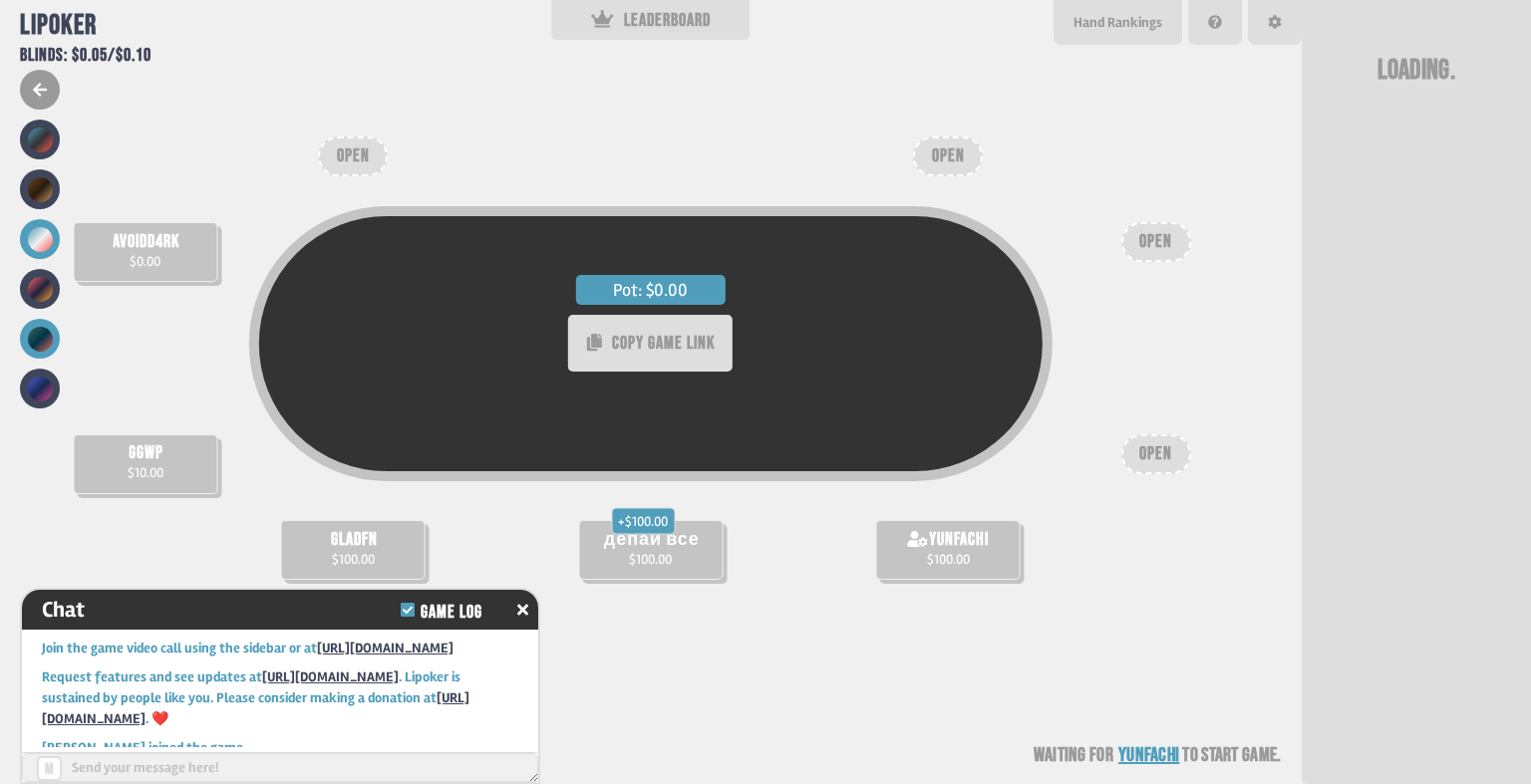 click at bounding box center [40, 339] 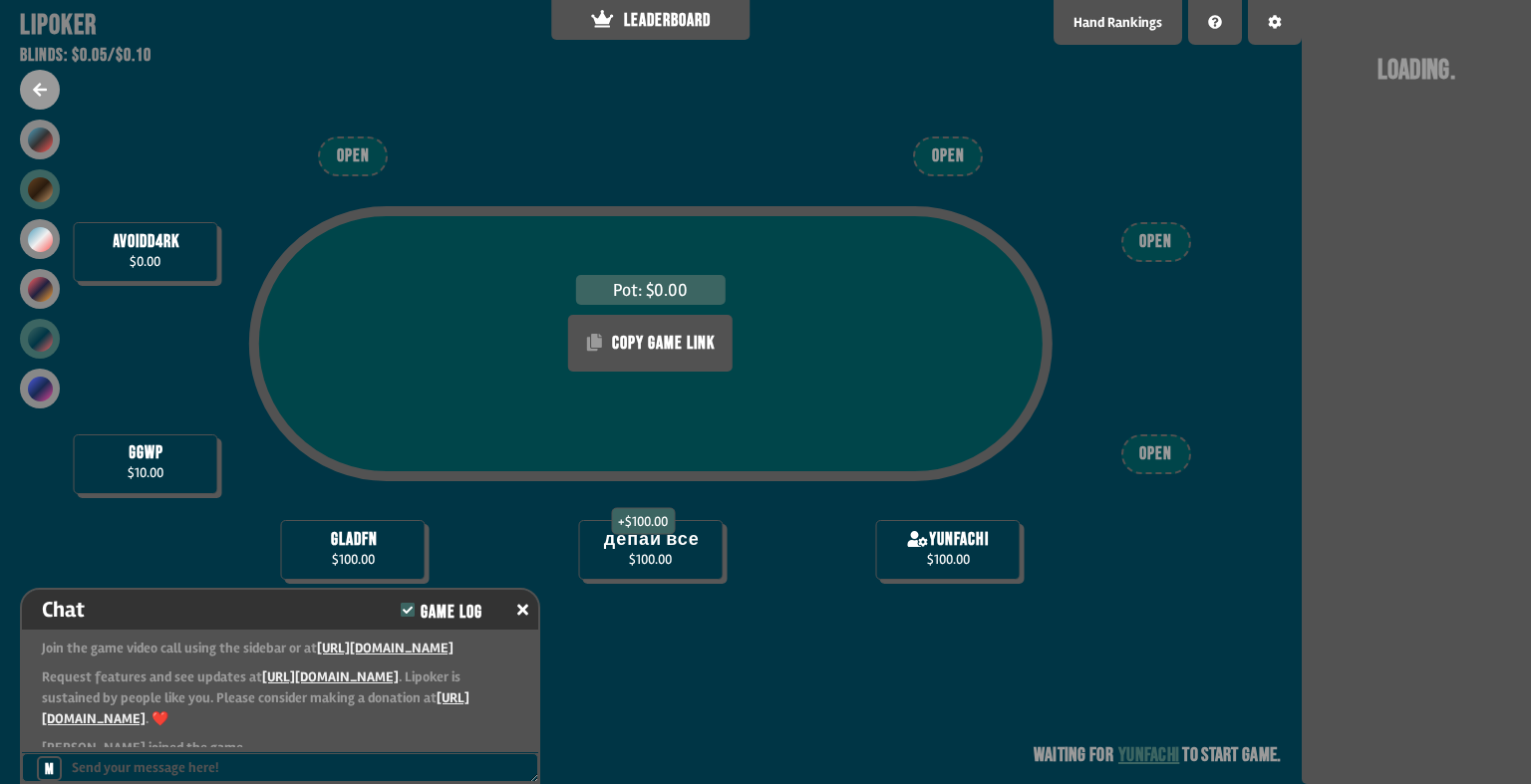 click at bounding box center (40, 189) 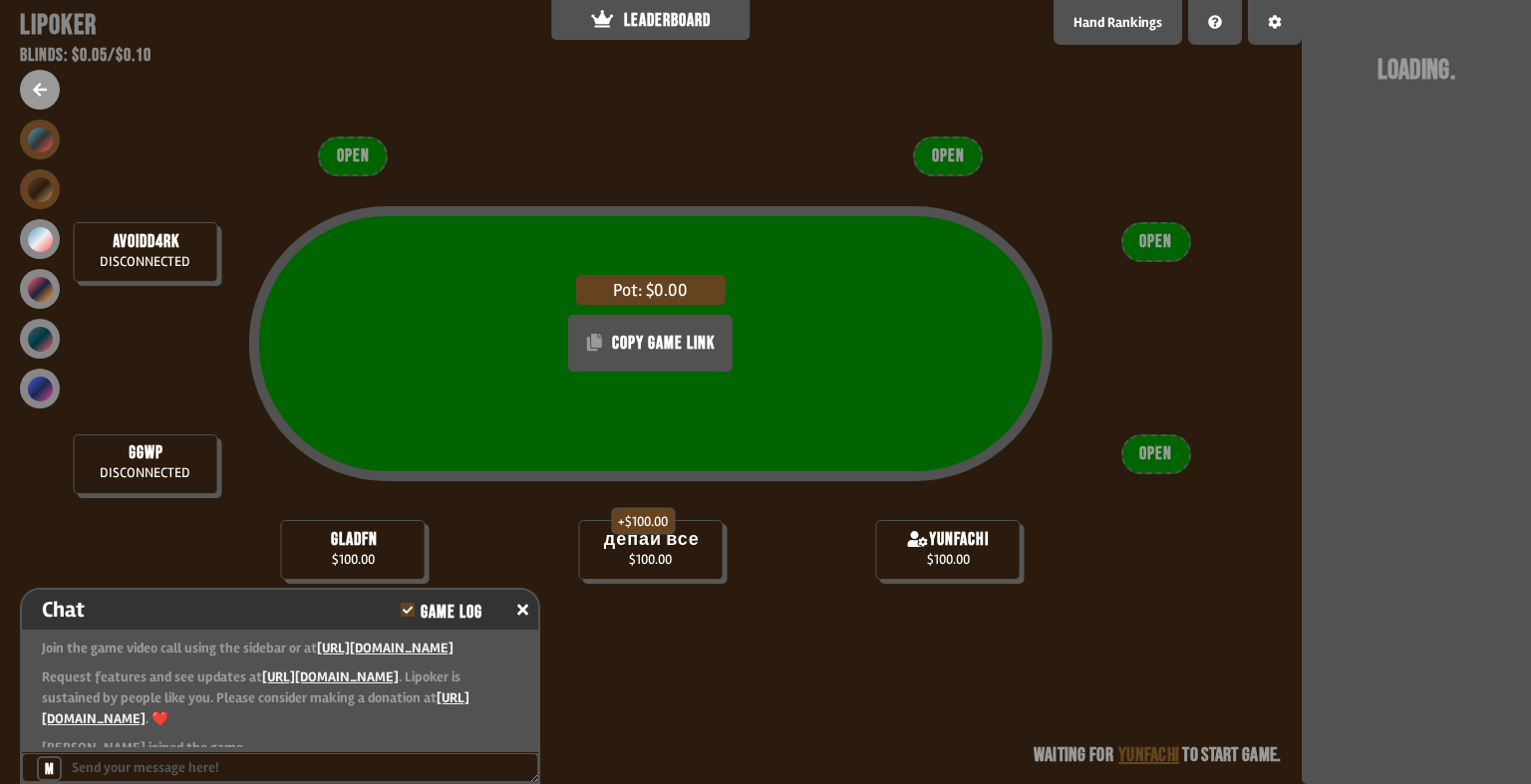 click at bounding box center (40, 139) 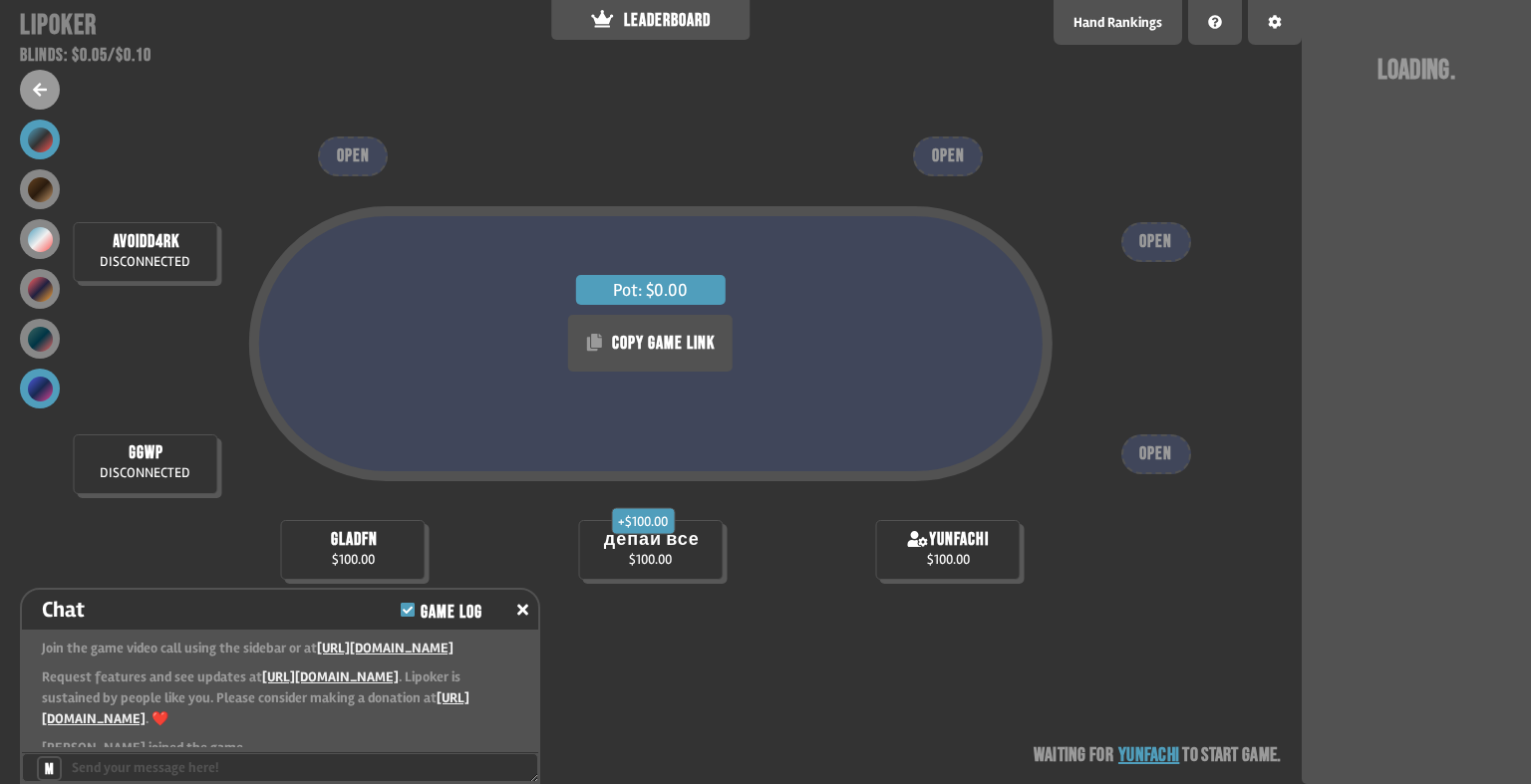 click at bounding box center (40, 389) 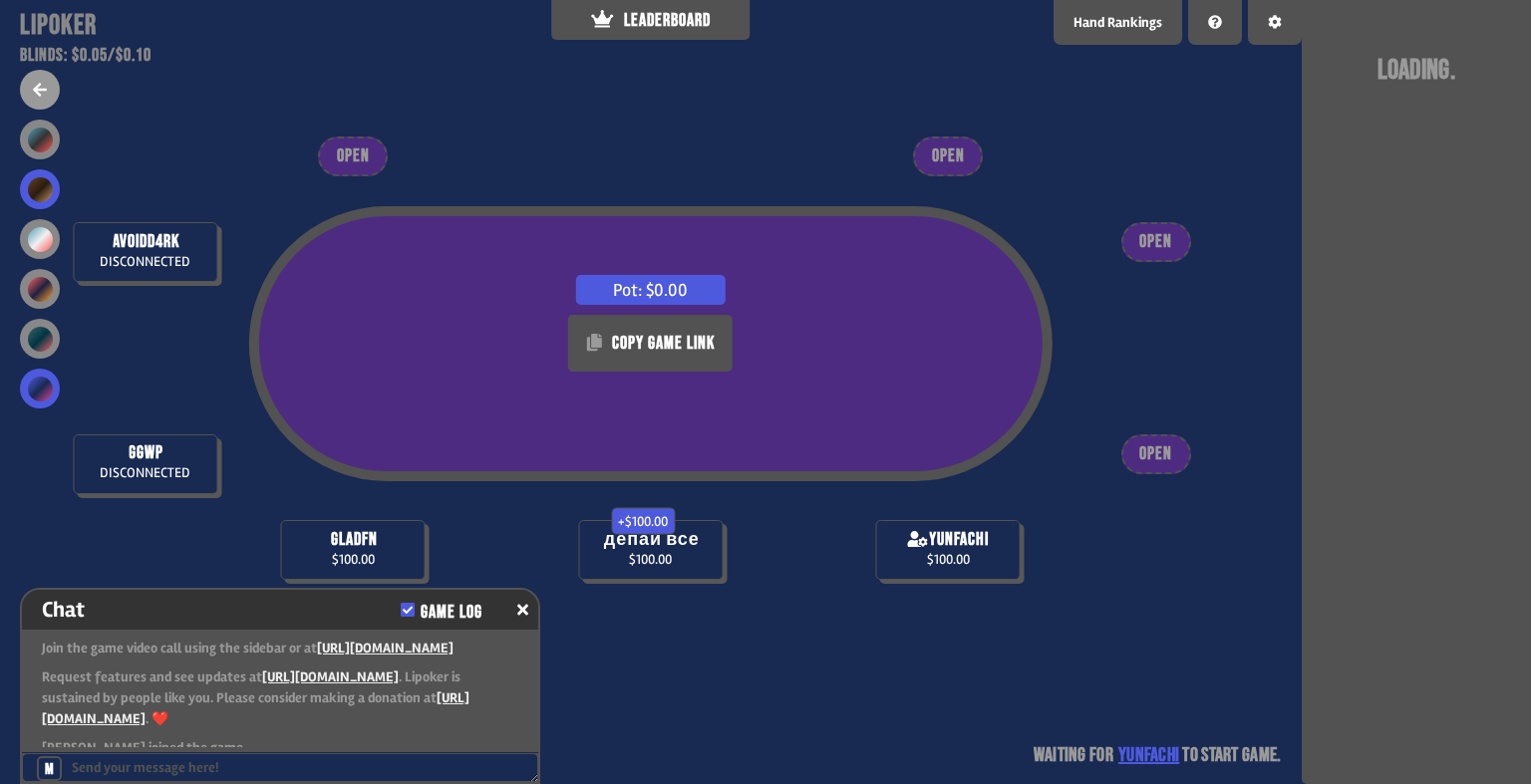 click at bounding box center (40, 189) 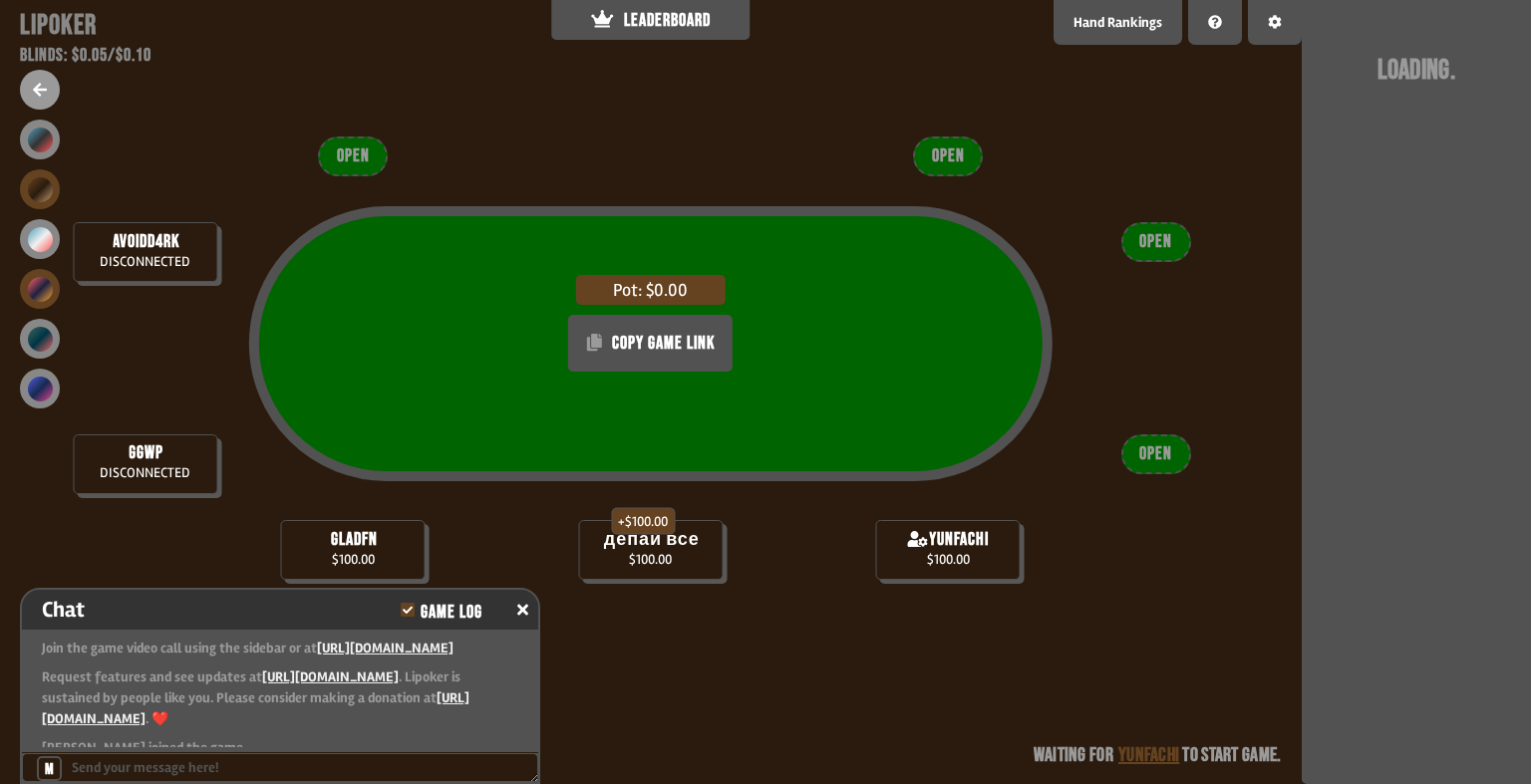 click at bounding box center (40, 289) 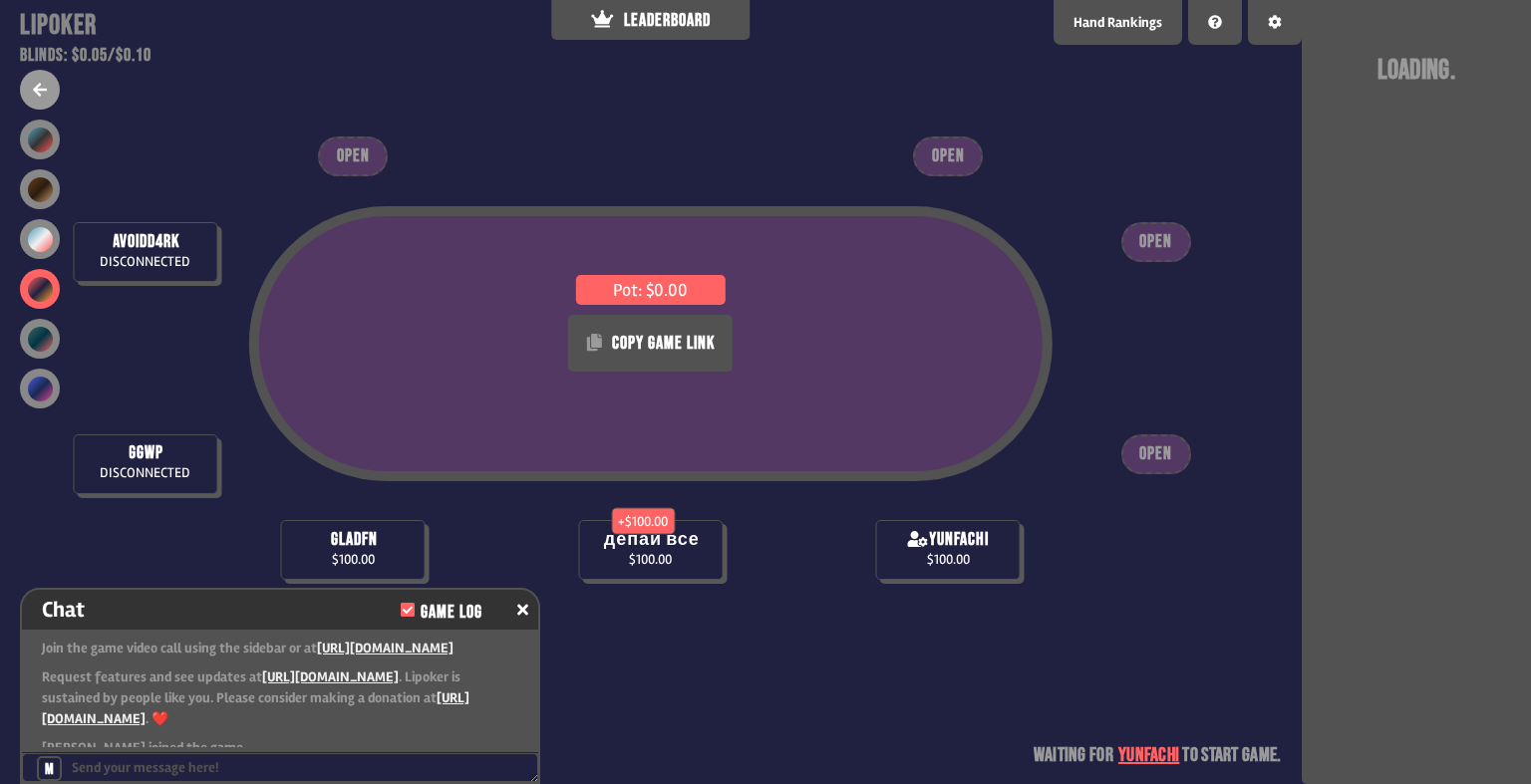 click at bounding box center [40, 90] 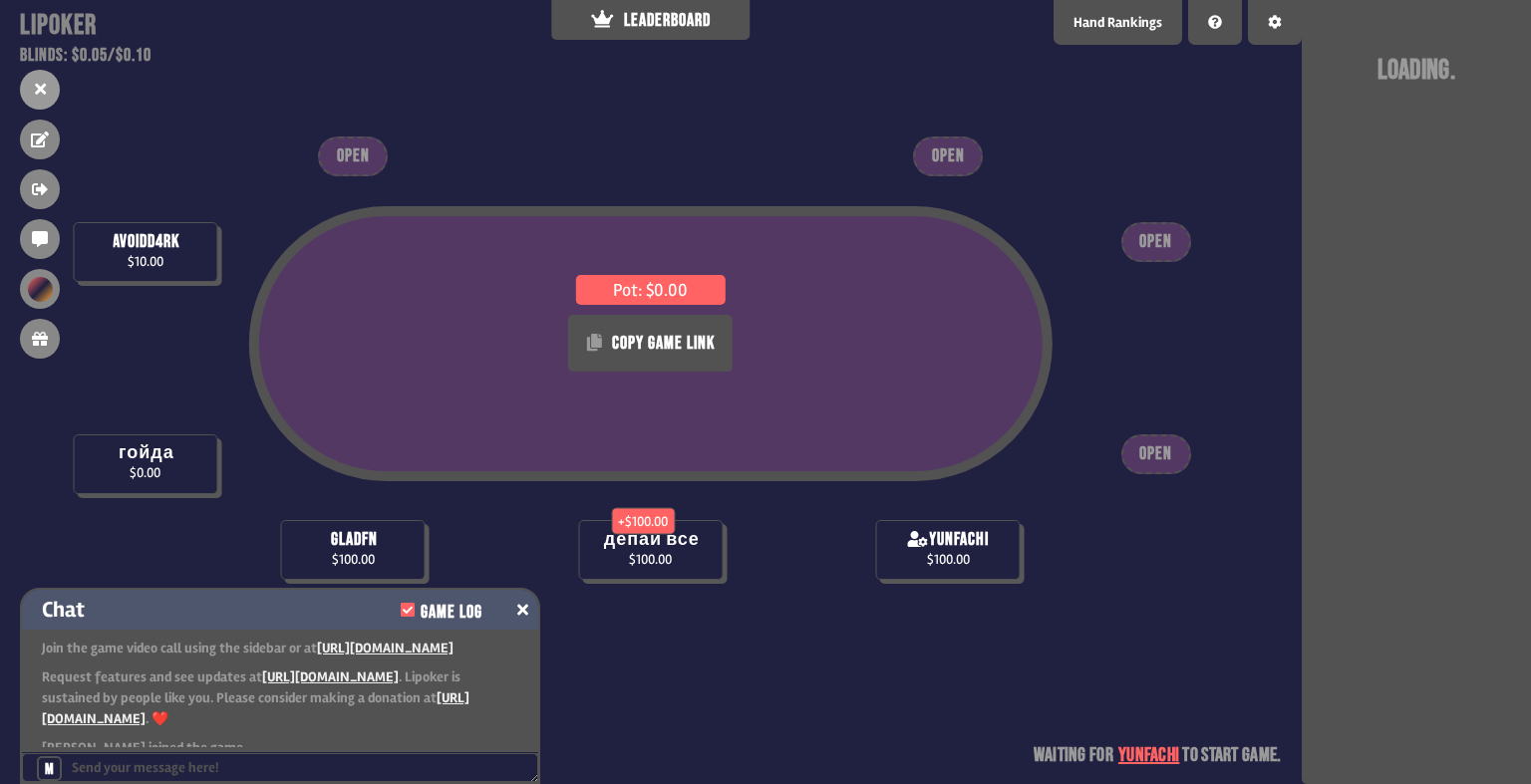 click 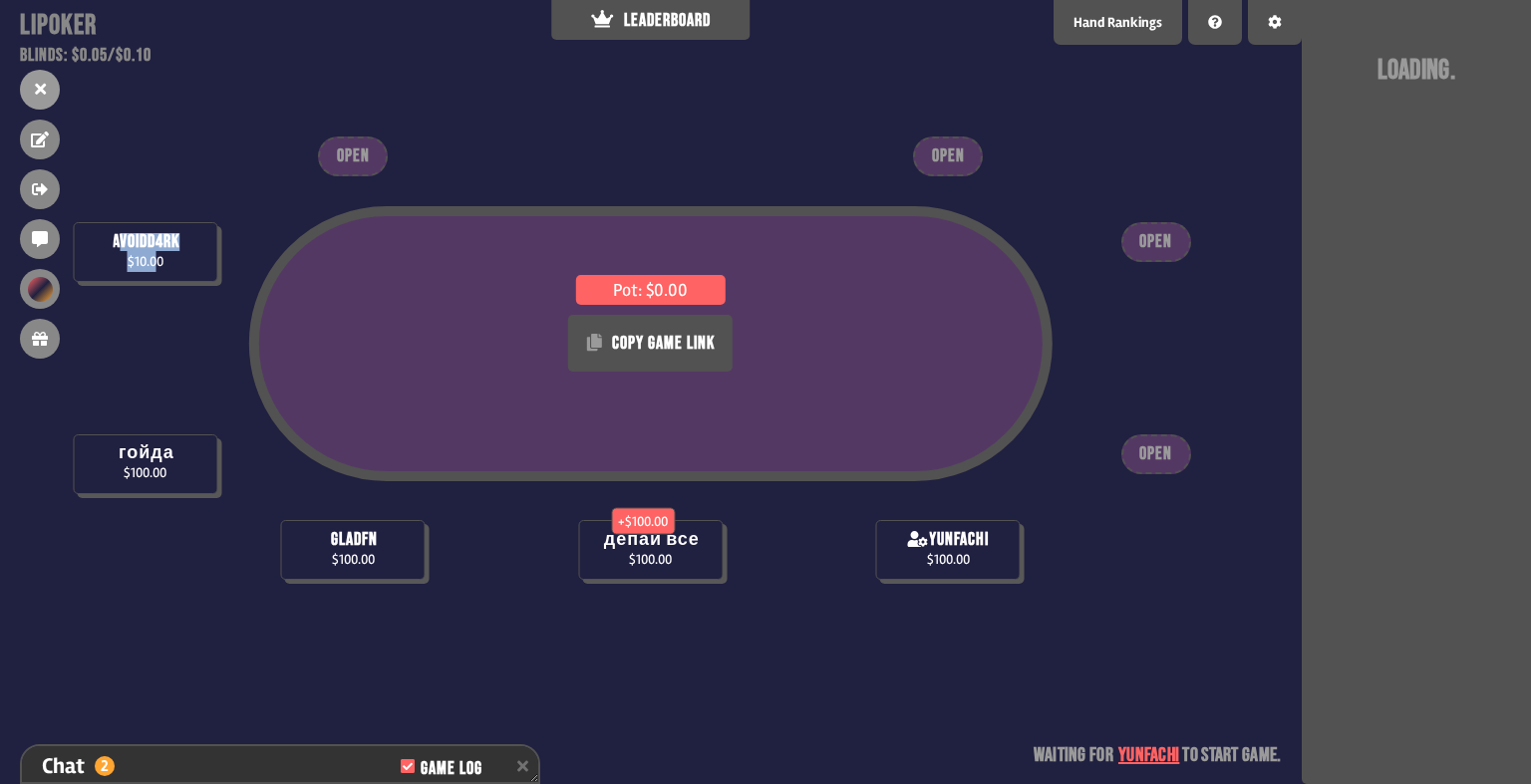 drag, startPoint x: 141, startPoint y: 255, endPoint x: 116, endPoint y: 259, distance: 25.317978 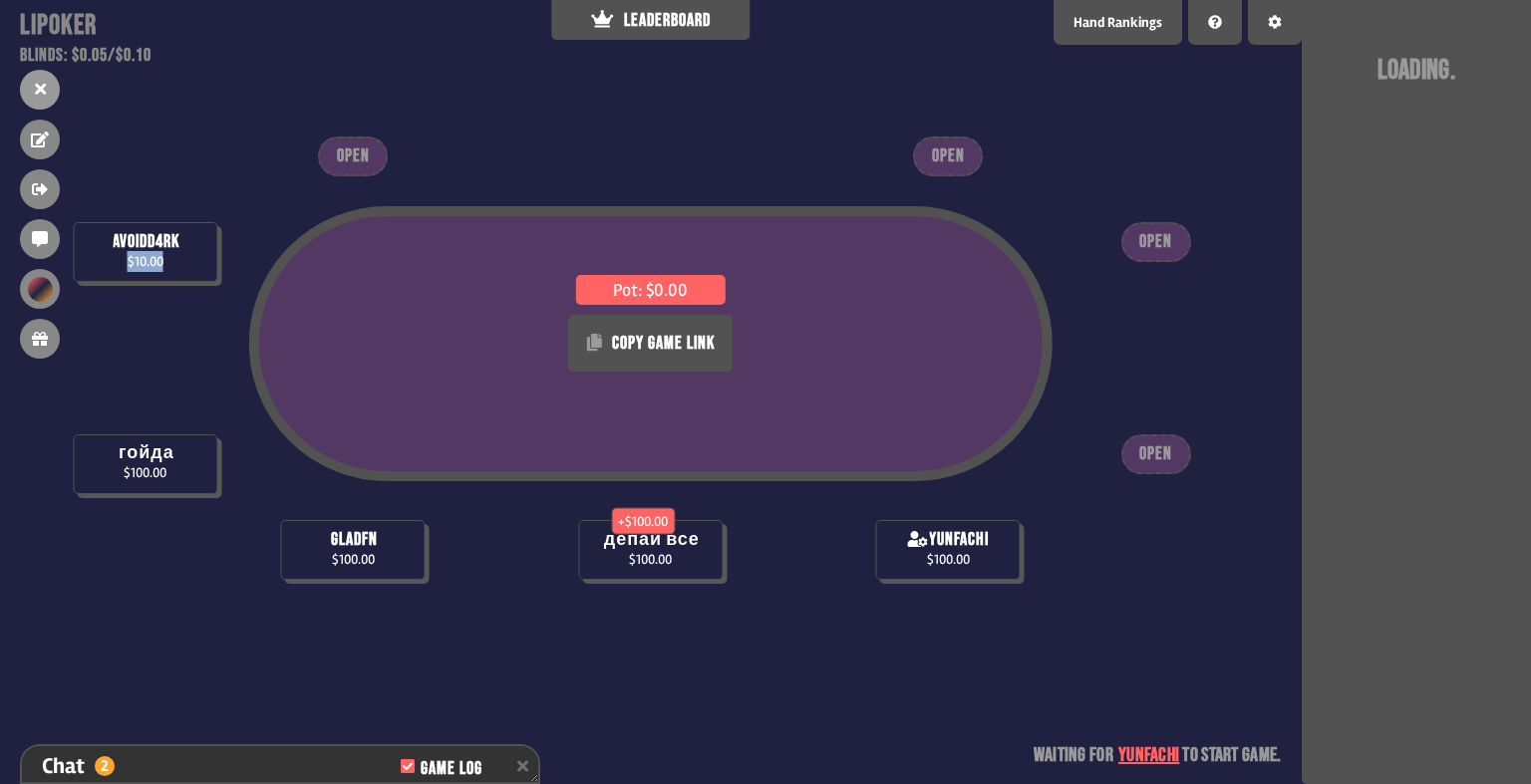 drag, startPoint x: 129, startPoint y: 263, endPoint x: 166, endPoint y: 263, distance: 37 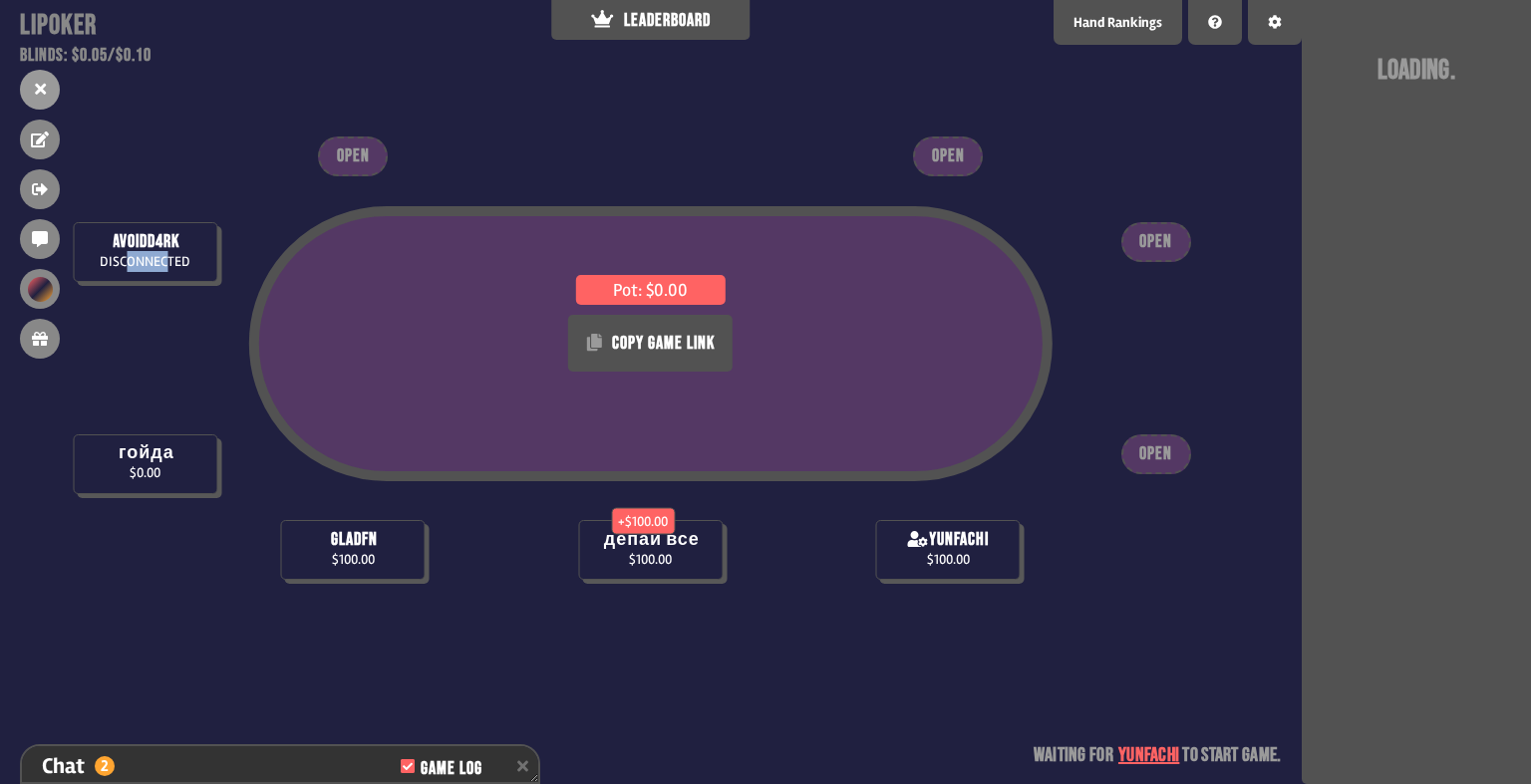 drag, startPoint x: 163, startPoint y: 260, endPoint x: 127, endPoint y: 263, distance: 36.12478 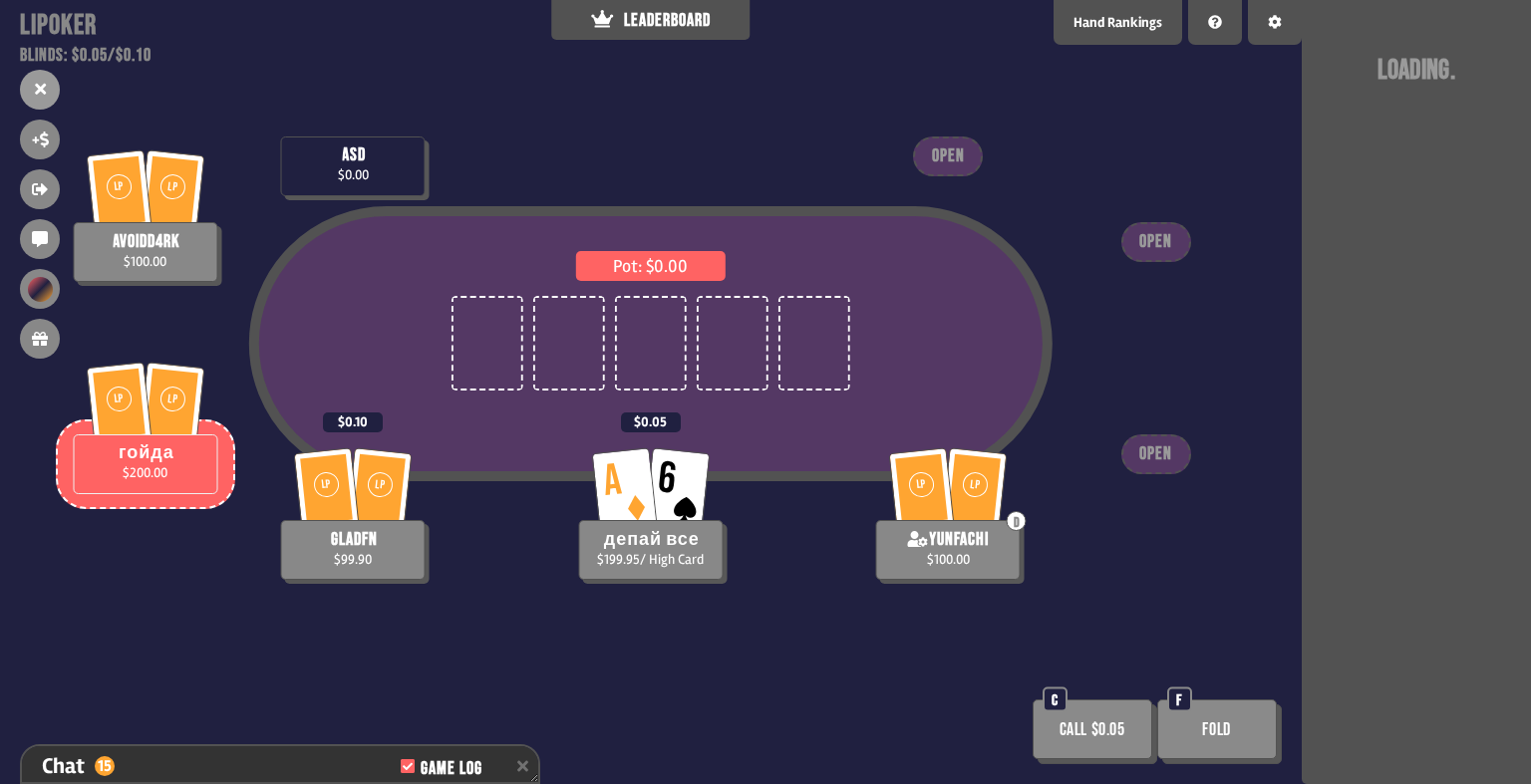 click on "Call $0.05" at bounding box center [1092, 729] 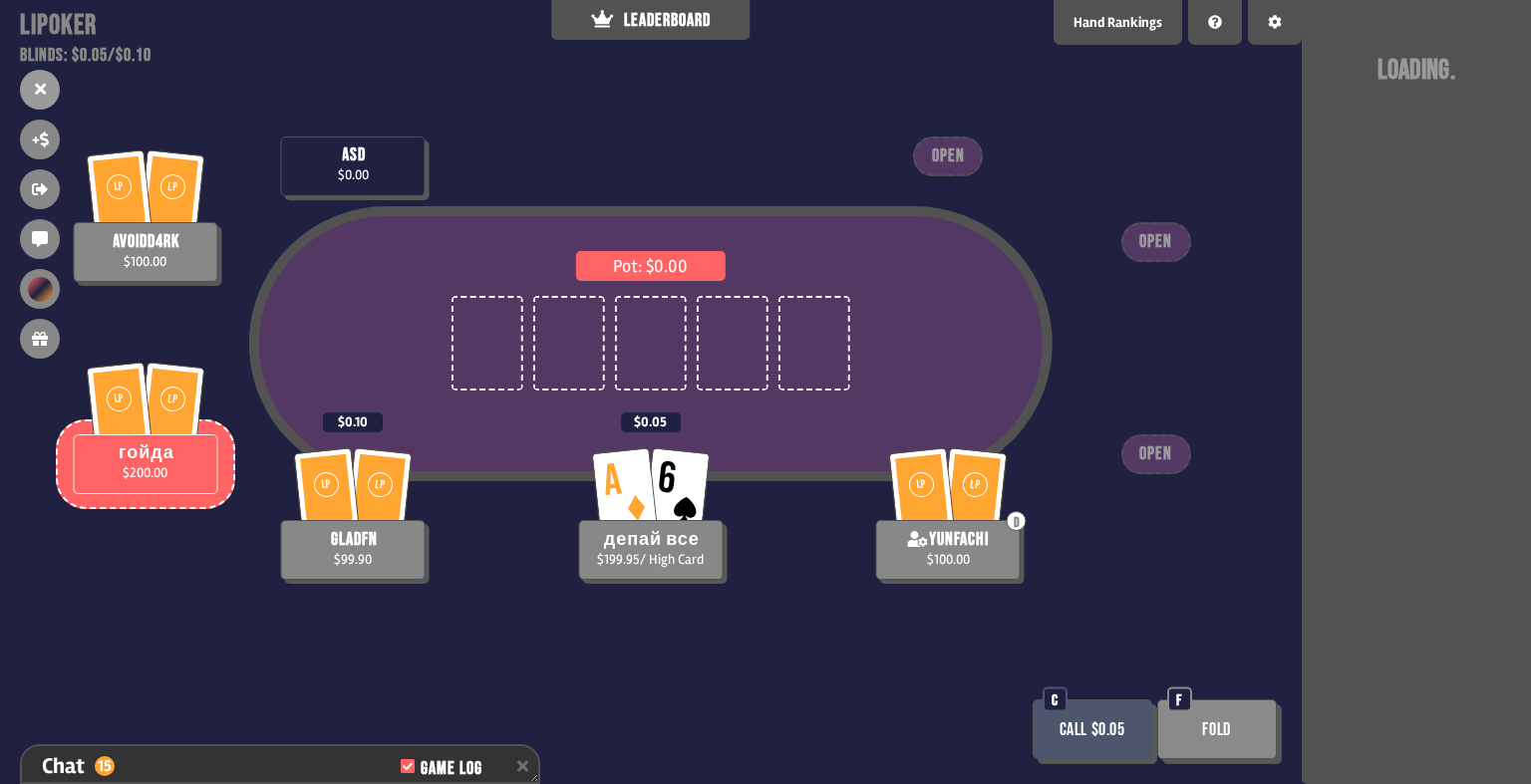 click on "Call $0.05" at bounding box center (1092, 729) 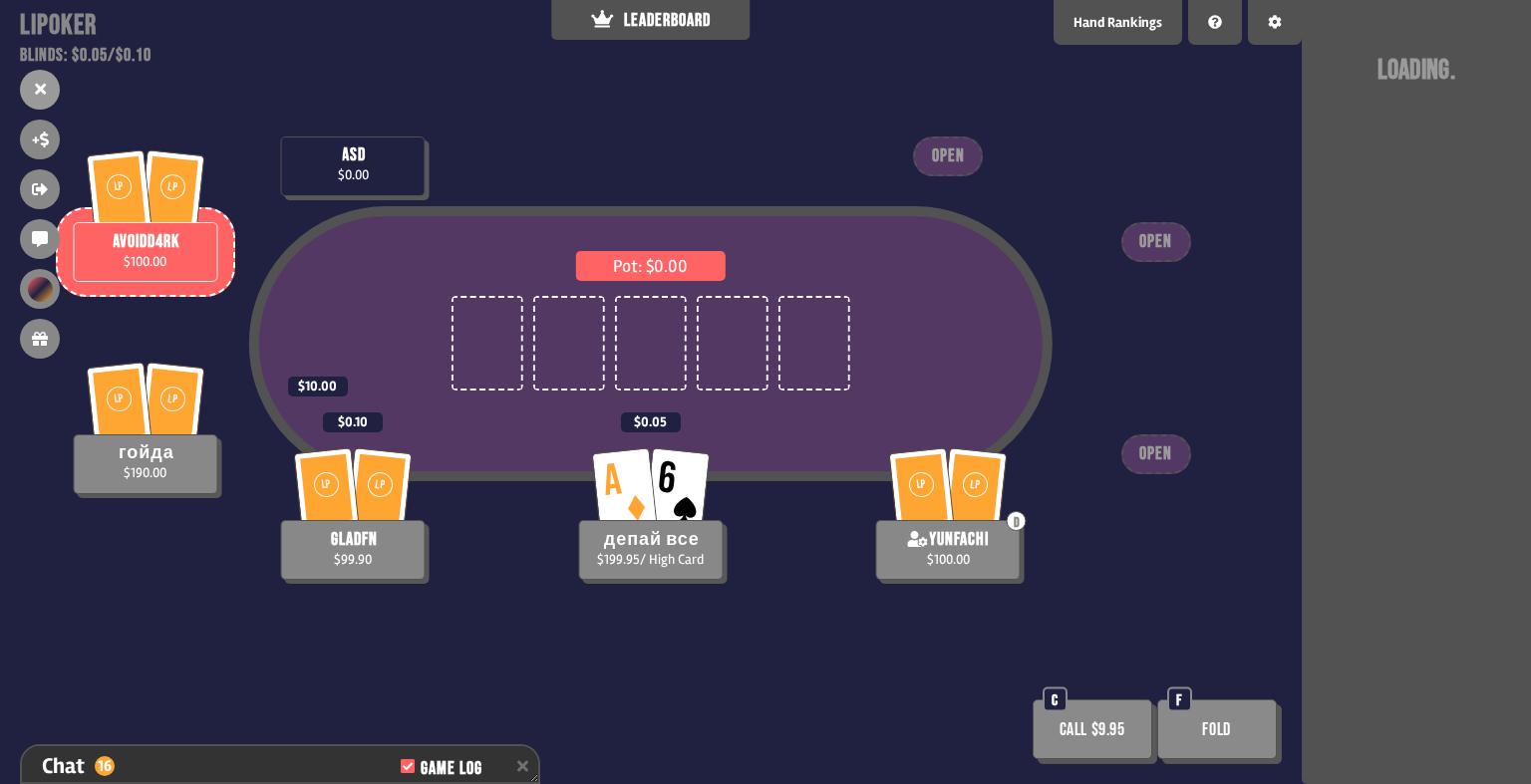 click at bounding box center (487, 343) 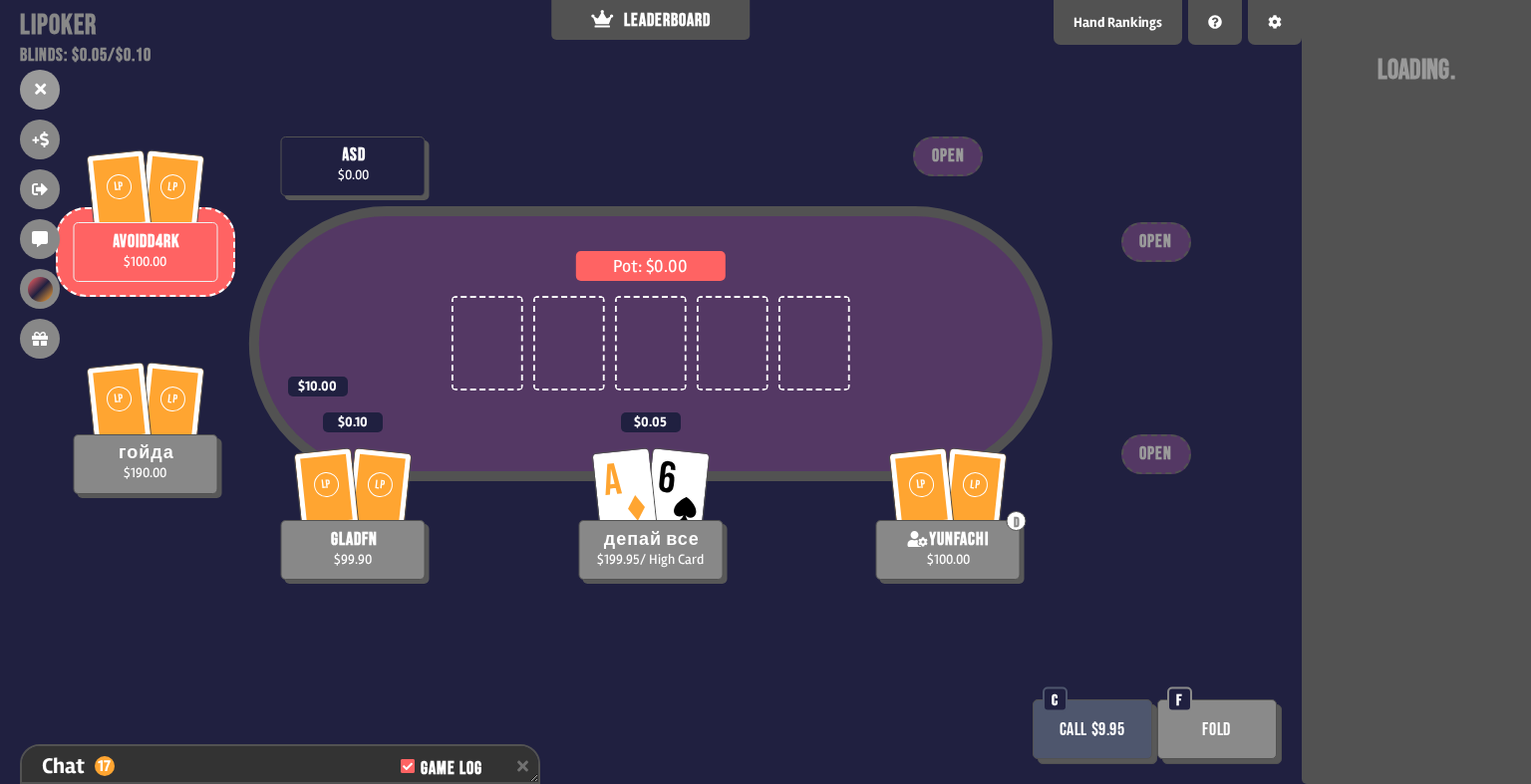click on "Call $9.95" at bounding box center (1092, 729) 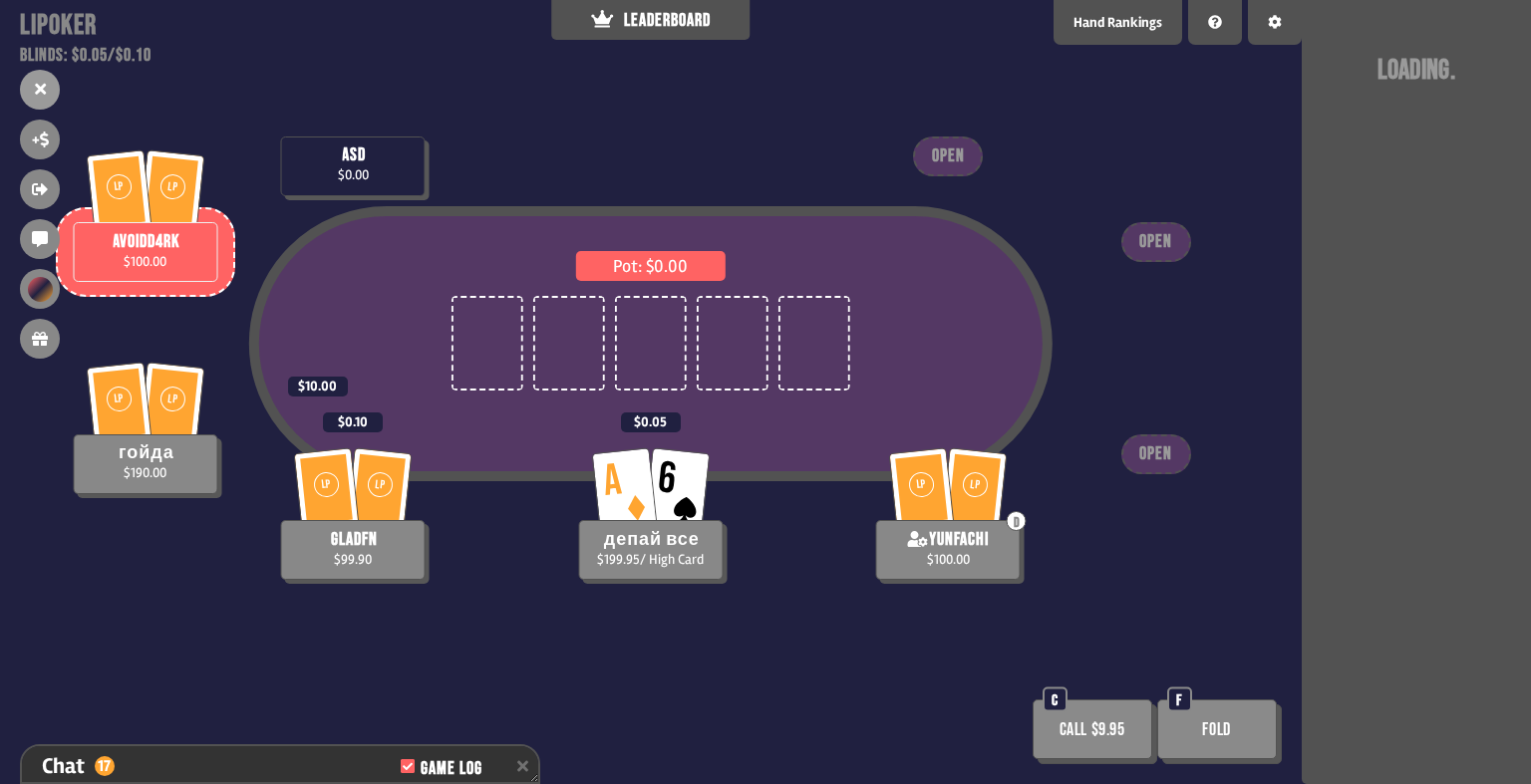 click on "Call $9.95" at bounding box center [1092, 729] 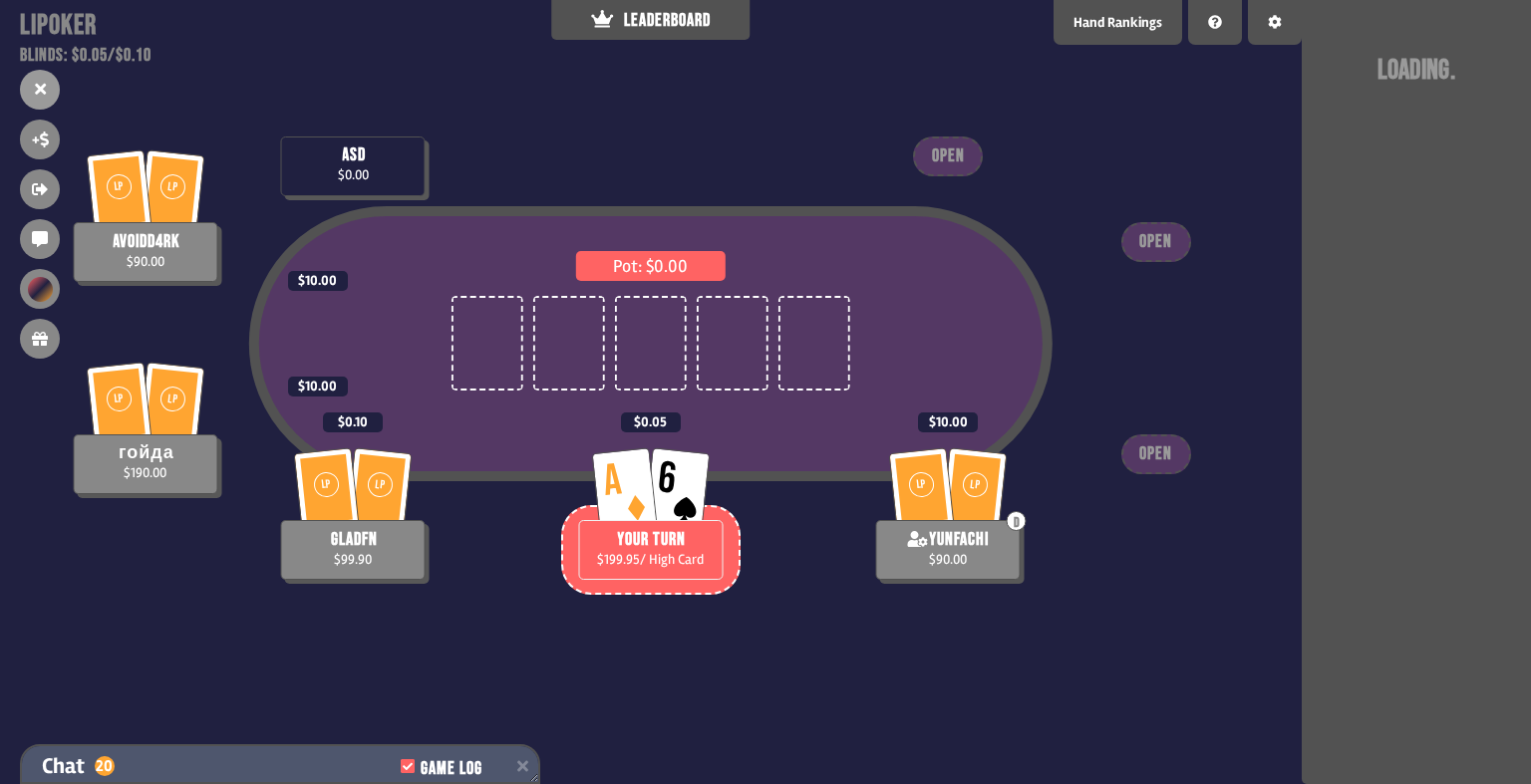 click on "Chat   20 Game Log" at bounding box center (280, 766) 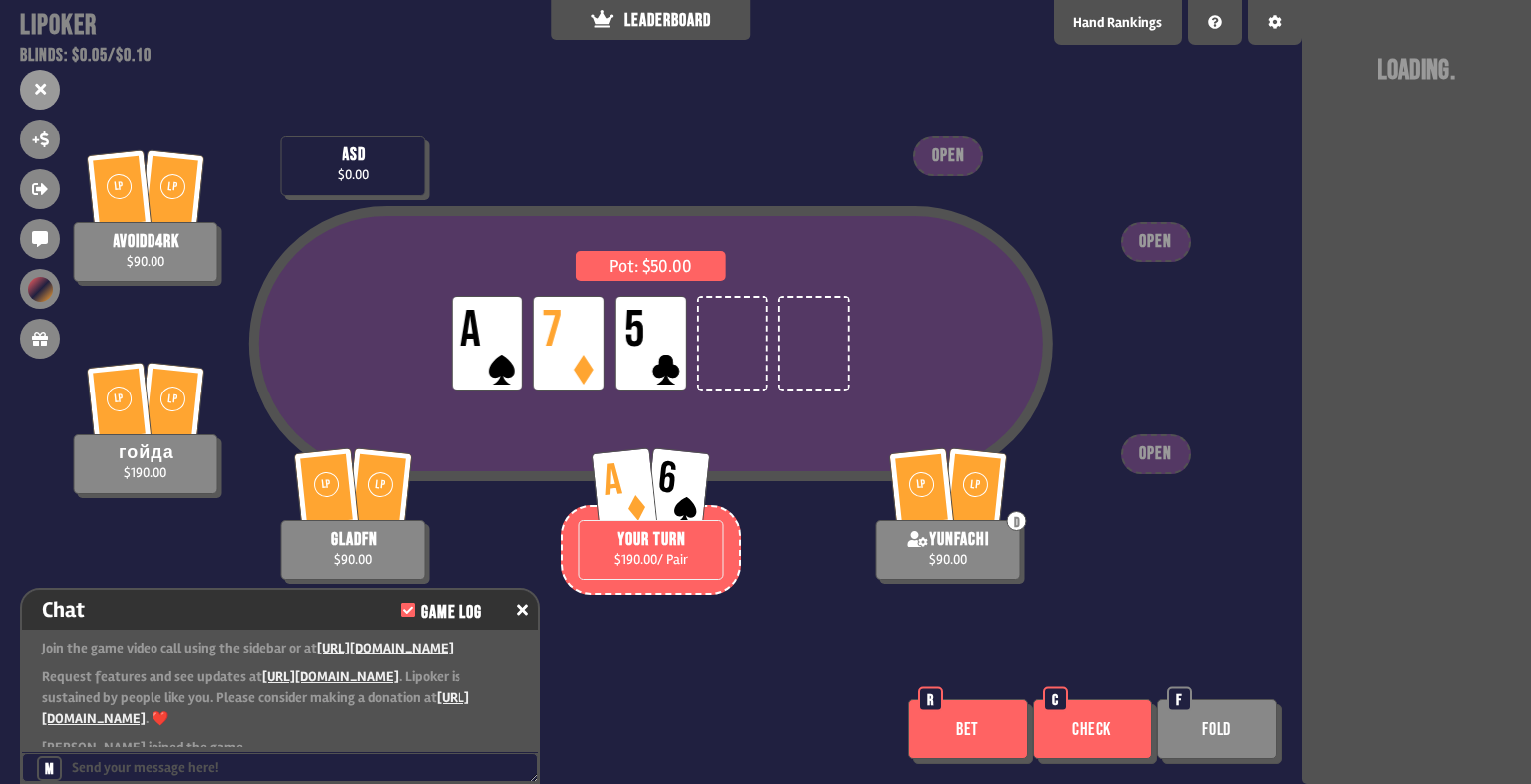 click on "LP A LP 7 LP 5" at bounding box center [651, 343] 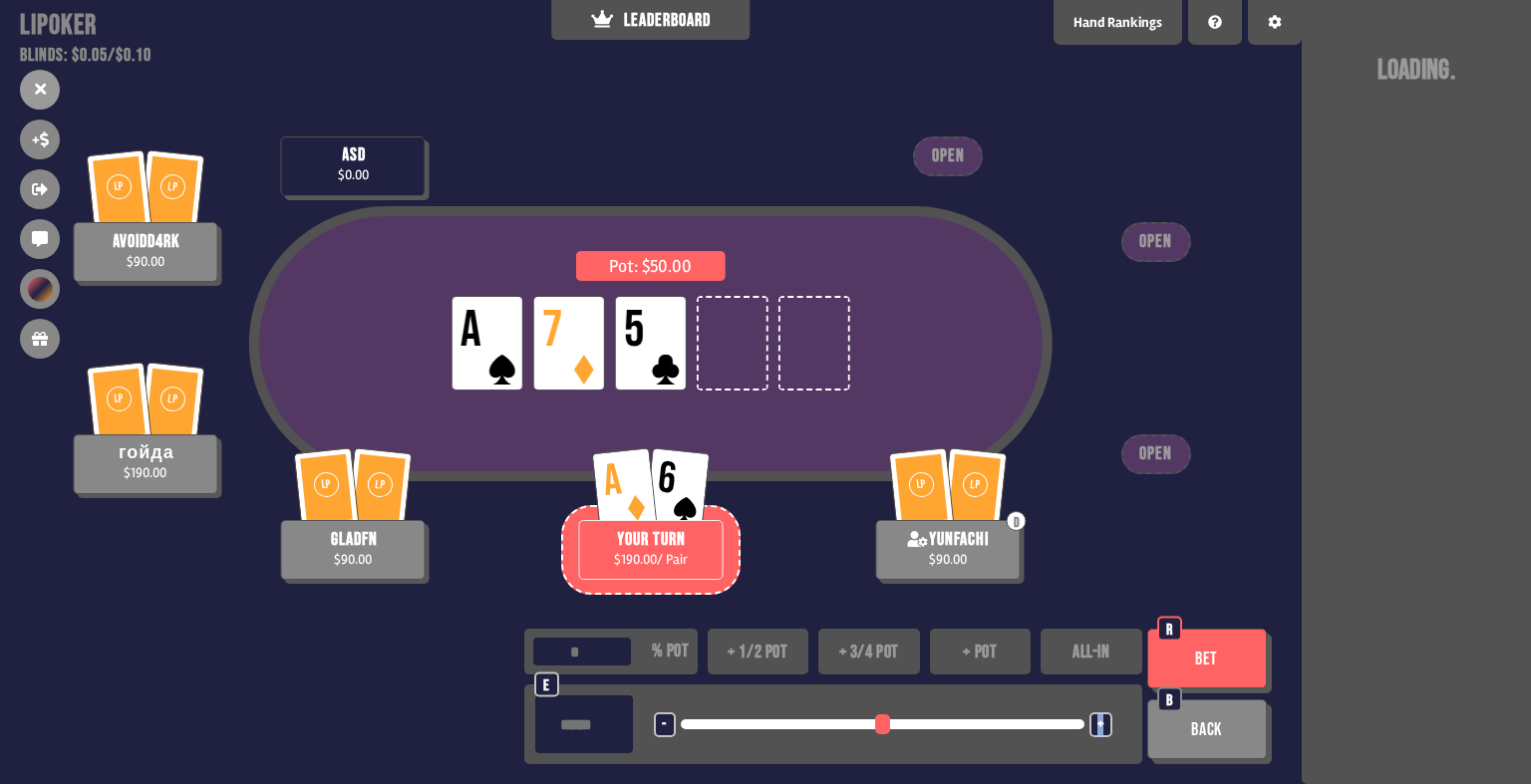 drag, startPoint x: 678, startPoint y: 717, endPoint x: 1035, endPoint y: 732, distance: 357.31499 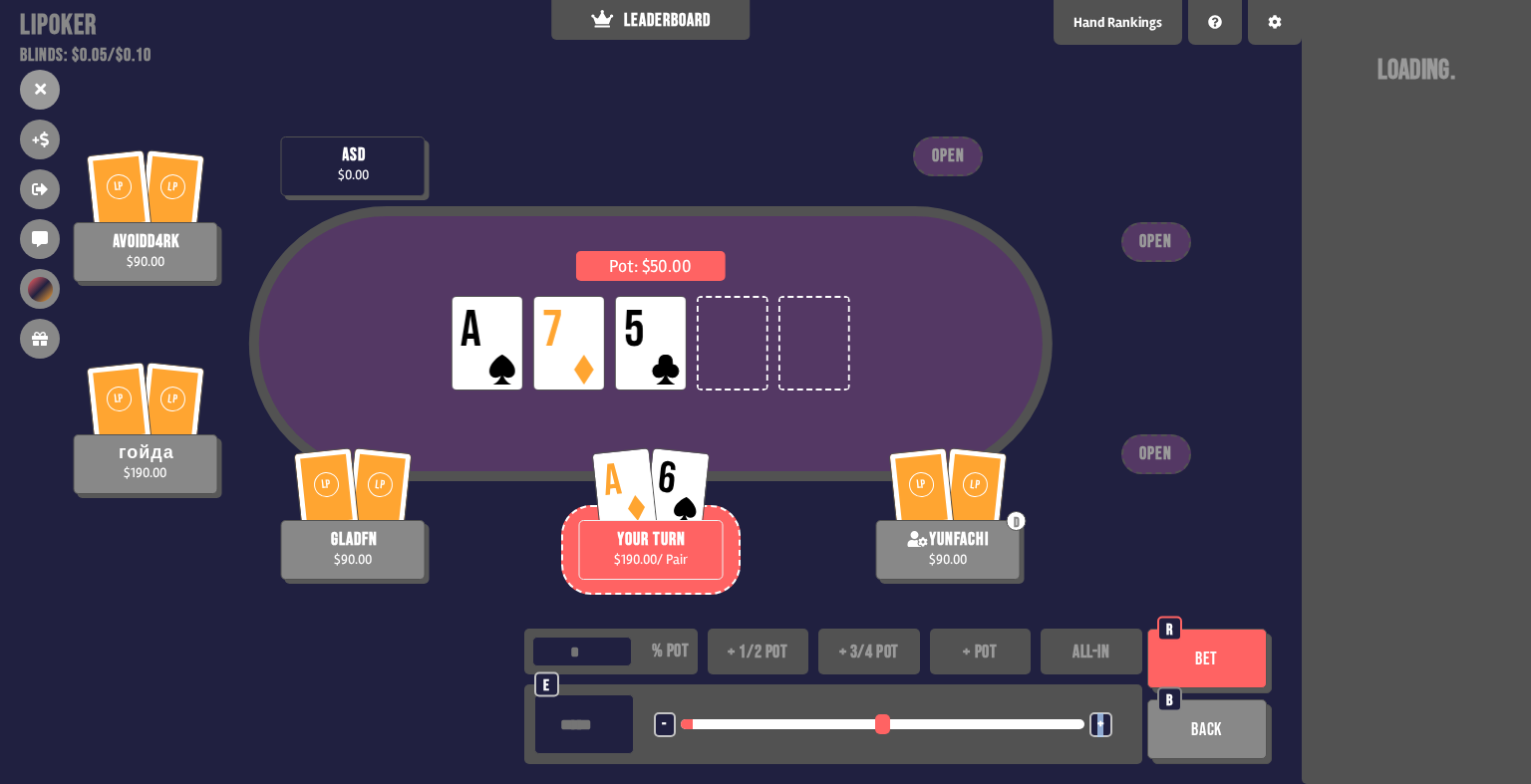 type on "**" 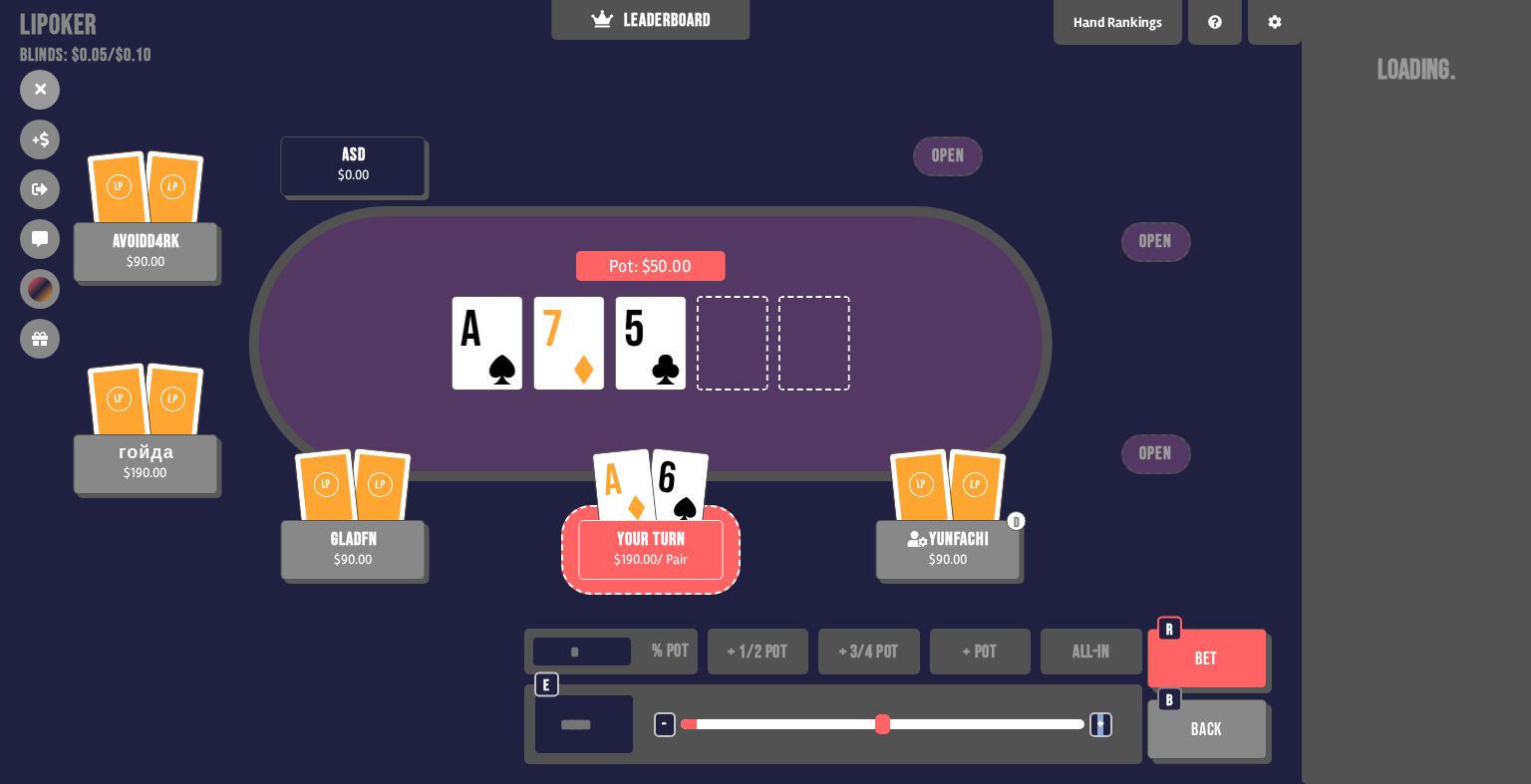 type on "***" 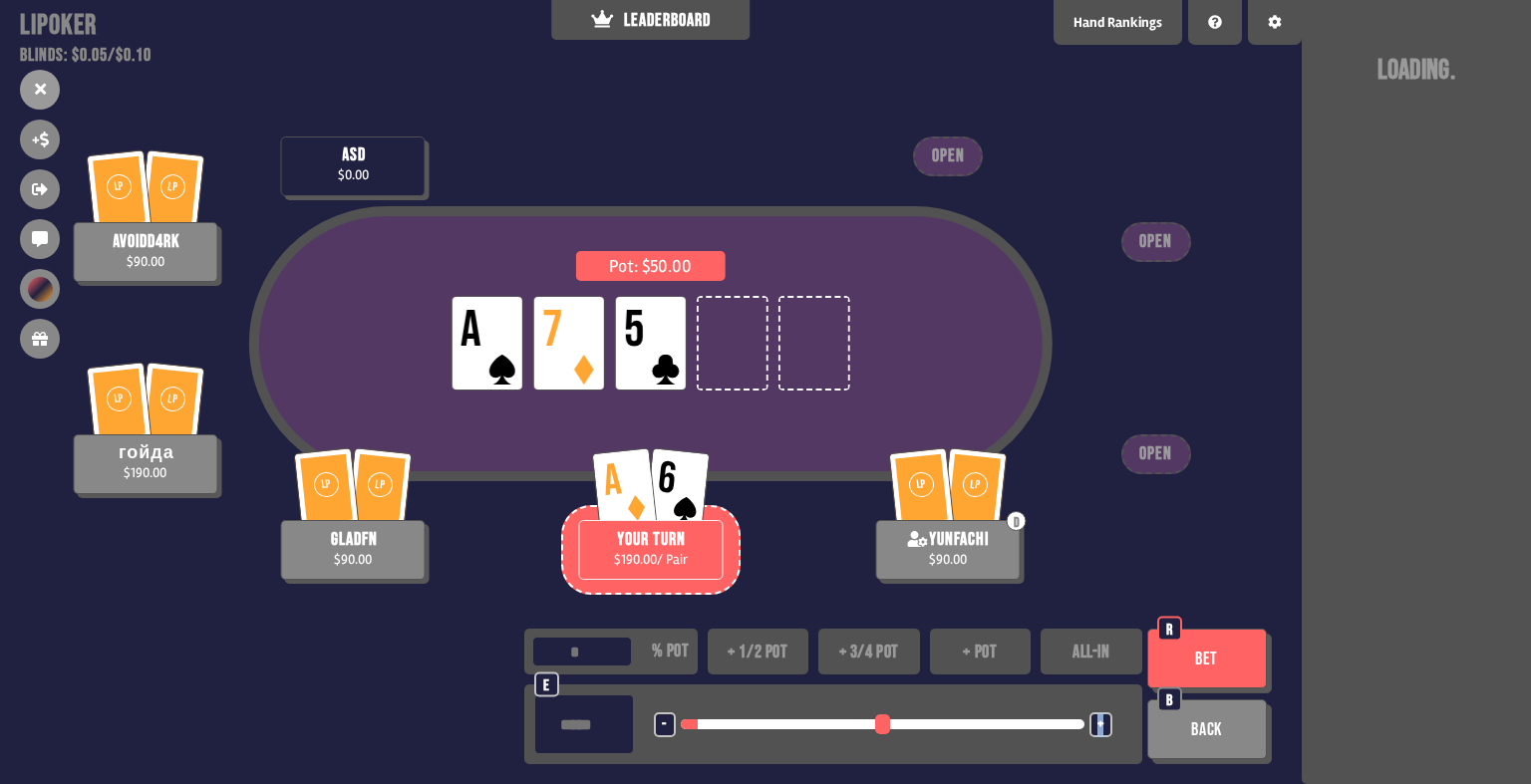 click on "+" at bounding box center (1100, 725) 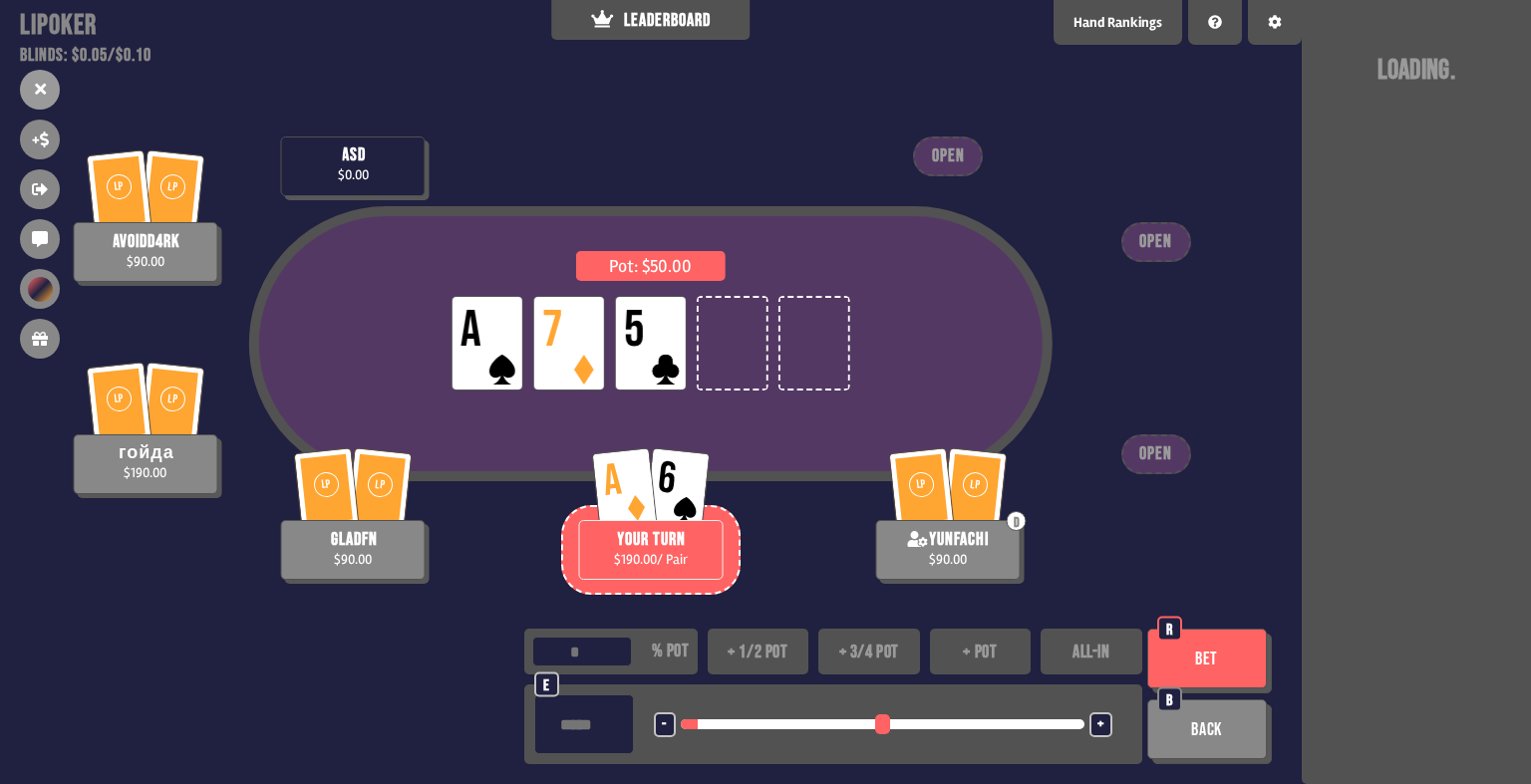 click on "- <LEFT> <DOWN> + <UP> <RIGHT>" at bounding box center (883, 724) 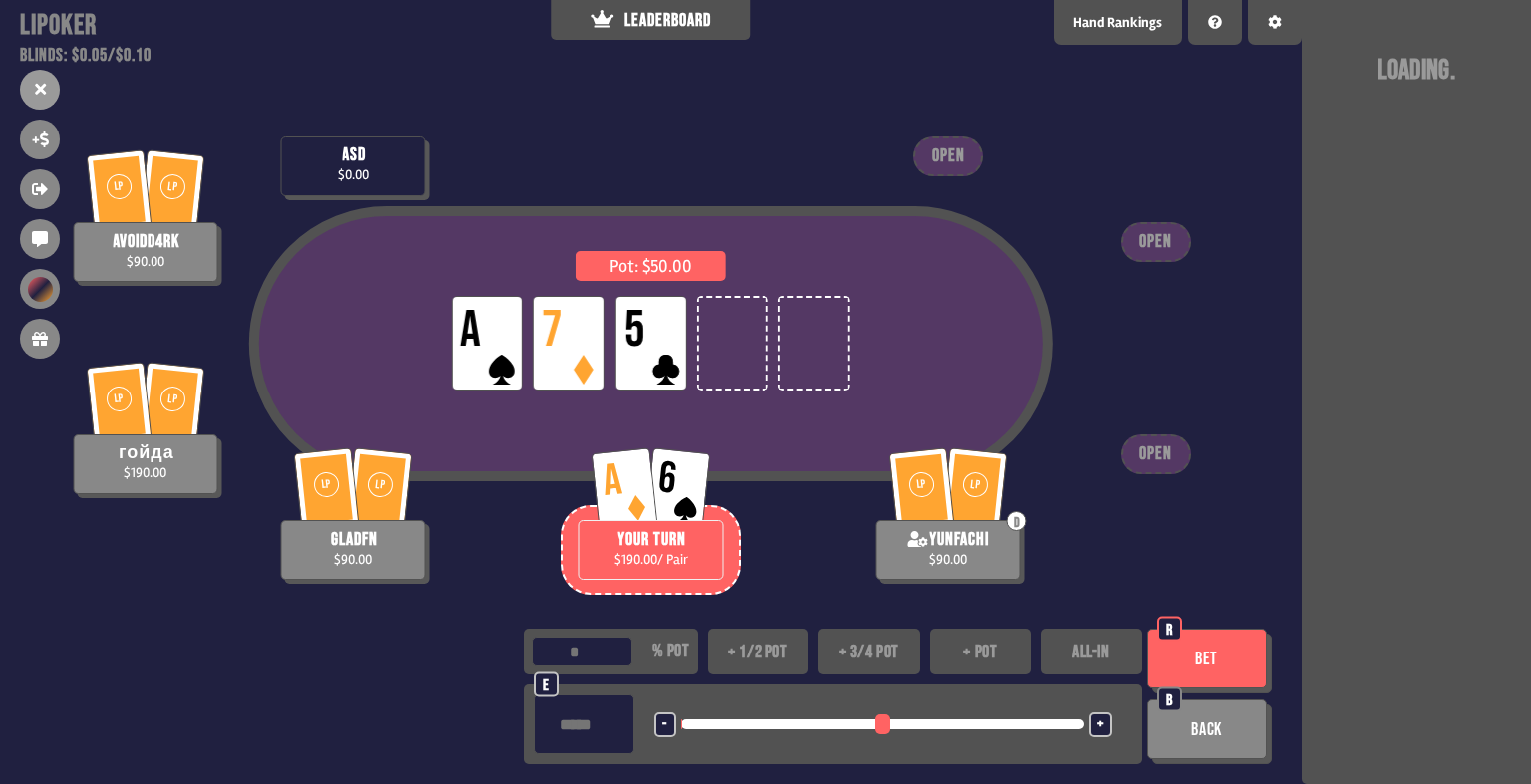 type 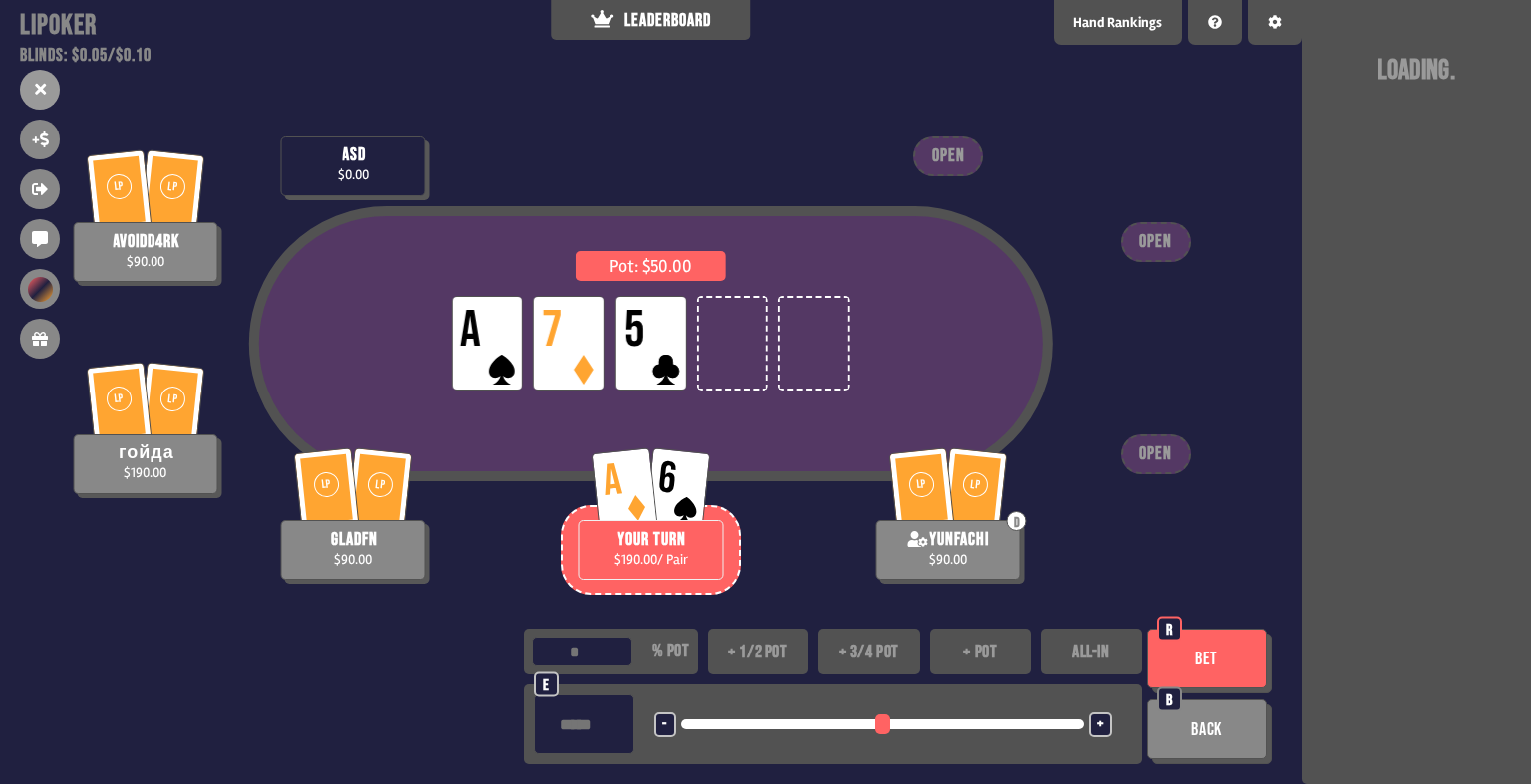 type on "*" 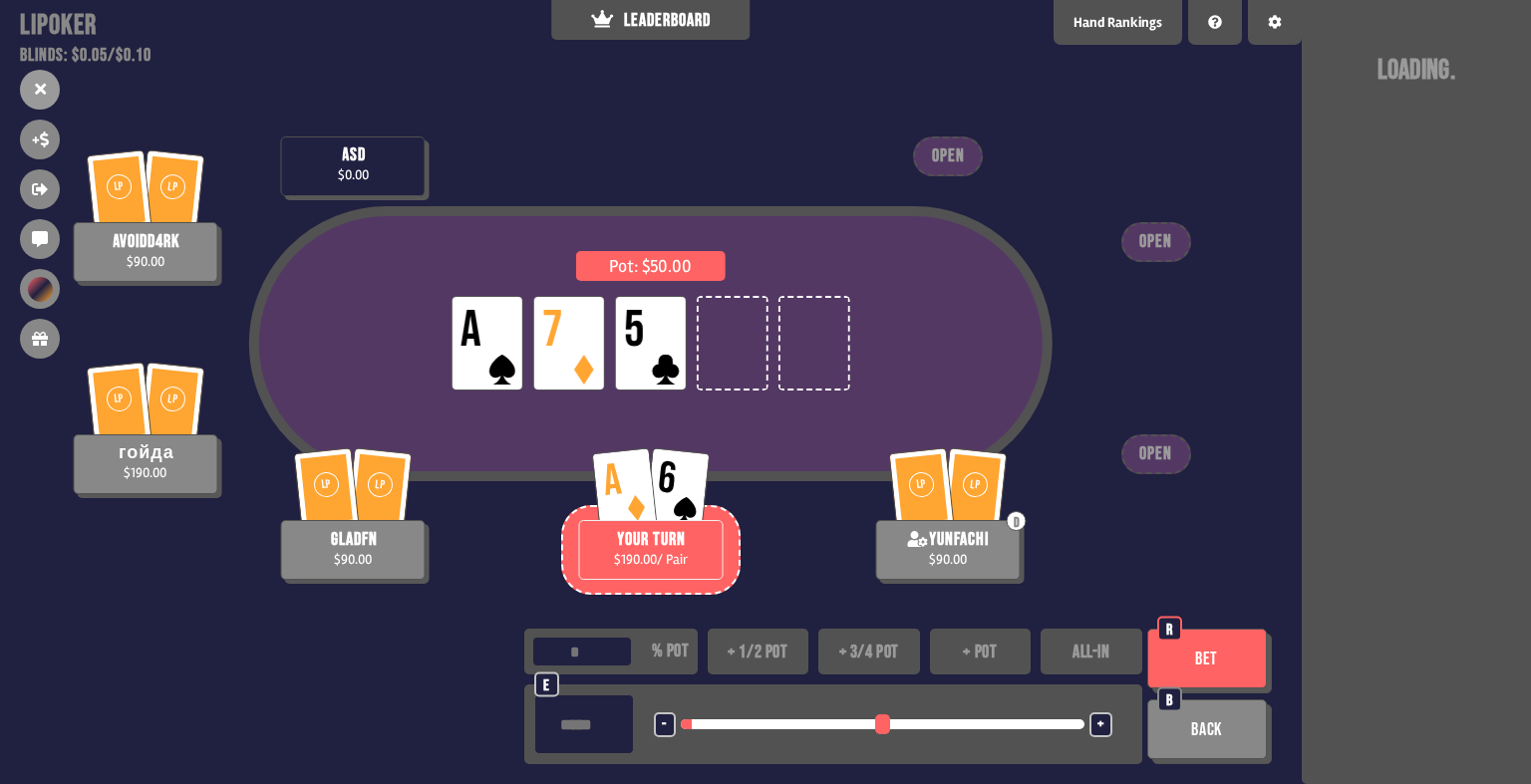 type on "***" 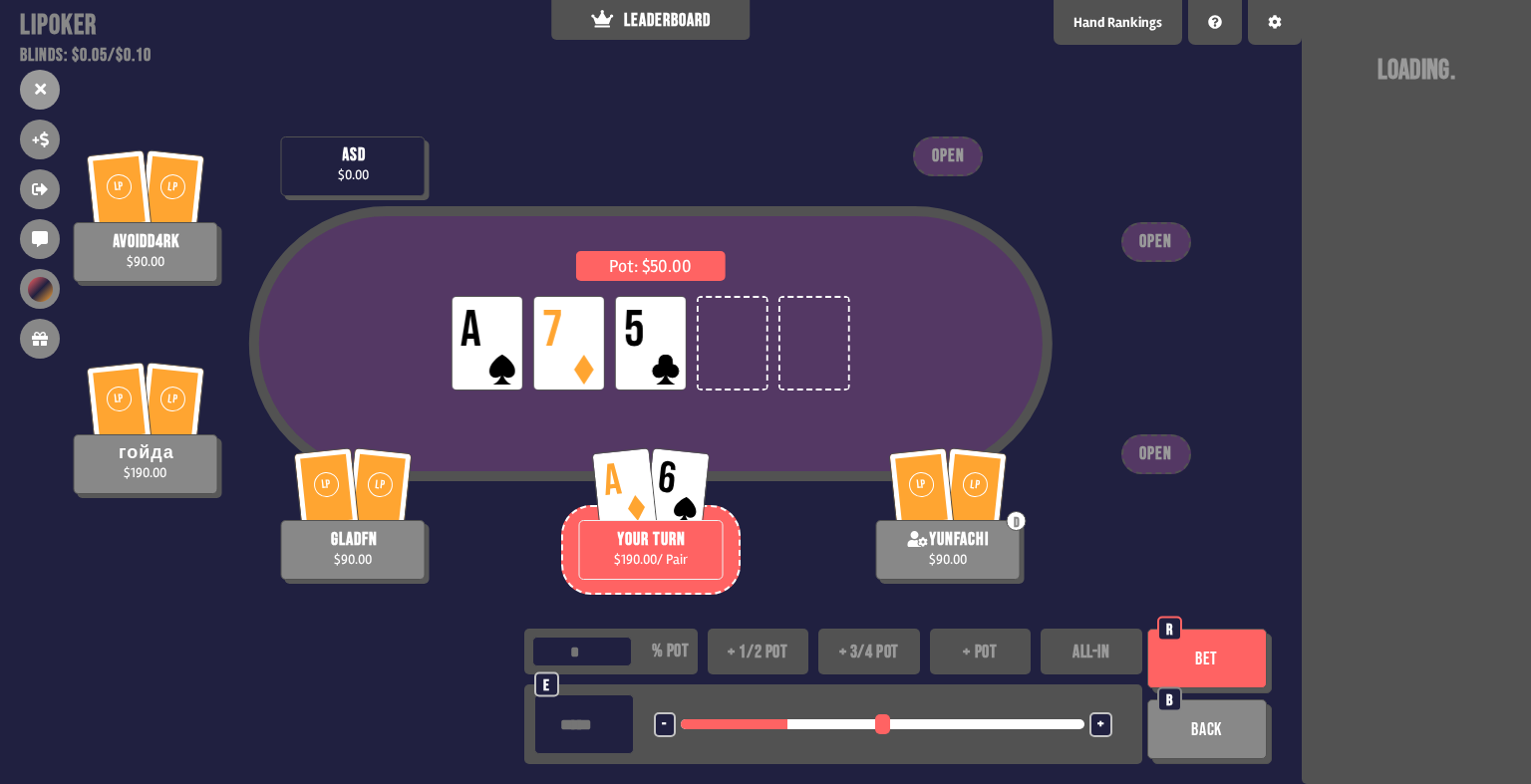 type on "***" 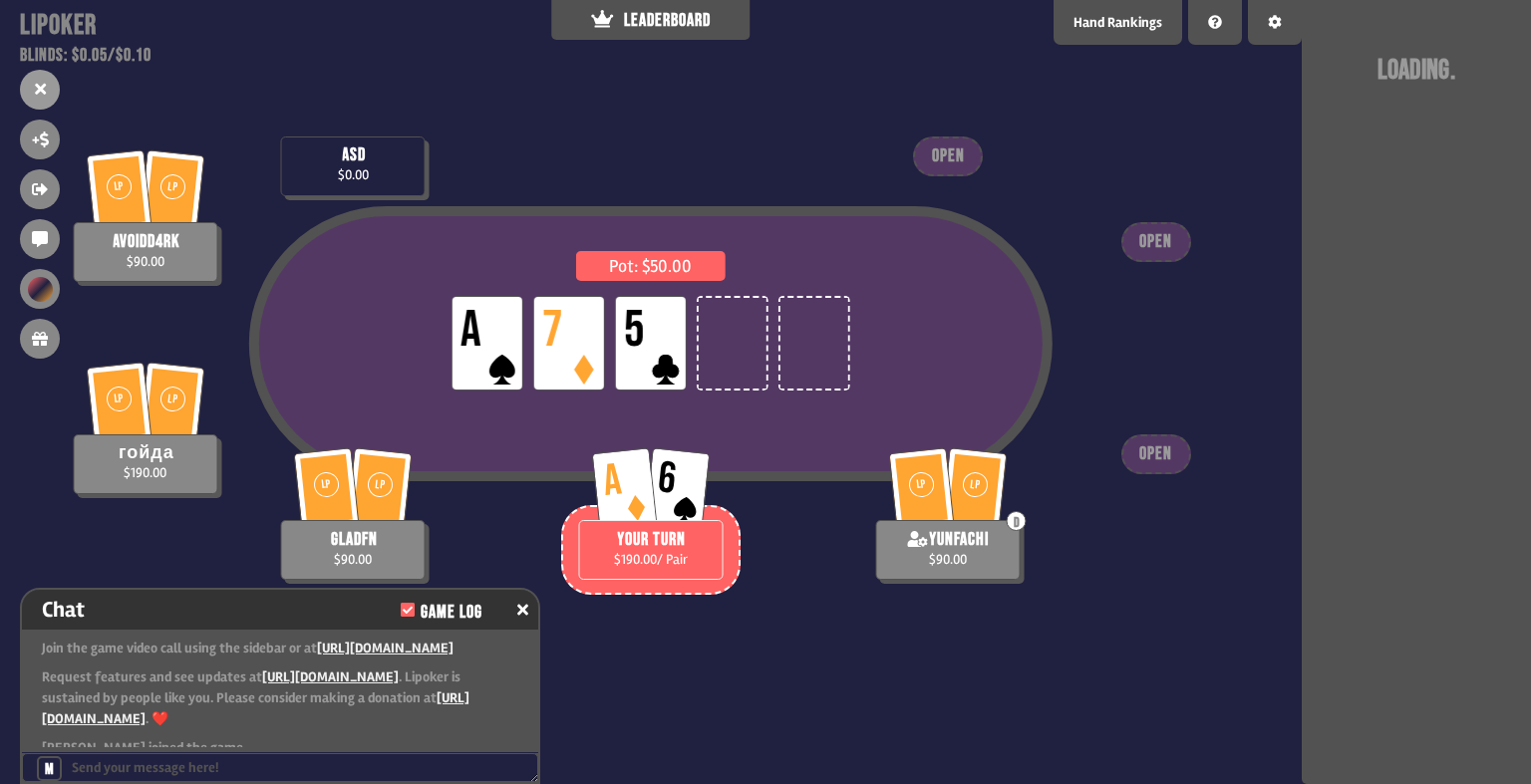 scroll, scrollTop: 1137, scrollLeft: 0, axis: vertical 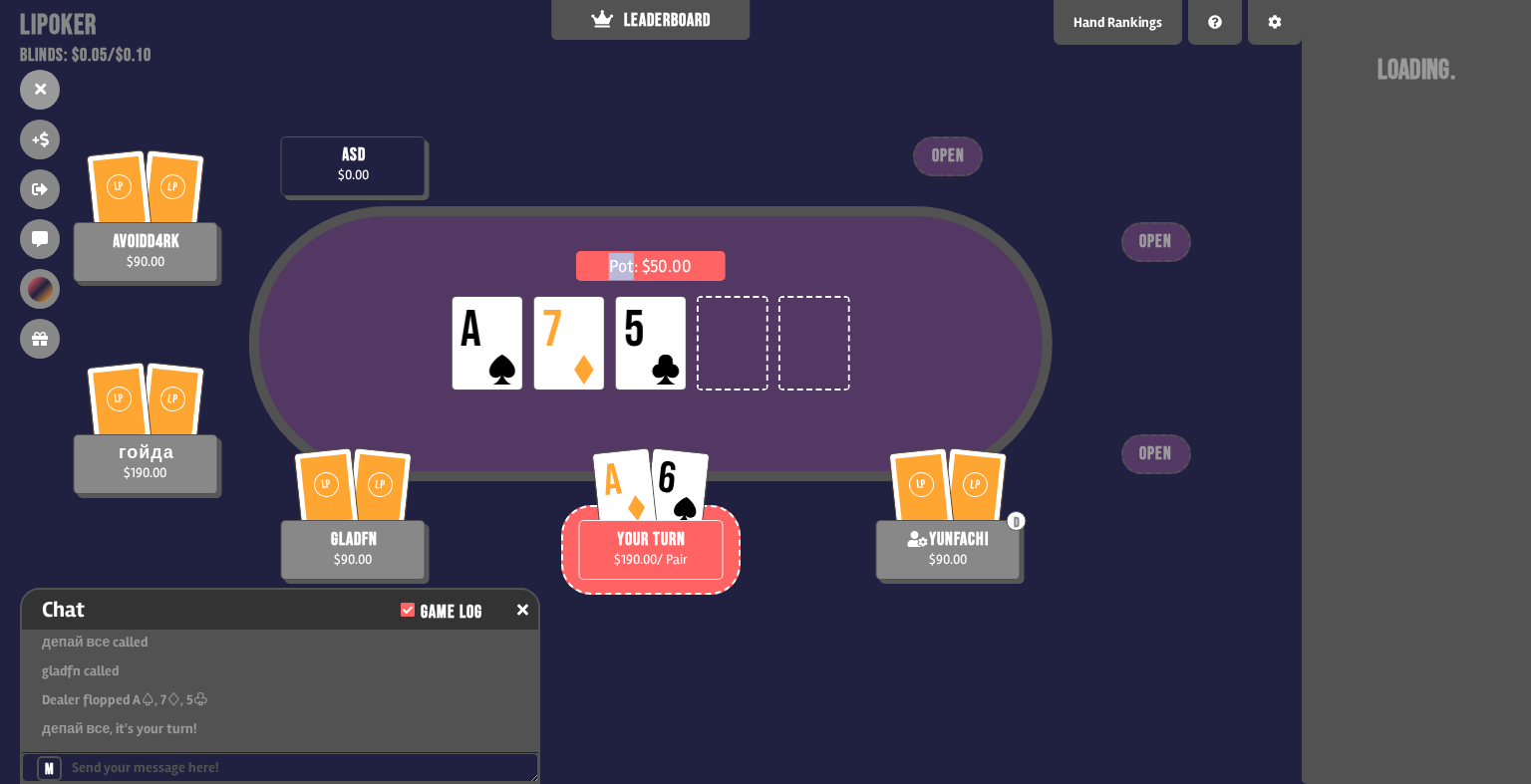 click on "Pot: $50.00   LP A LP 7 LP 5 asd $0.00  LP LP av0idd4rk $90.00  LP LP гойда $190.00  LP LP gladfn $90.00  A 6 YOUR TURN $190.00   / Pair LP LP D yunfachi $90.00  OPEN OPEN OPEN" at bounding box center (651, 392) 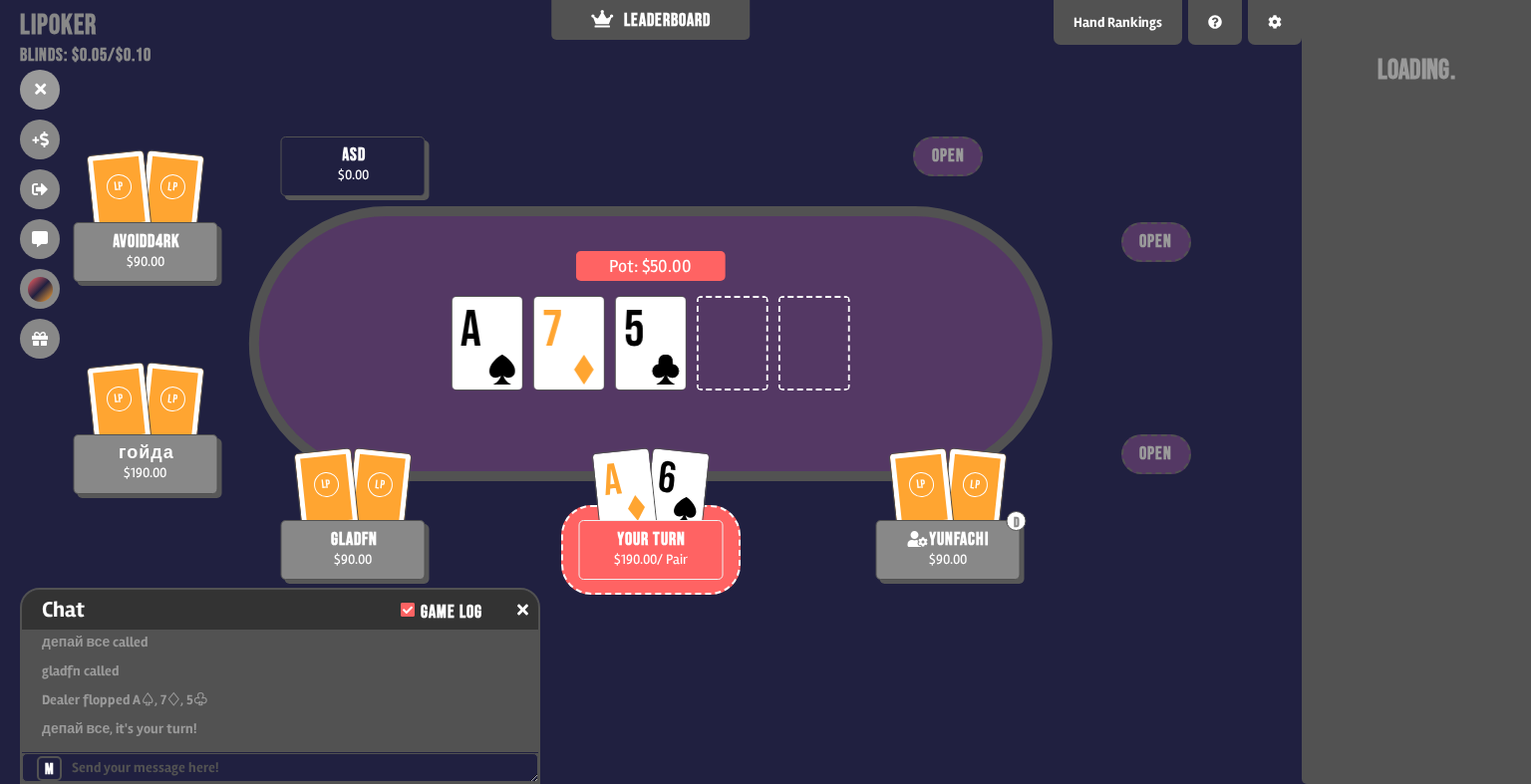 click on "Pot: $50.00   LP A LP 7 LP 5" at bounding box center [651, 343] 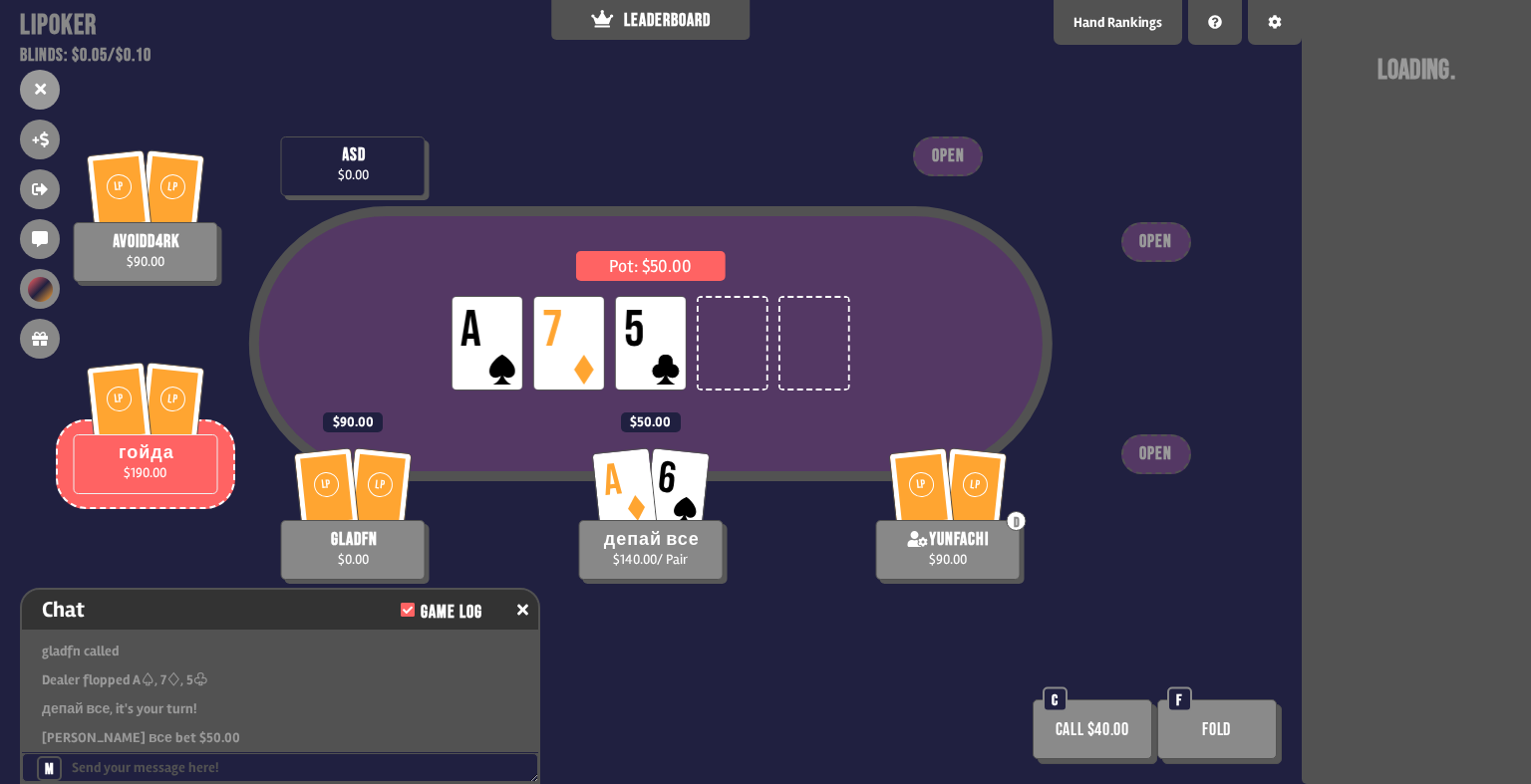 click on "Call $40.00" at bounding box center (1092, 729) 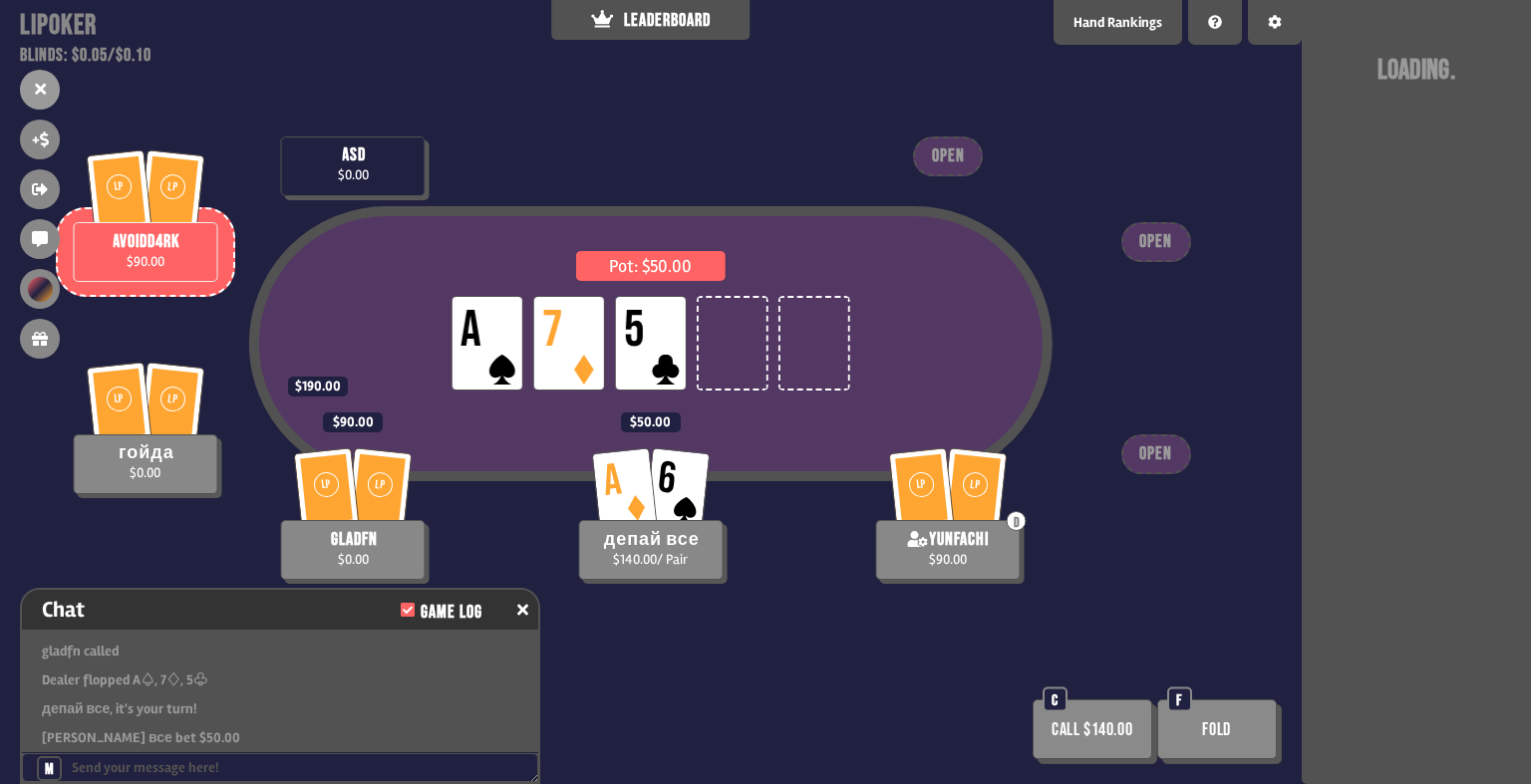 click on "Call $140.00" at bounding box center (1092, 729) 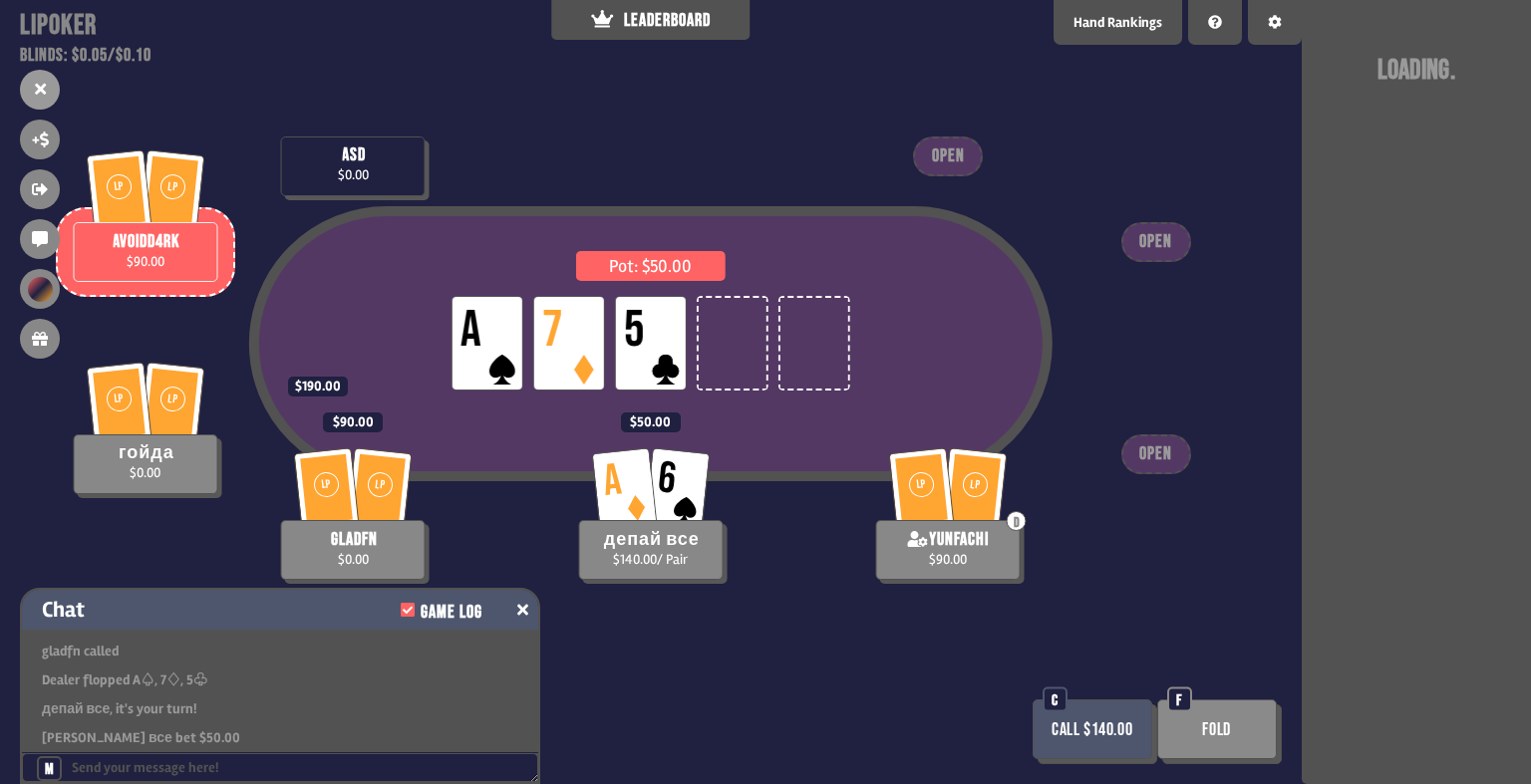 click 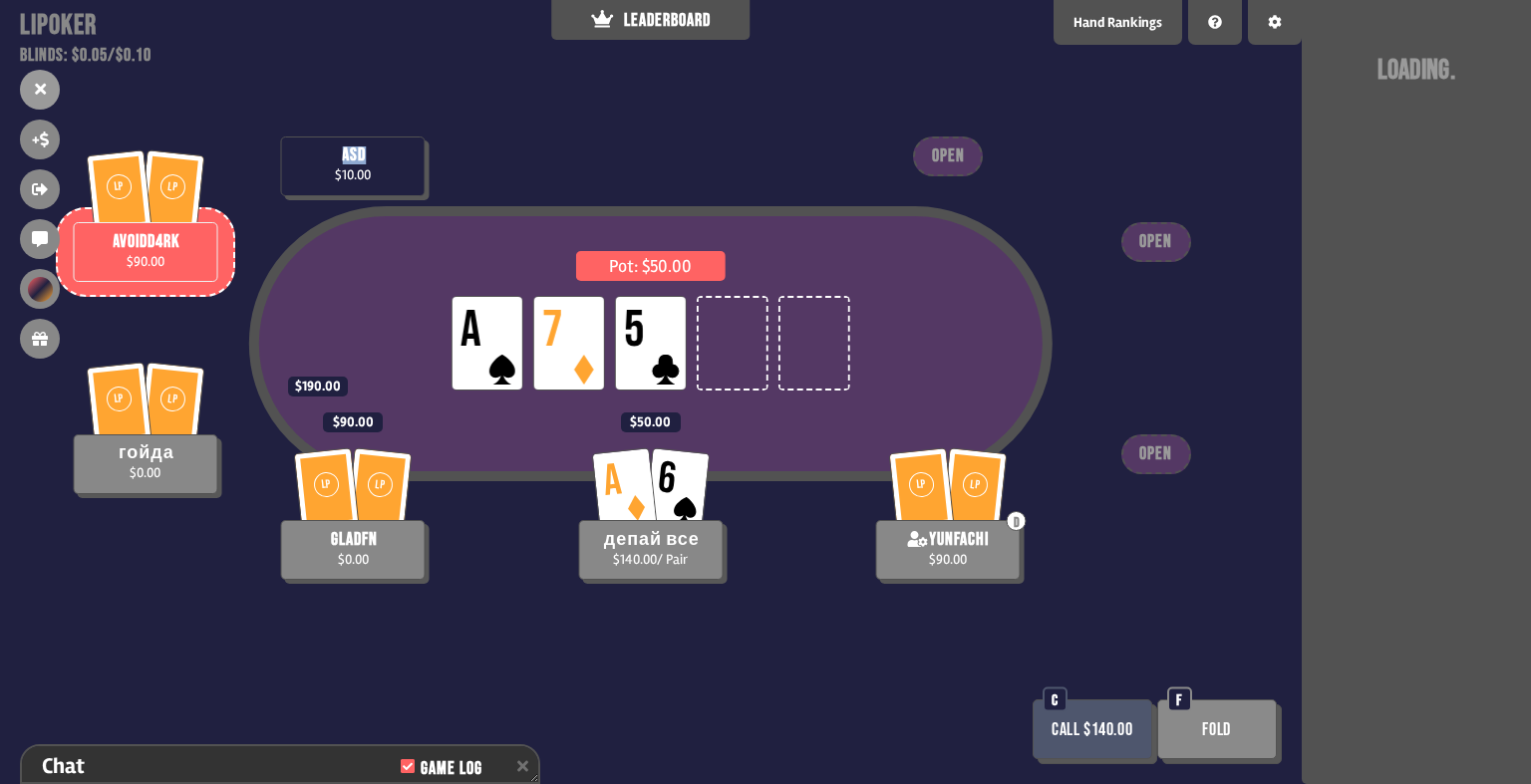 drag, startPoint x: 327, startPoint y: 154, endPoint x: 351, endPoint y: 167, distance: 27.294688 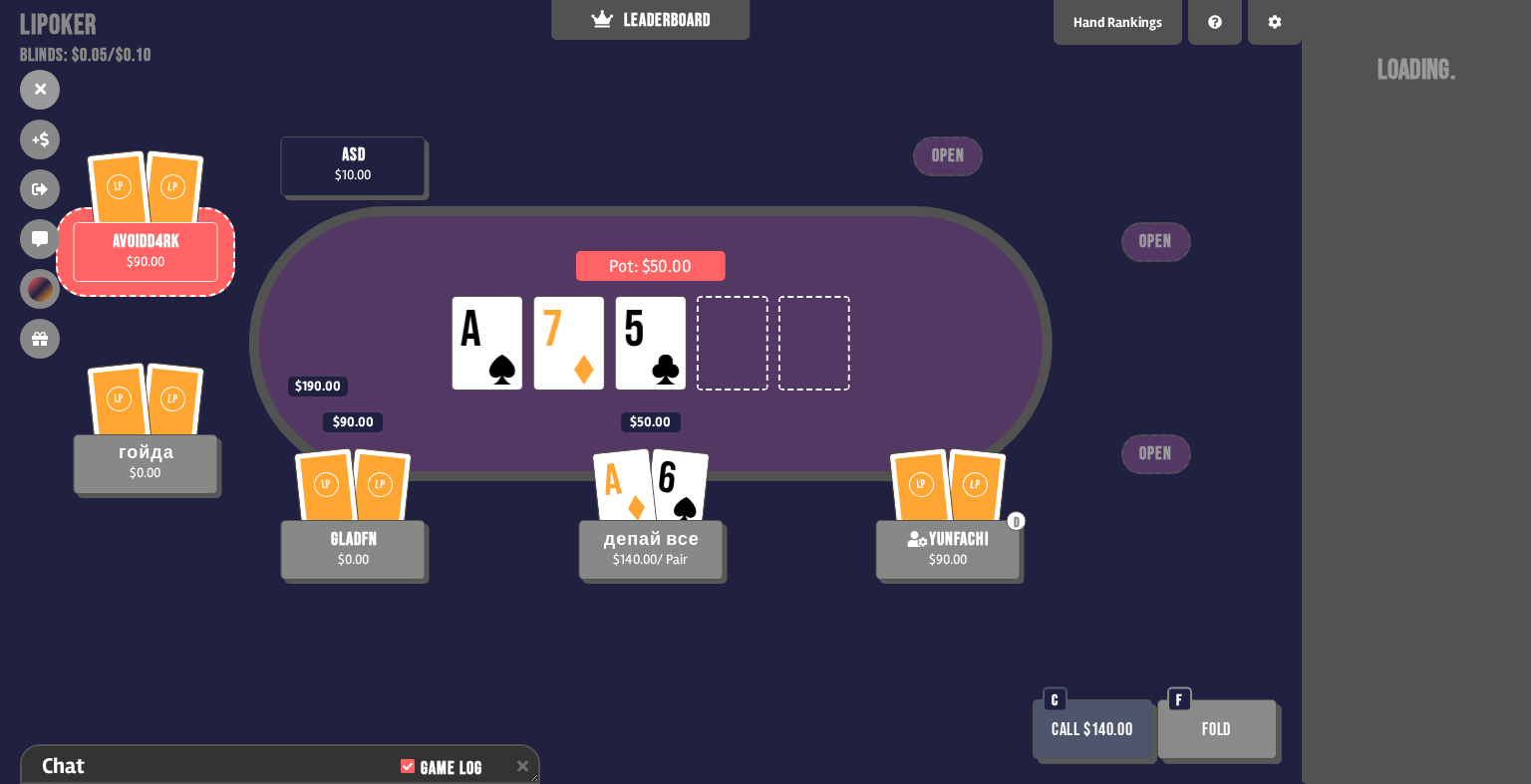 drag, startPoint x: 351, startPoint y: 167, endPoint x: 383, endPoint y: 183, distance: 35.77709 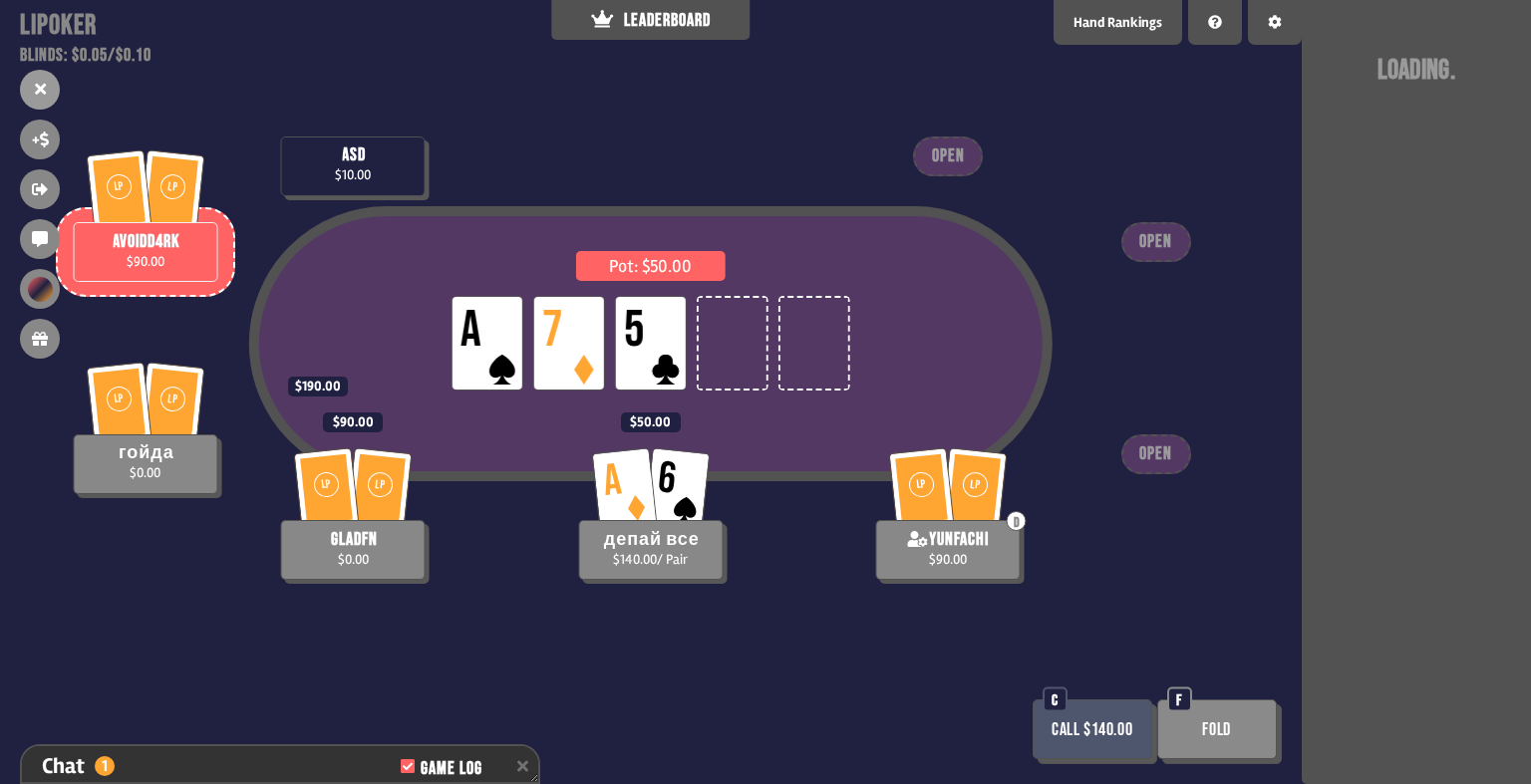 click on "Pot: $50.00   LP A LP 7 LP 5 asd $10.00  LP LP av0idd4rk $90.00  LP LP гойда $0.00  $190.00  LP LP gladfn $0.00  $90.00  A 6 депай все $140.00   / Pair $50.00  LP LP D yunfachi $90.00  OPEN OPEN OPEN Call $140.00 C Fold F" at bounding box center [651, 392] 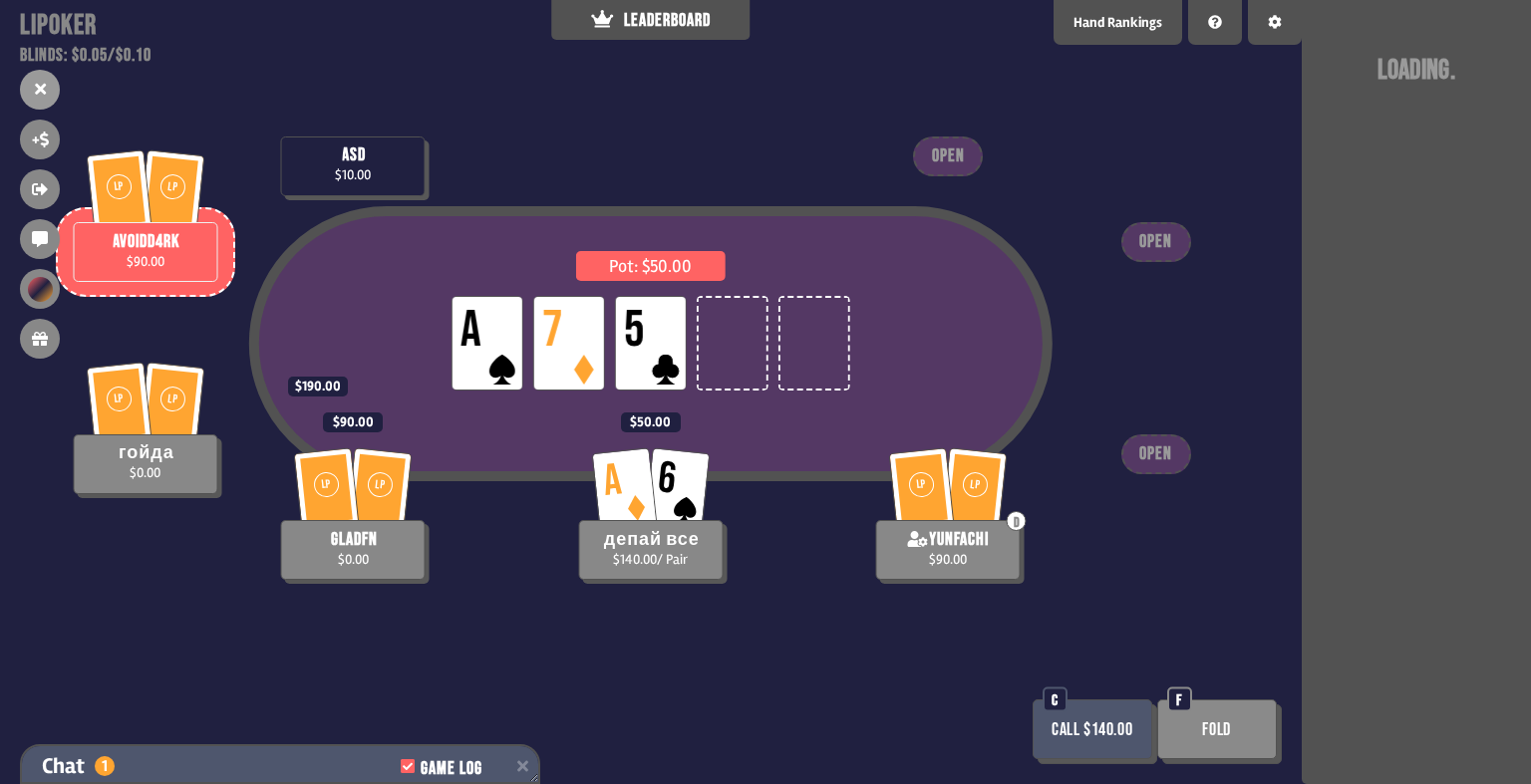 click on "Game Log" at bounding box center (451, 769) 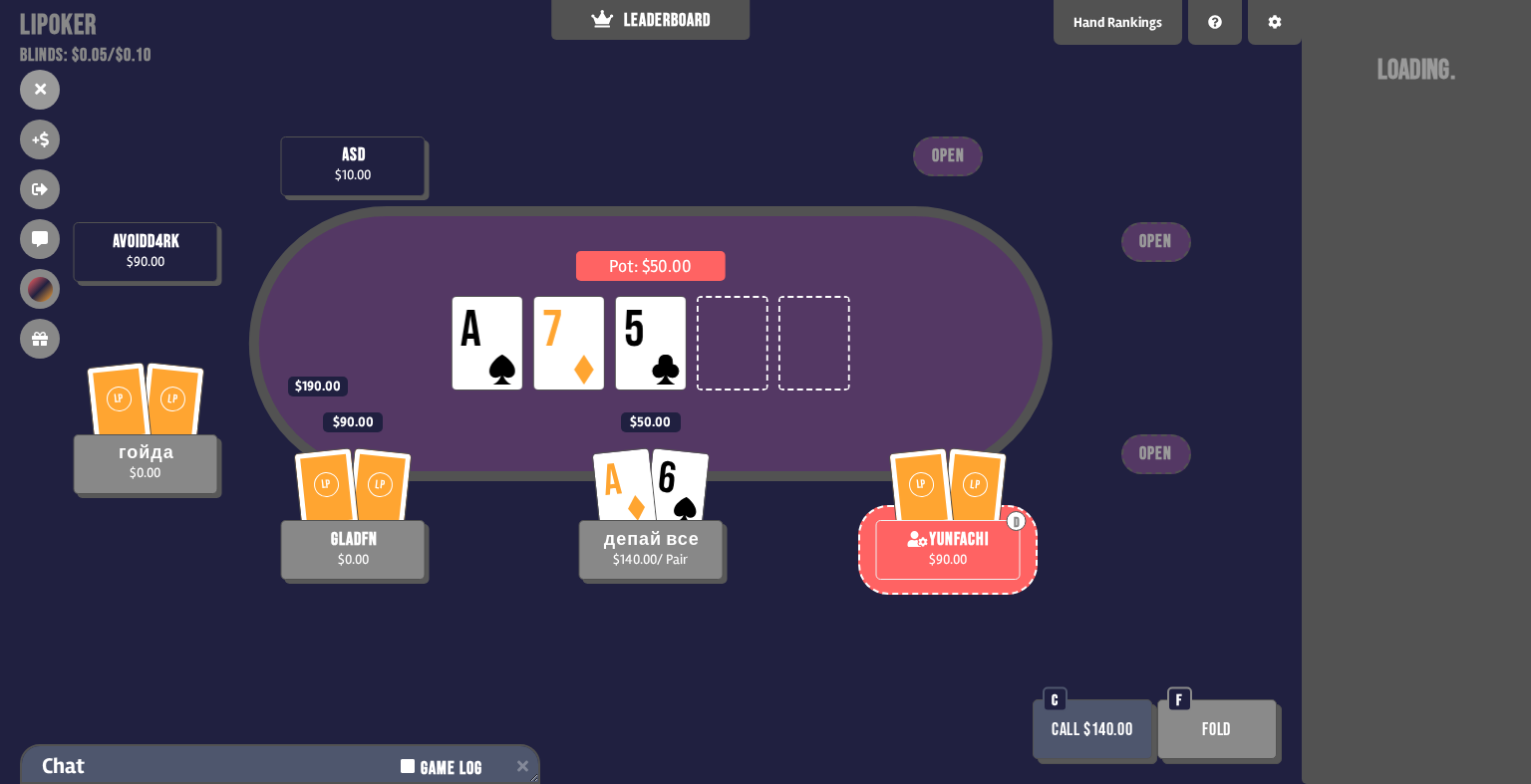click on "Game Log" at bounding box center [451, 769] 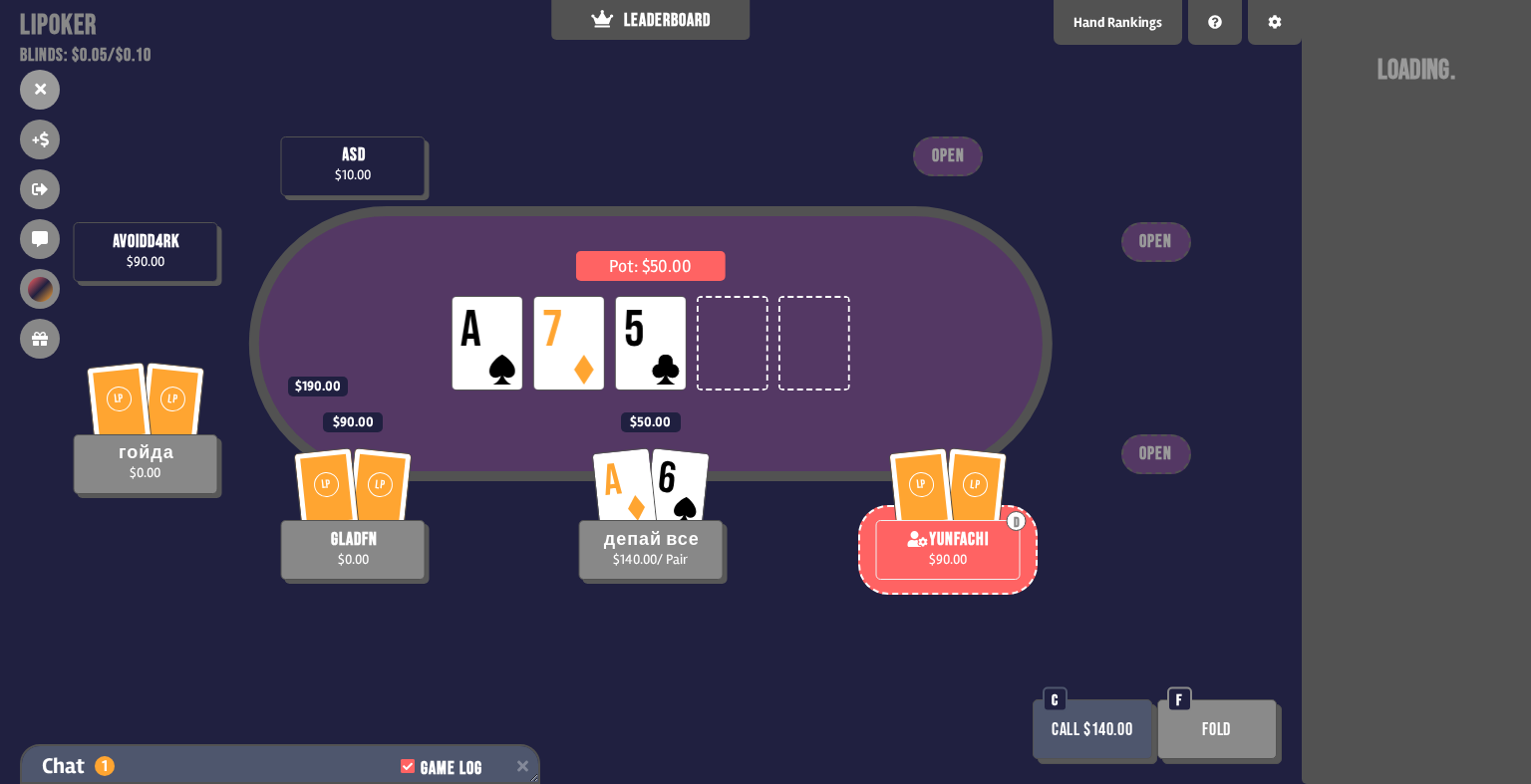 click on "Game Log" at bounding box center [451, 769] 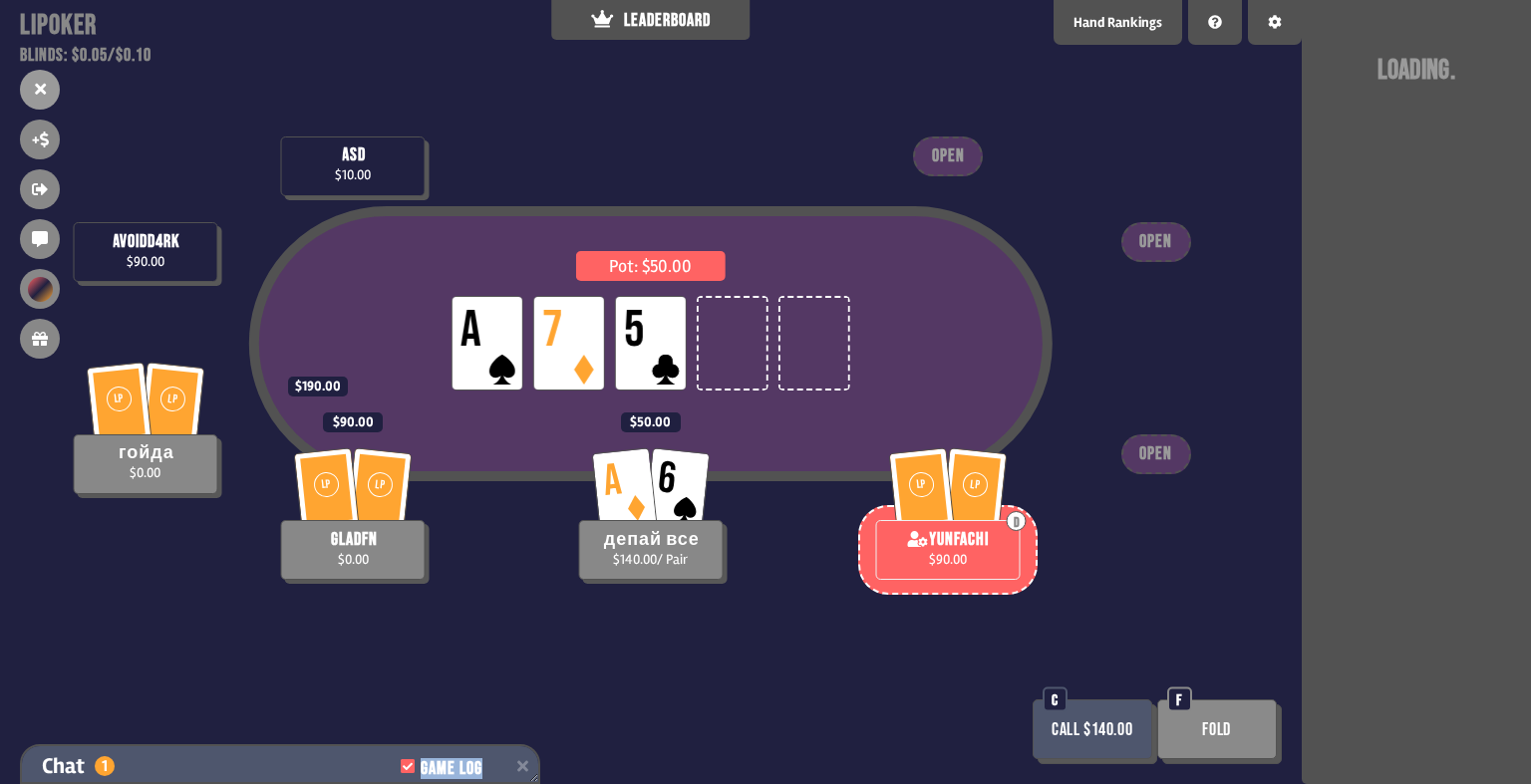 click on "Game Log" at bounding box center (451, 769) 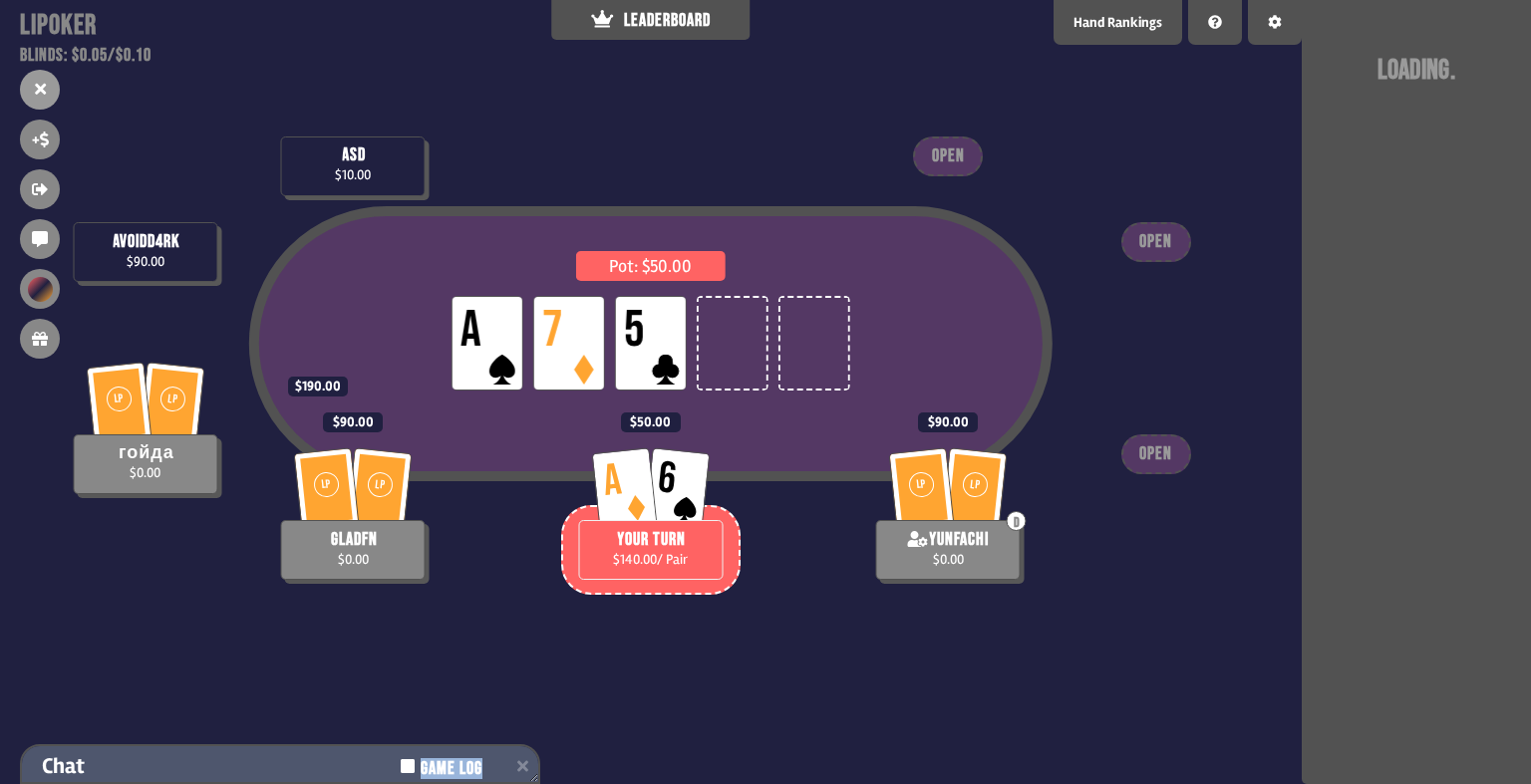 click 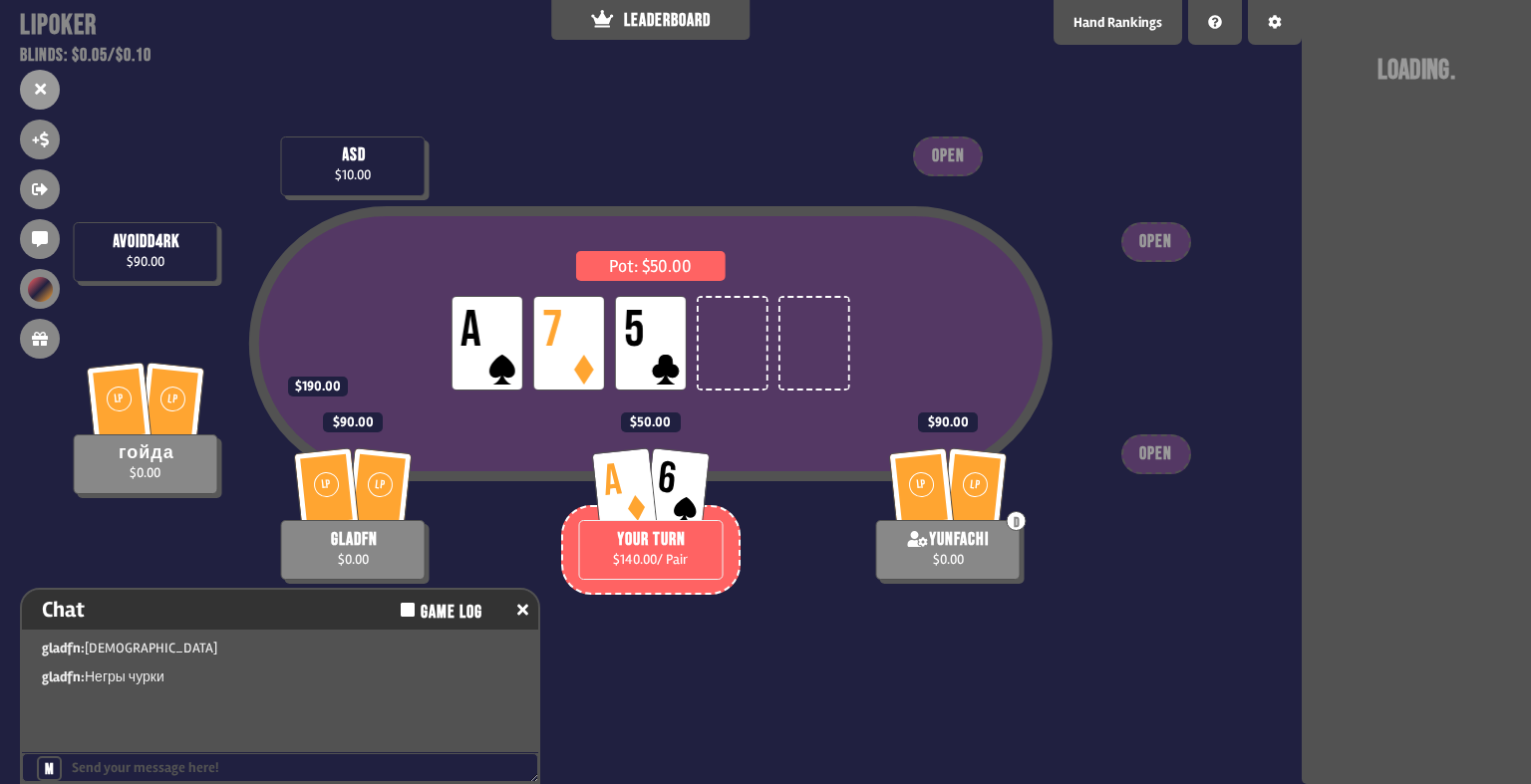 scroll, scrollTop: 0, scrollLeft: 0, axis: both 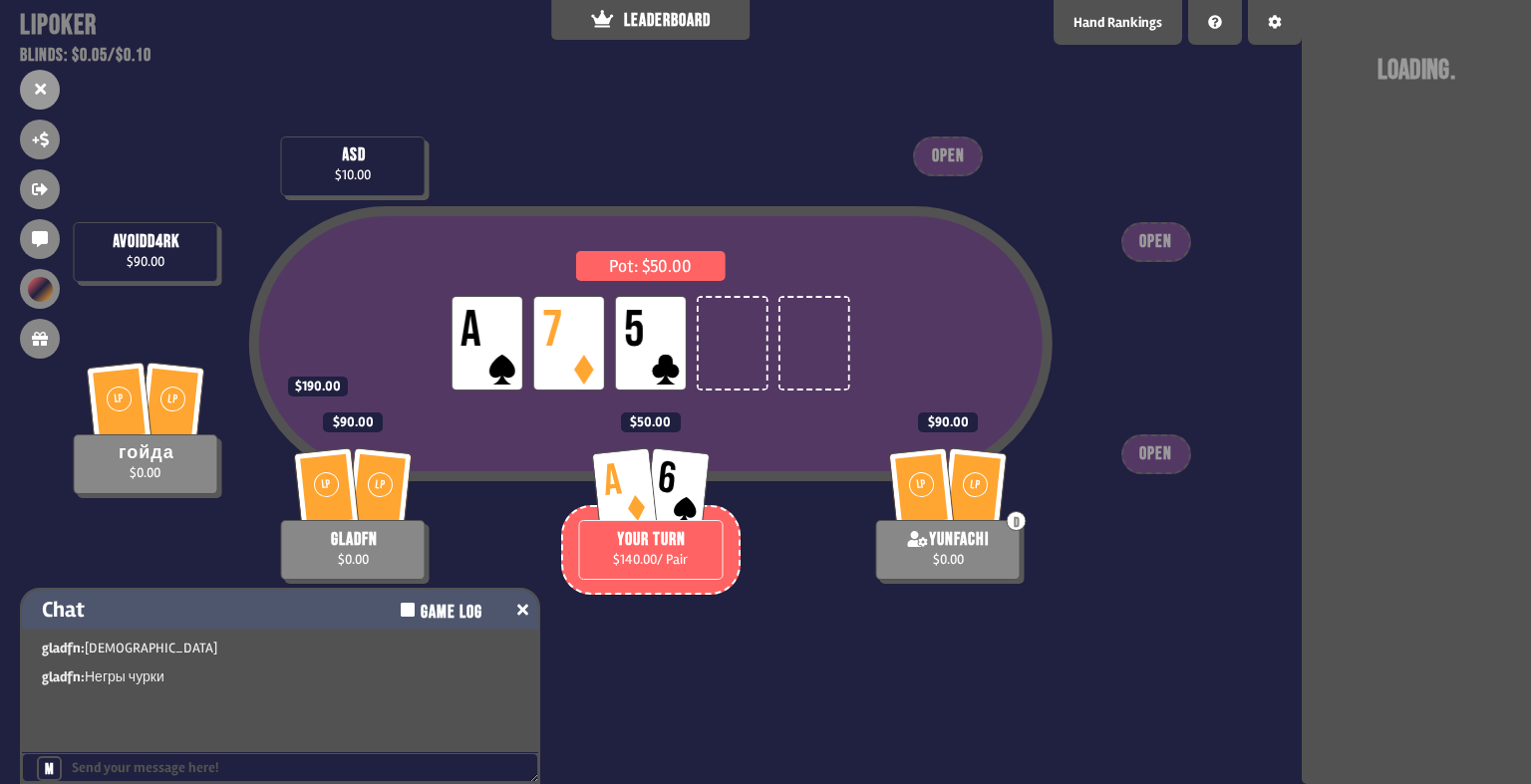 click on "Chat   Game Log" at bounding box center [280, 610] 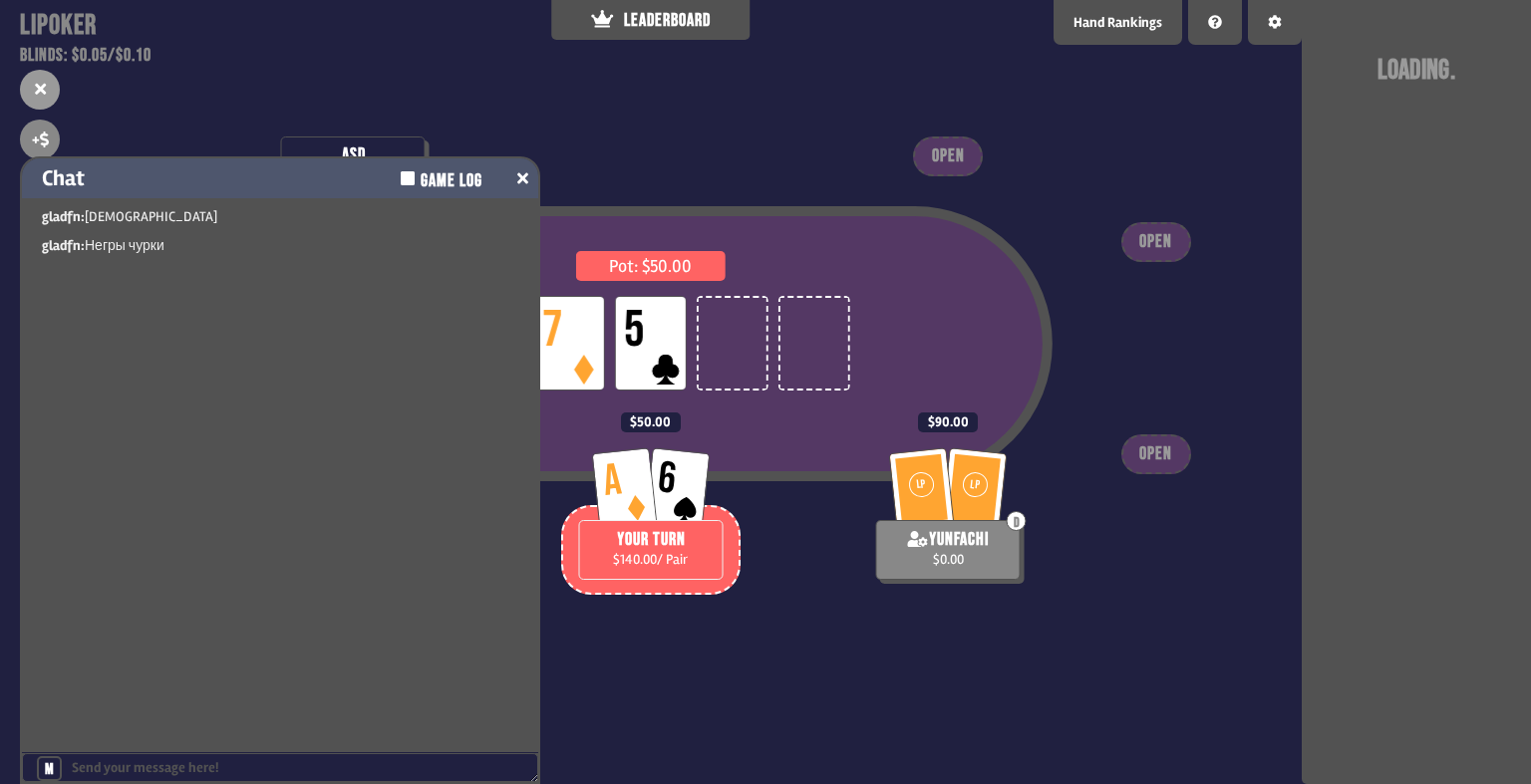 click at bounding box center [522, 178] 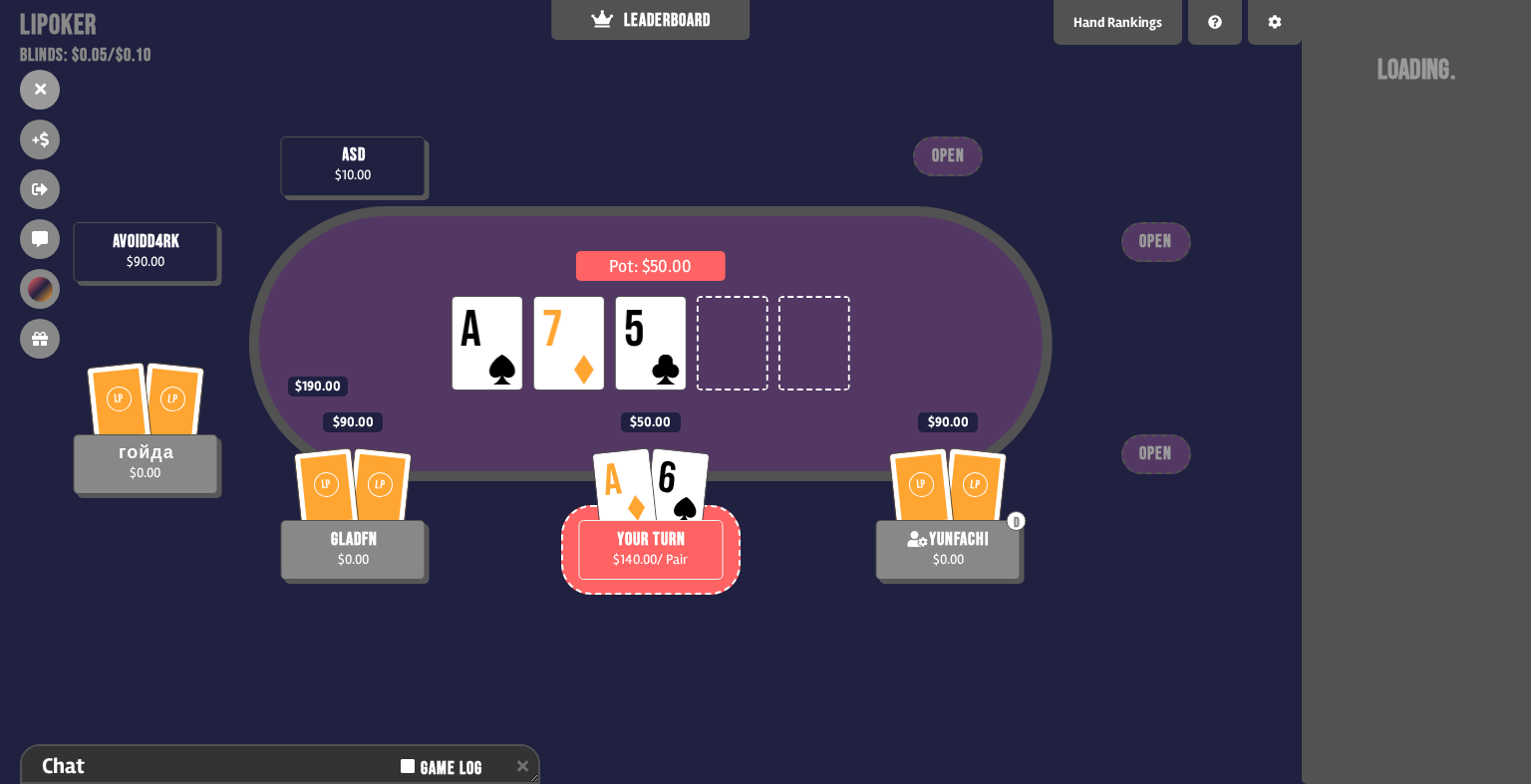 scroll, scrollTop: 66, scrollLeft: 0, axis: vertical 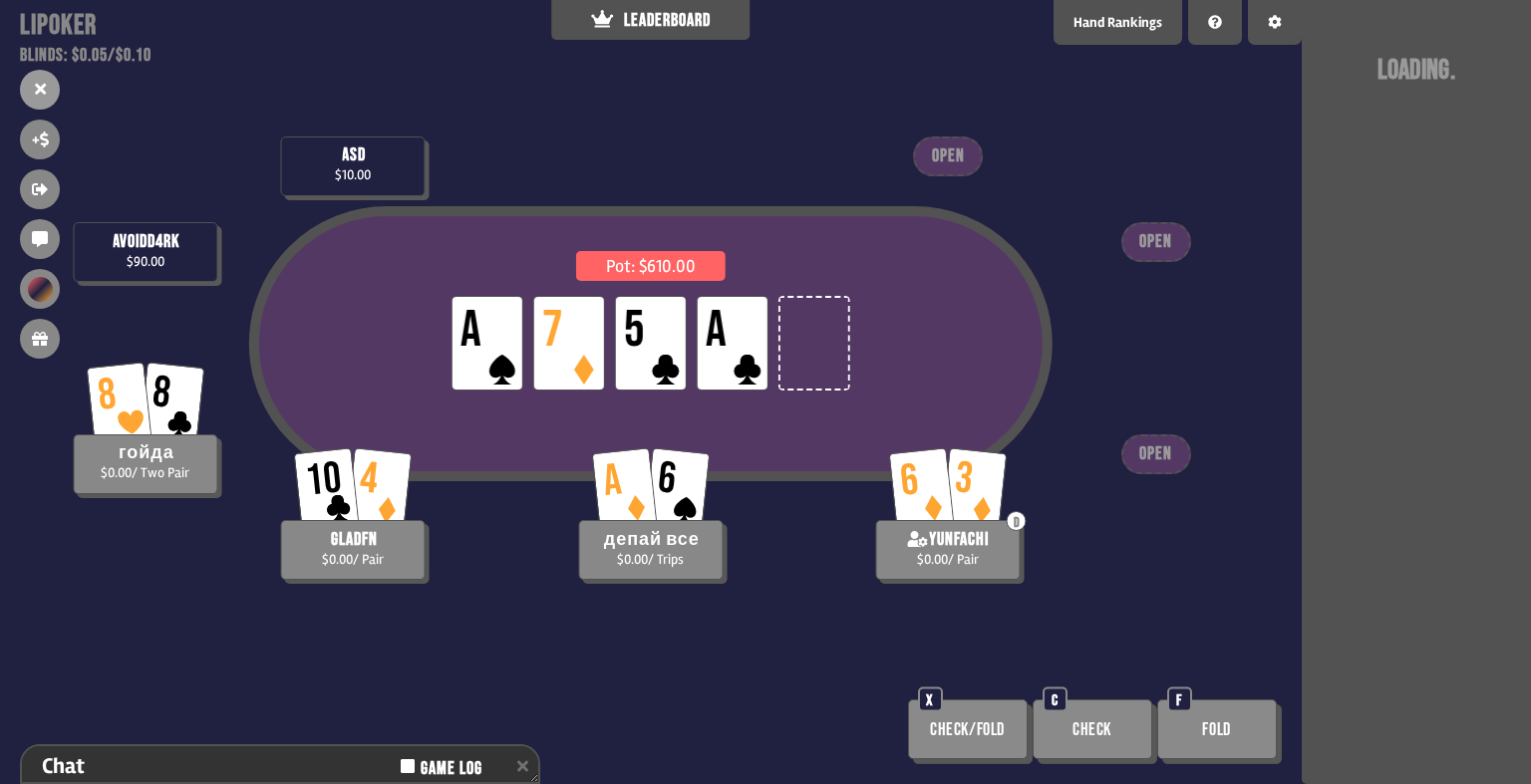 click on "Check" at bounding box center [1092, 729] 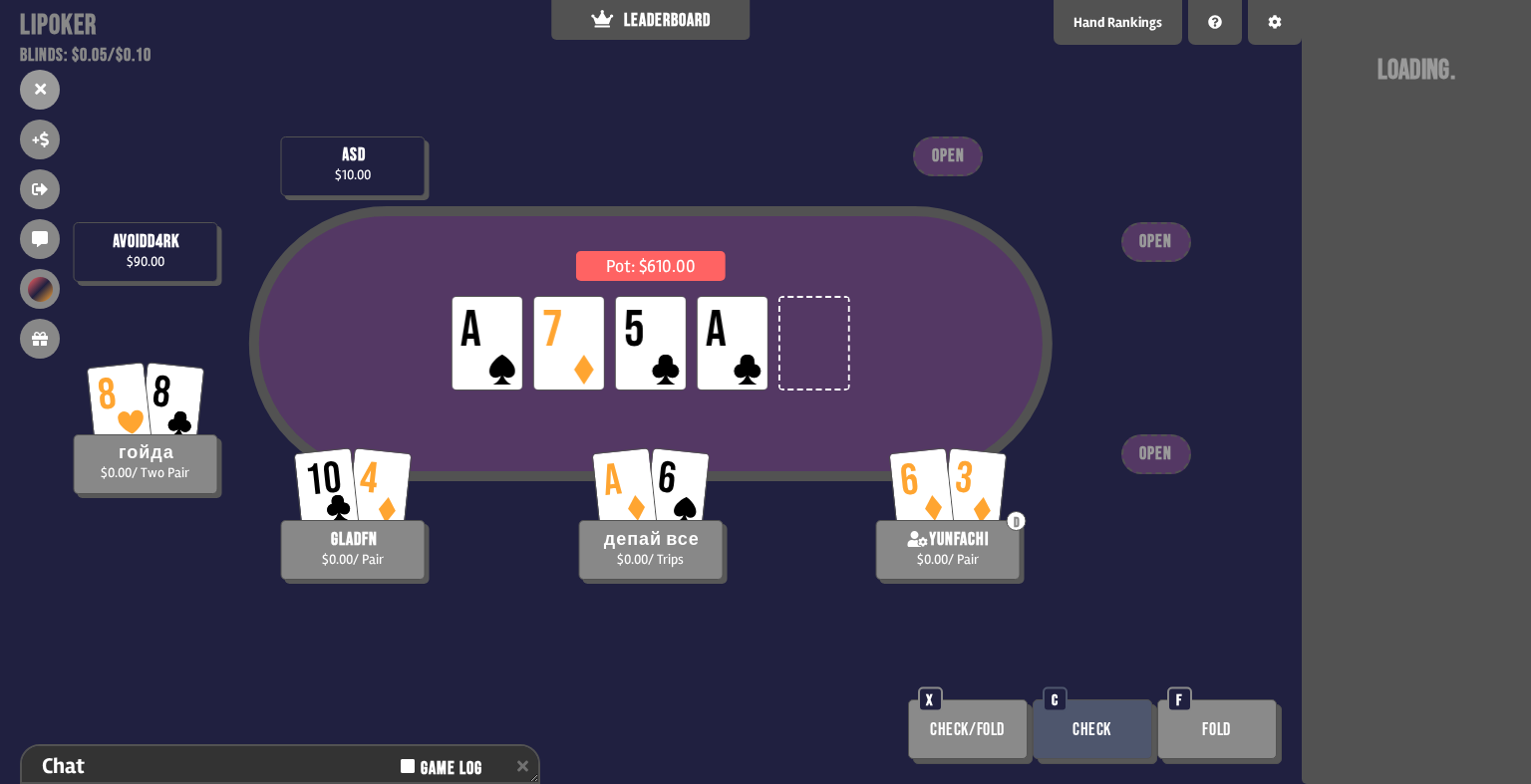 click on "Check/Fold" at bounding box center (968, 729) 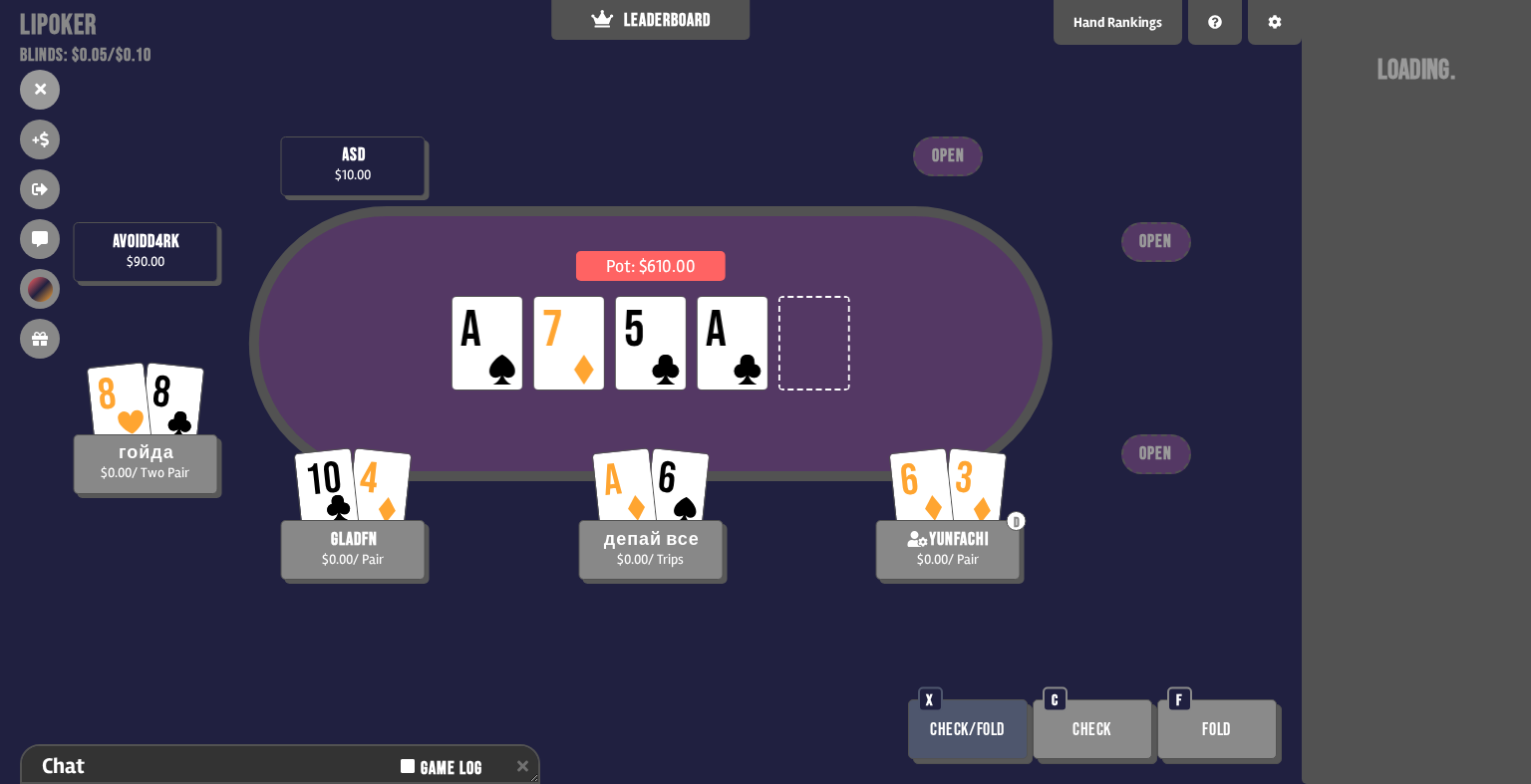 click on "Check" at bounding box center [1092, 729] 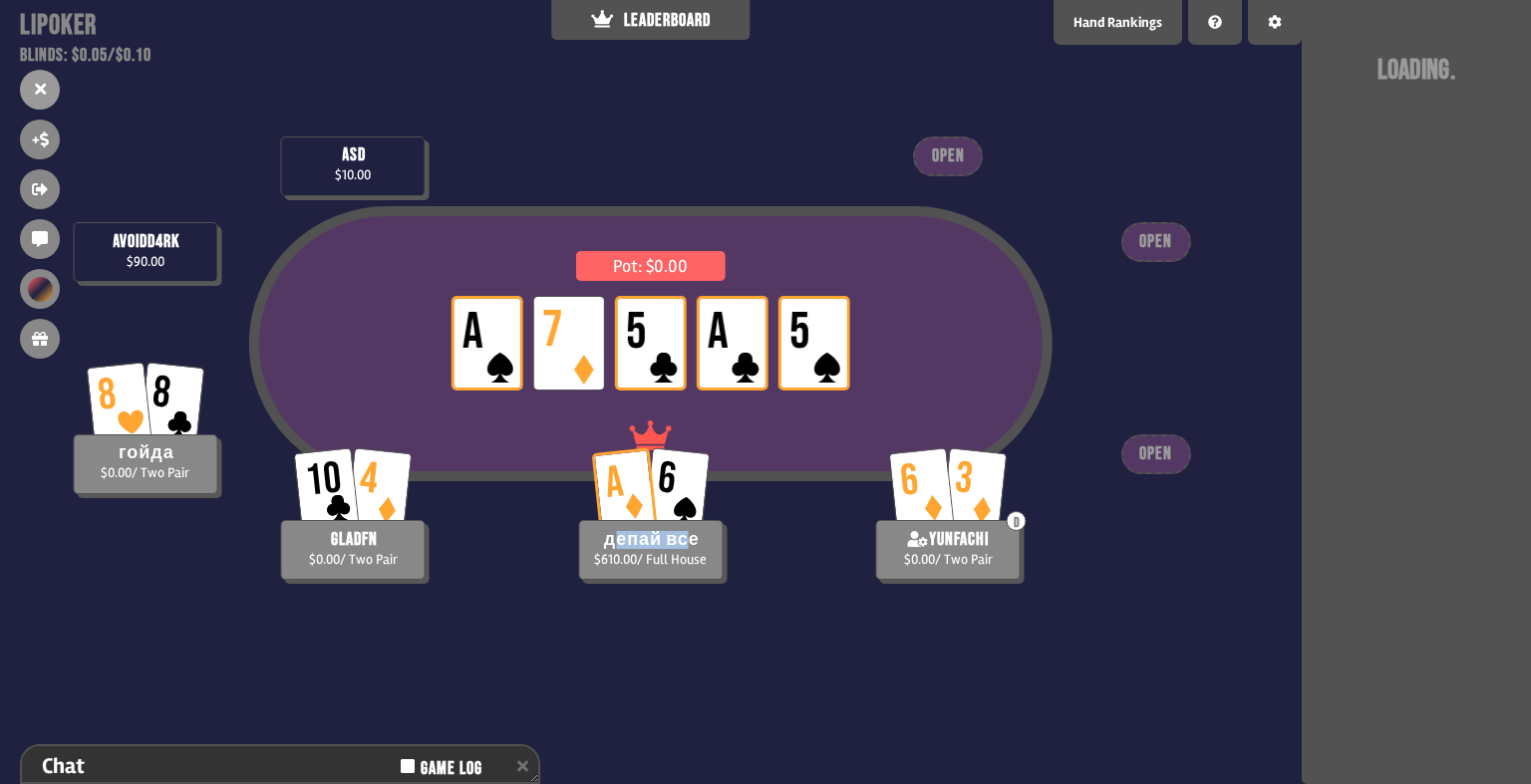 drag, startPoint x: 612, startPoint y: 546, endPoint x: 715, endPoint y: 541, distance: 103.121288 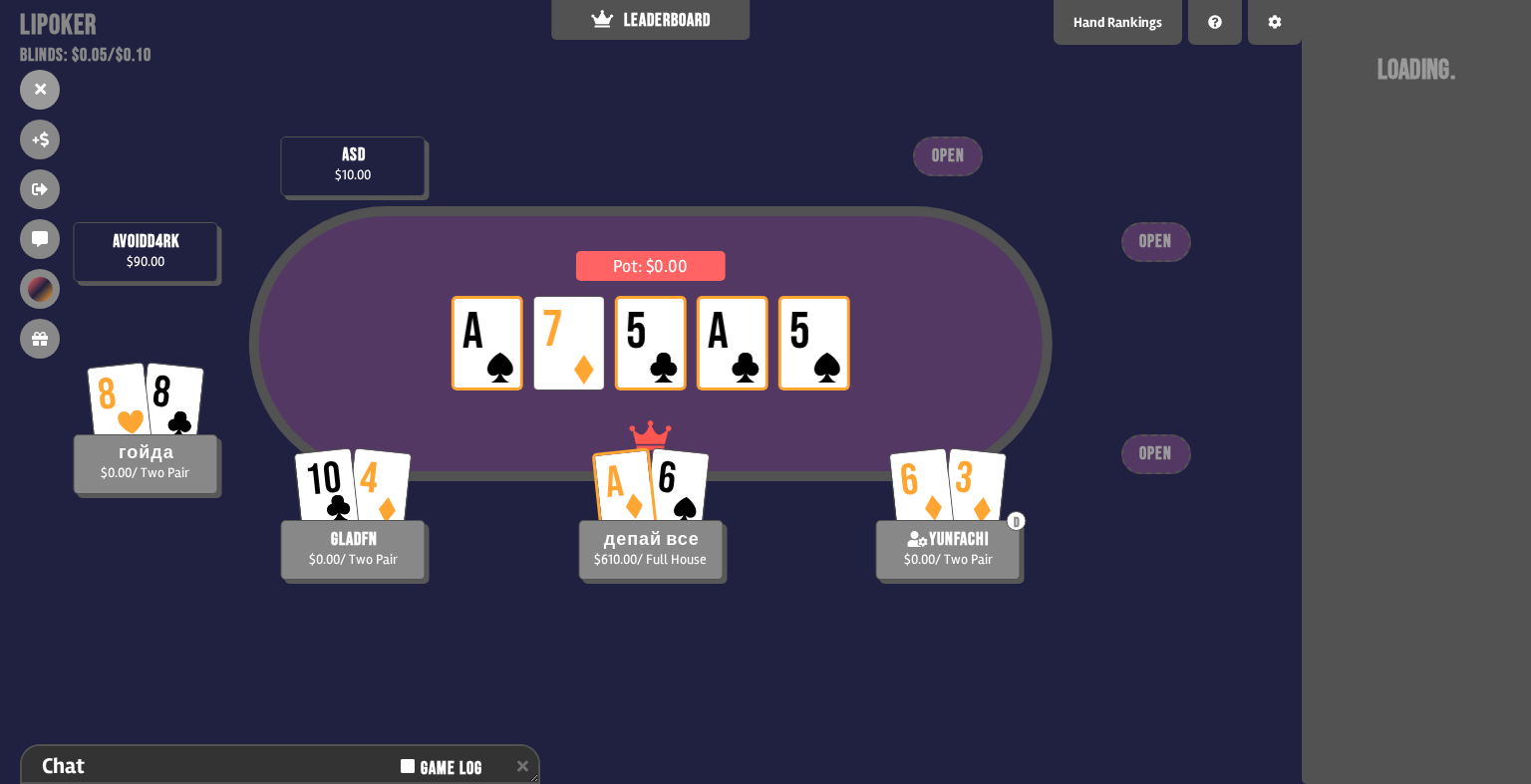 click on "депай все $610.00   / Full House" at bounding box center (650, 550) 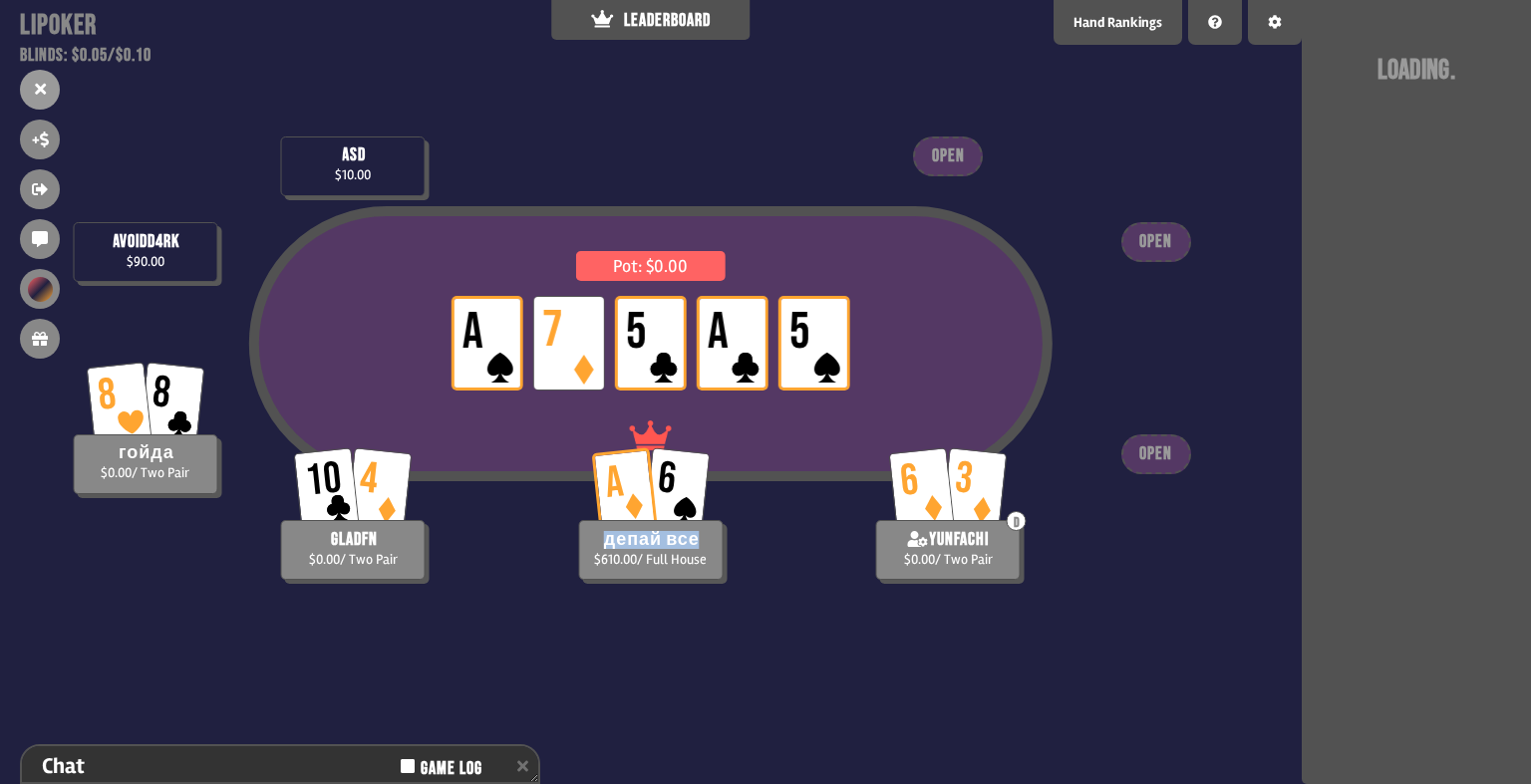 drag, startPoint x: 702, startPoint y: 529, endPoint x: 594, endPoint y: 536, distance: 108.226614 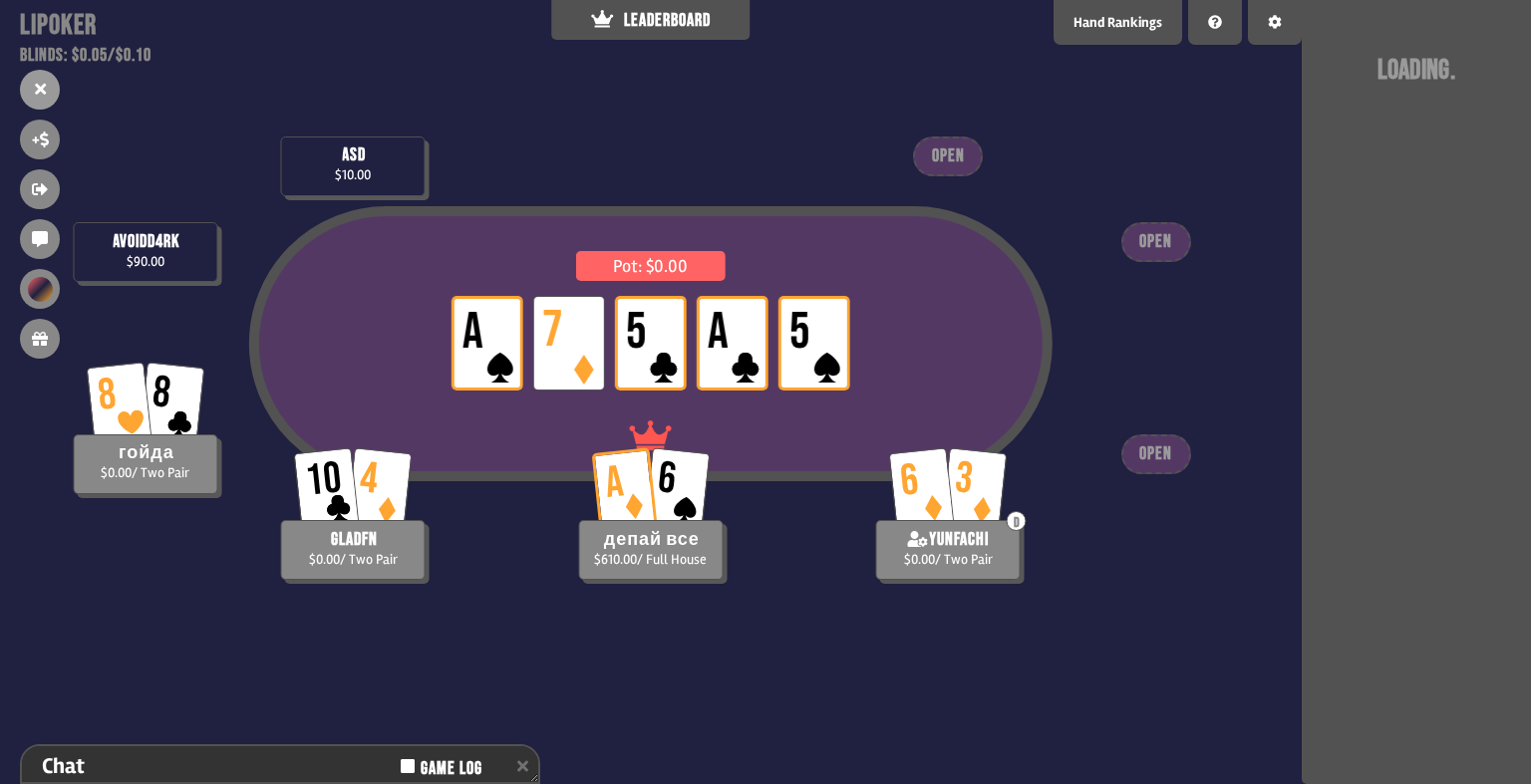 click on "$610.00   / Full House" at bounding box center (650, 559) 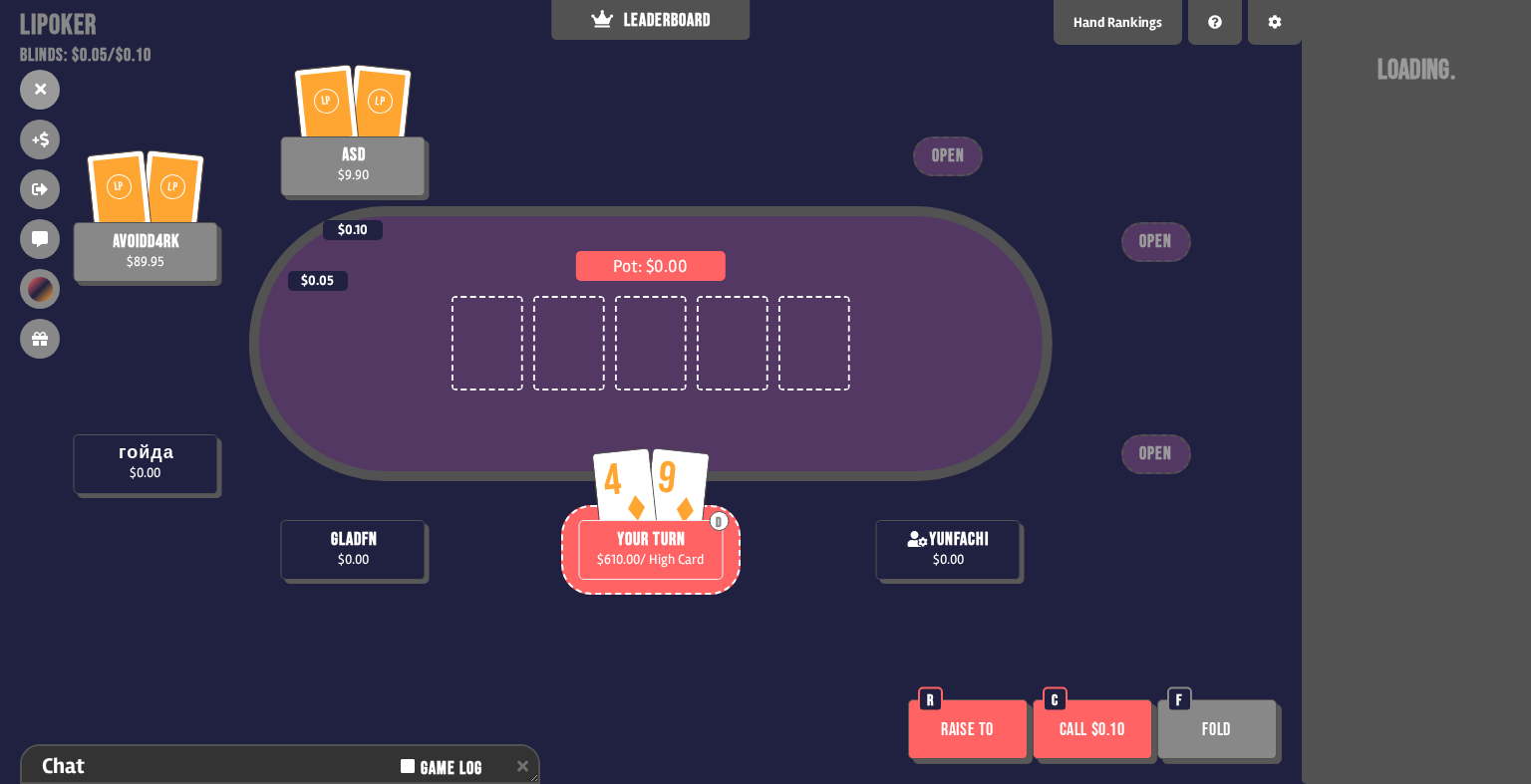 click on "Raise to" at bounding box center (968, 729) 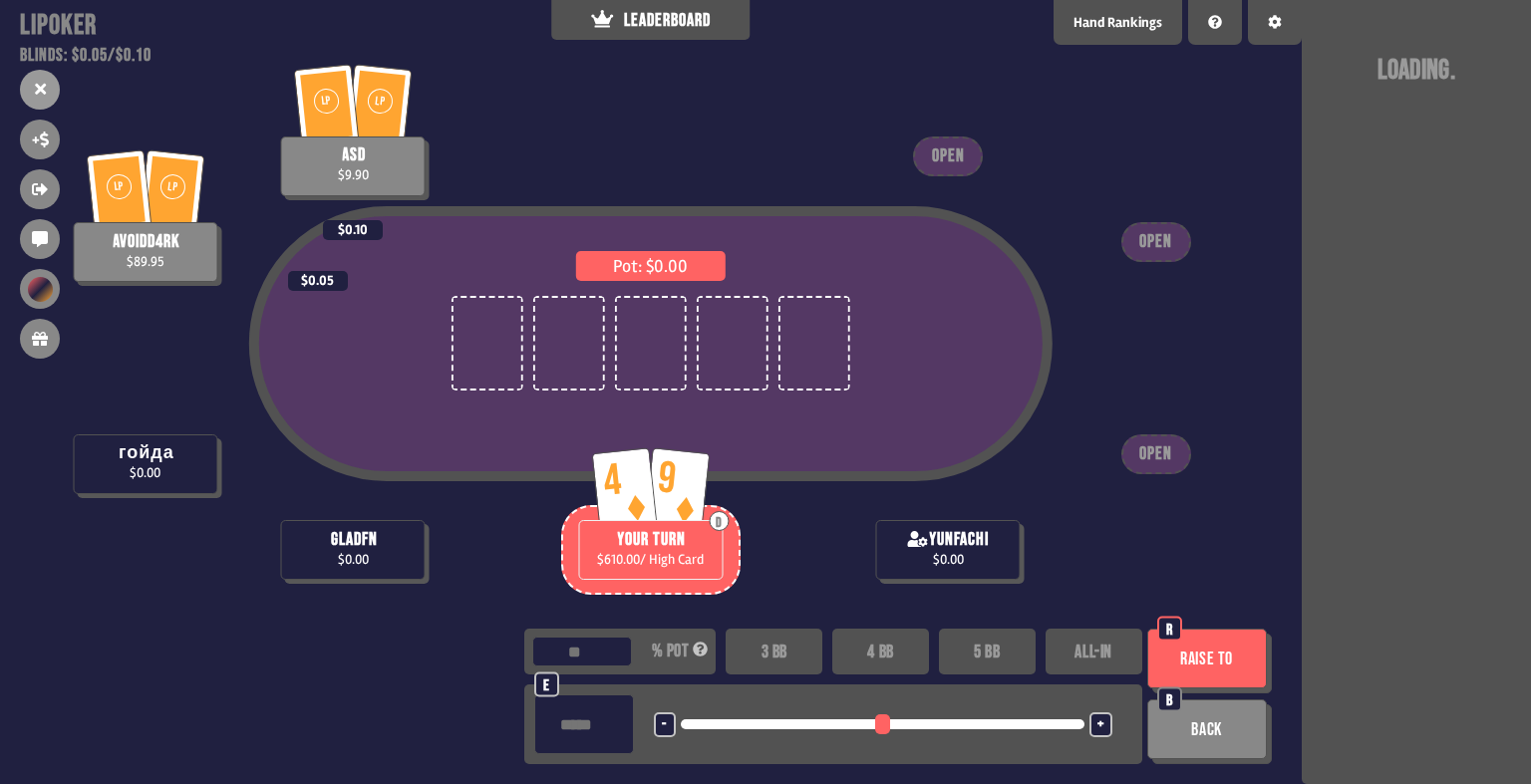 type on "****" 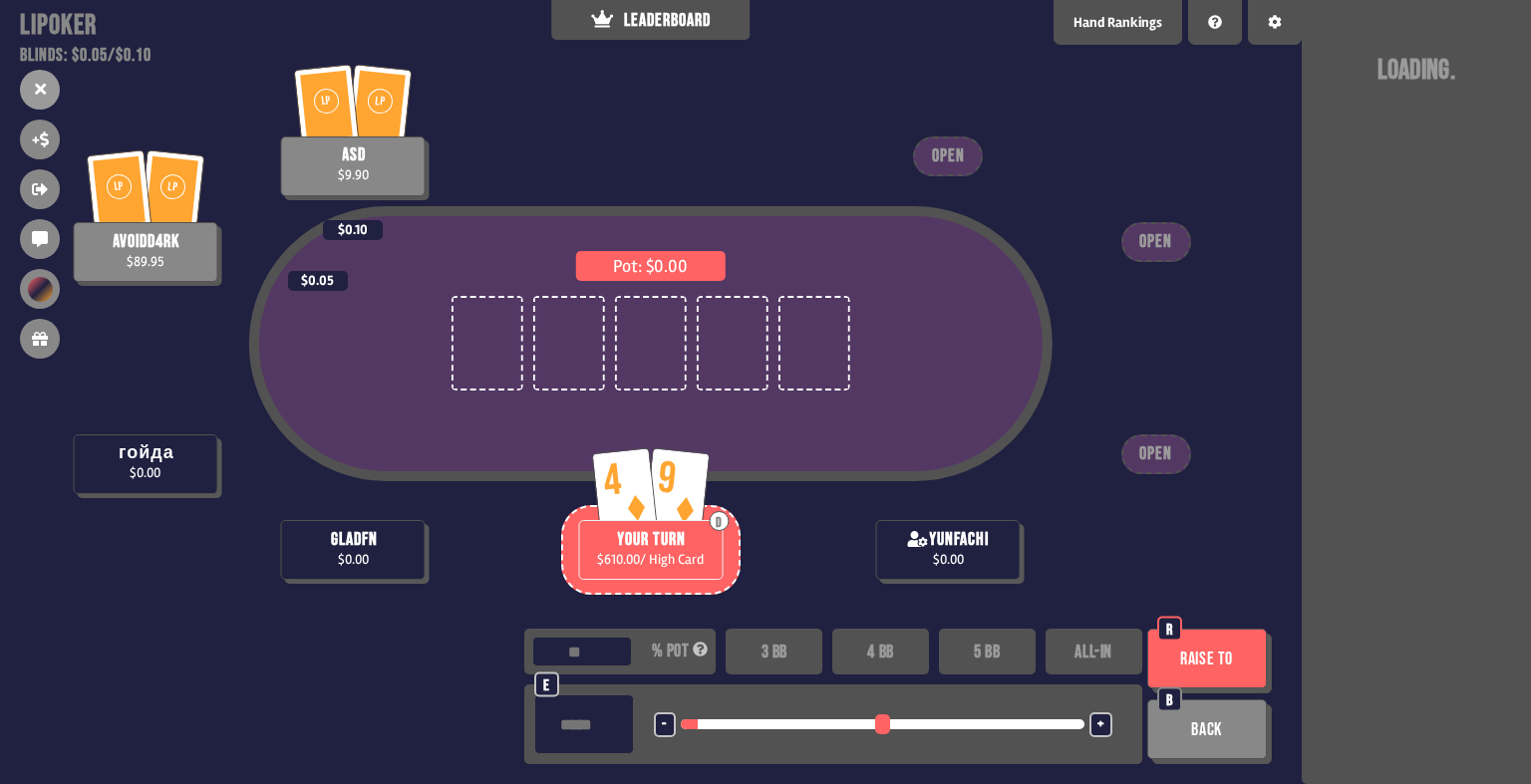type on "*****" 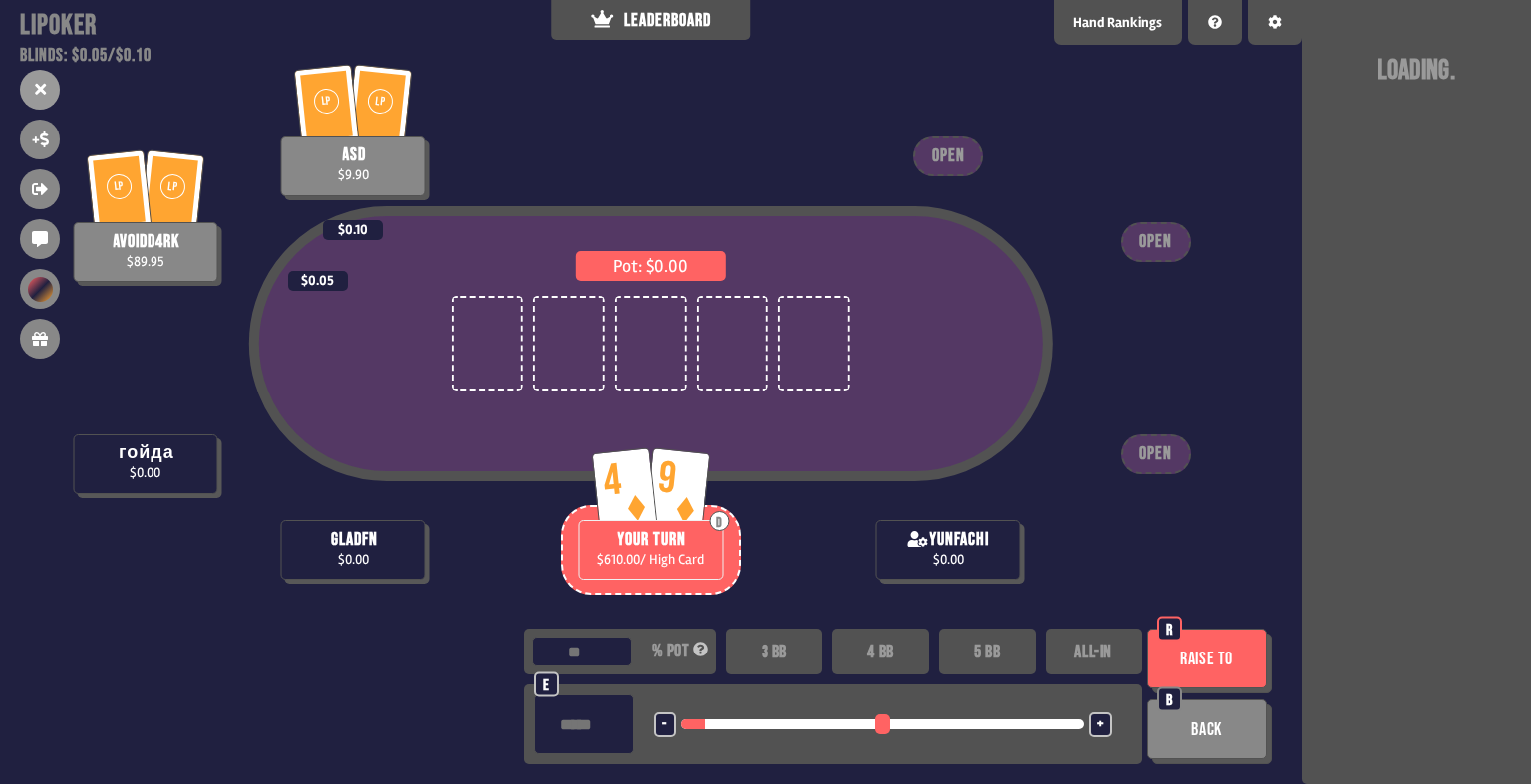 type on "*****" 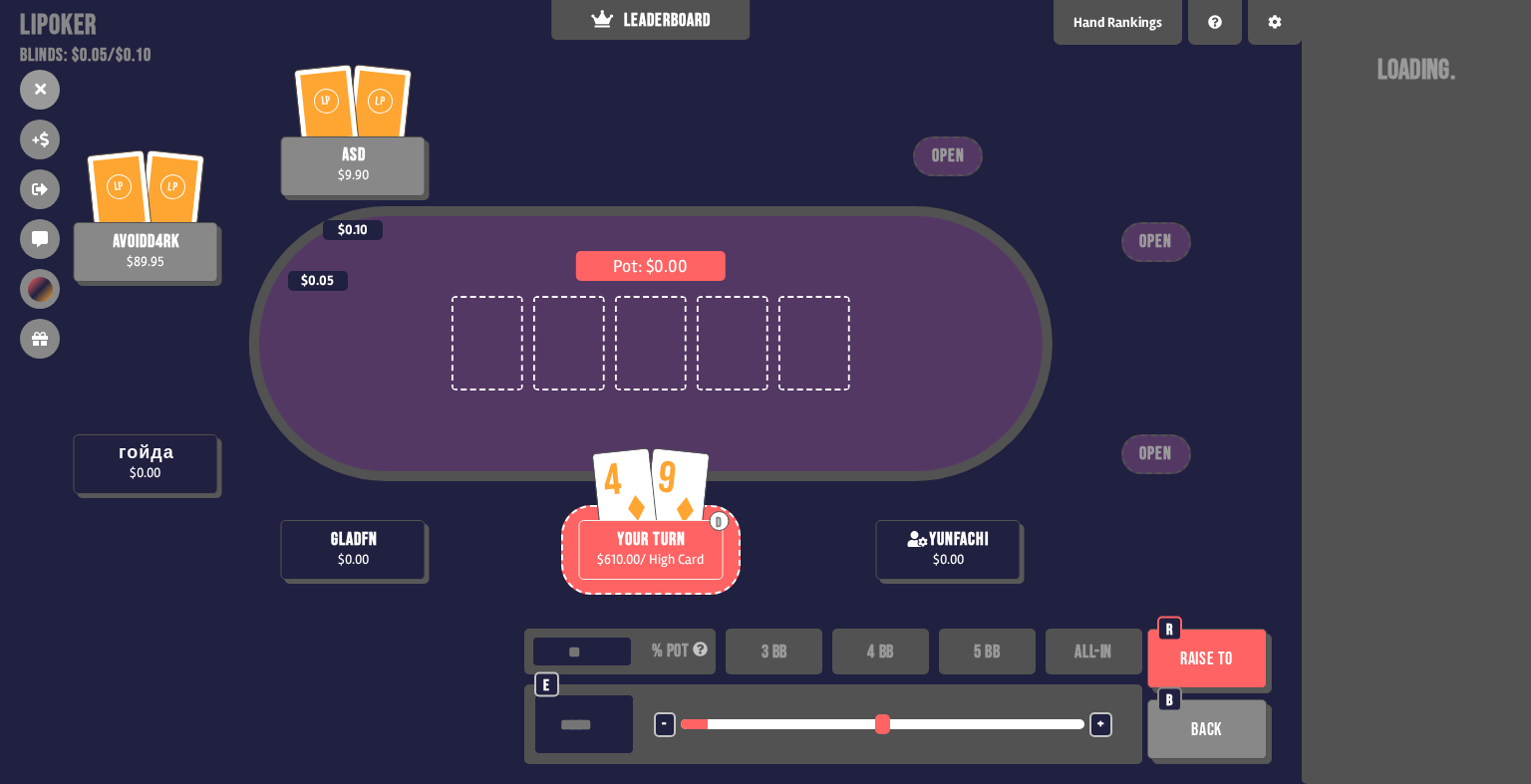 type on "****" 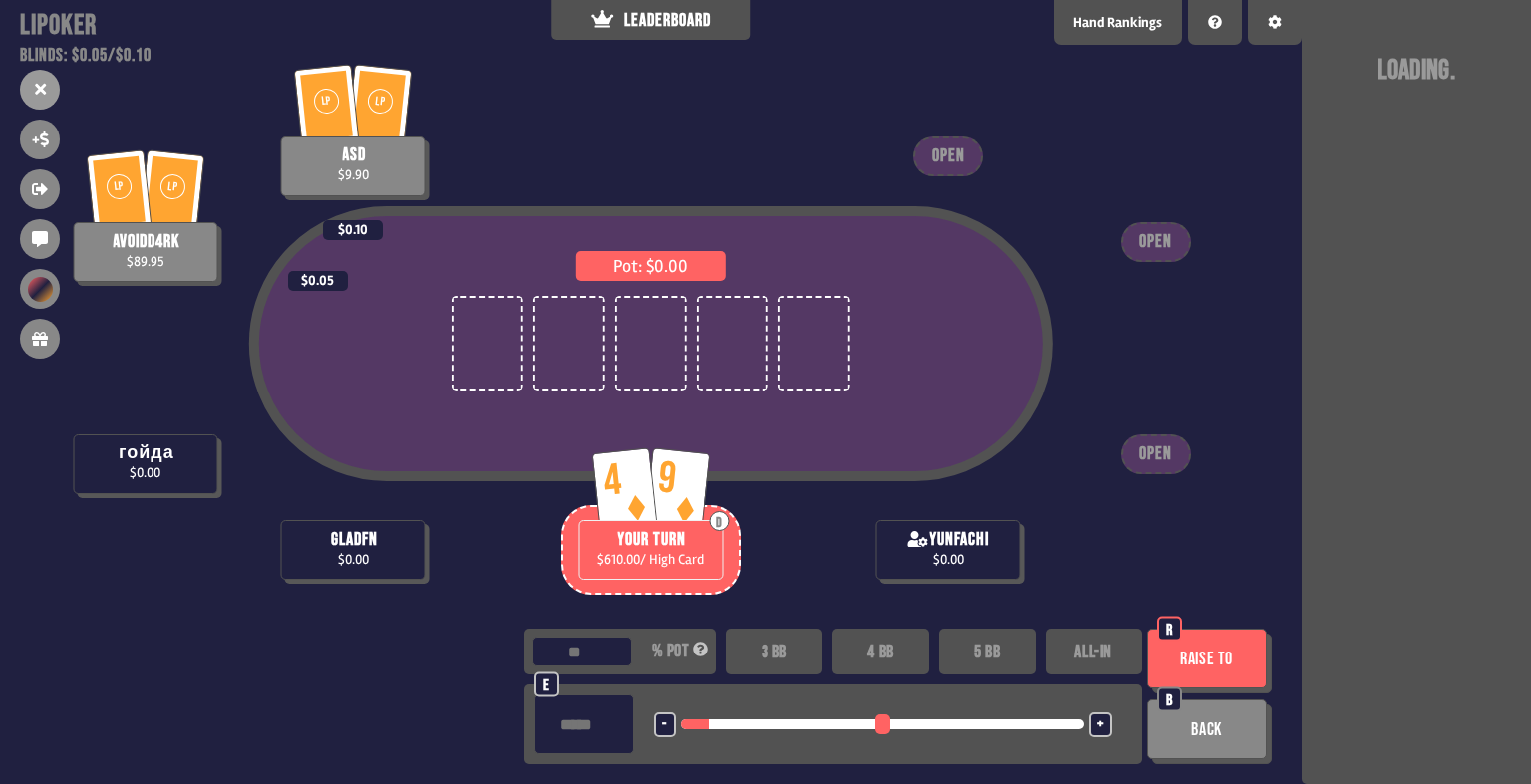 type on "*****" 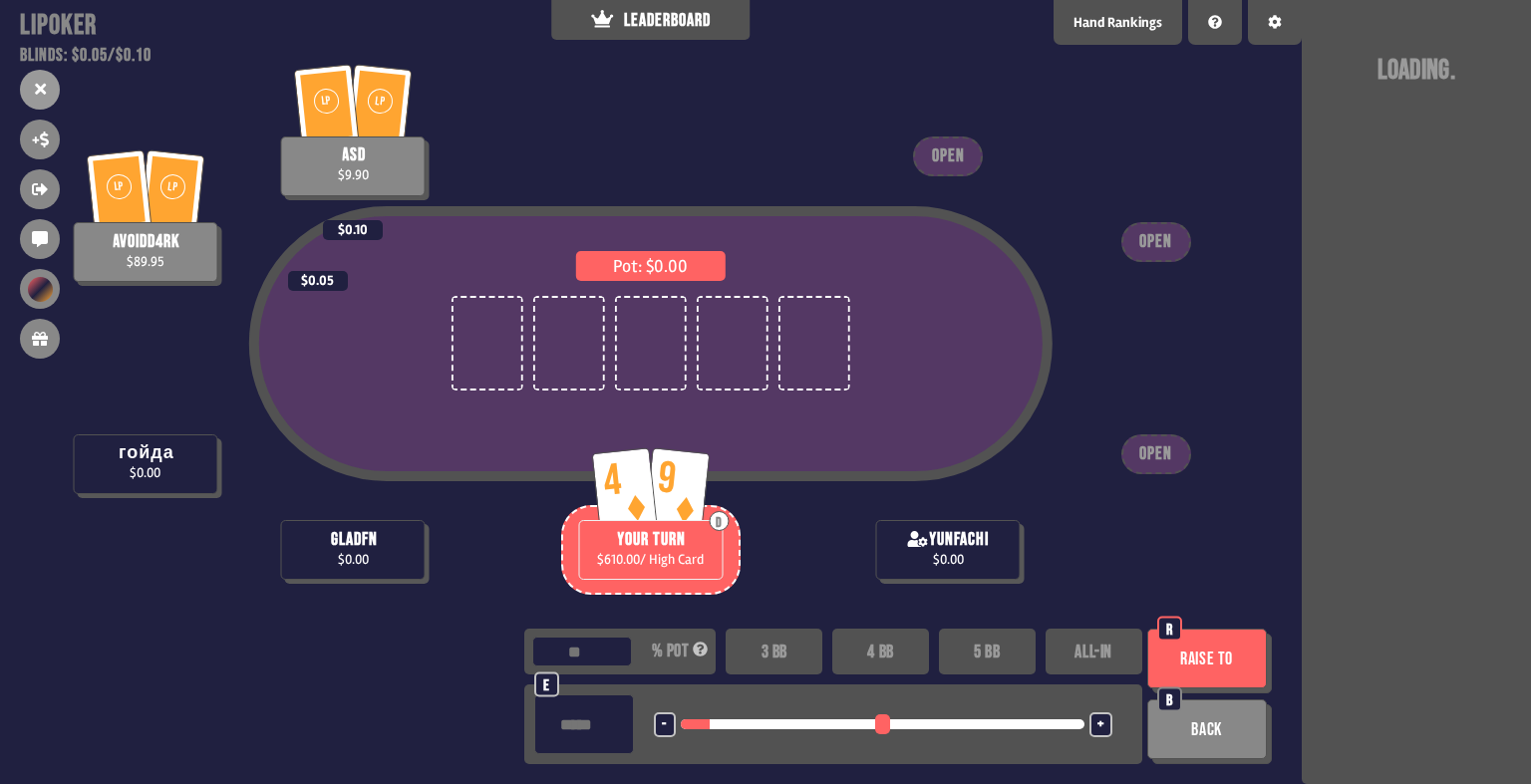 drag, startPoint x: 686, startPoint y: 724, endPoint x: 716, endPoint y: 727, distance: 30.149627 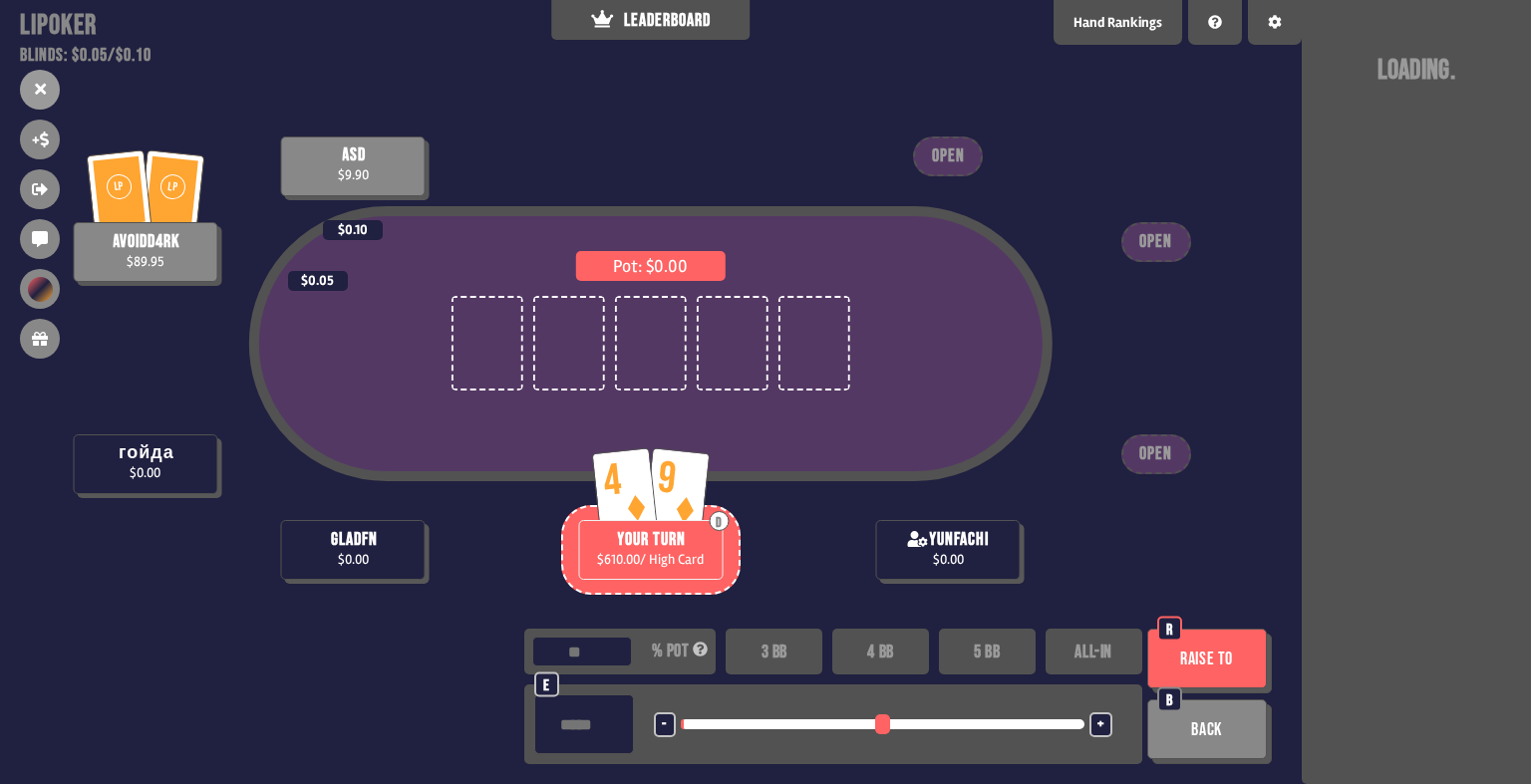 type on "*****" 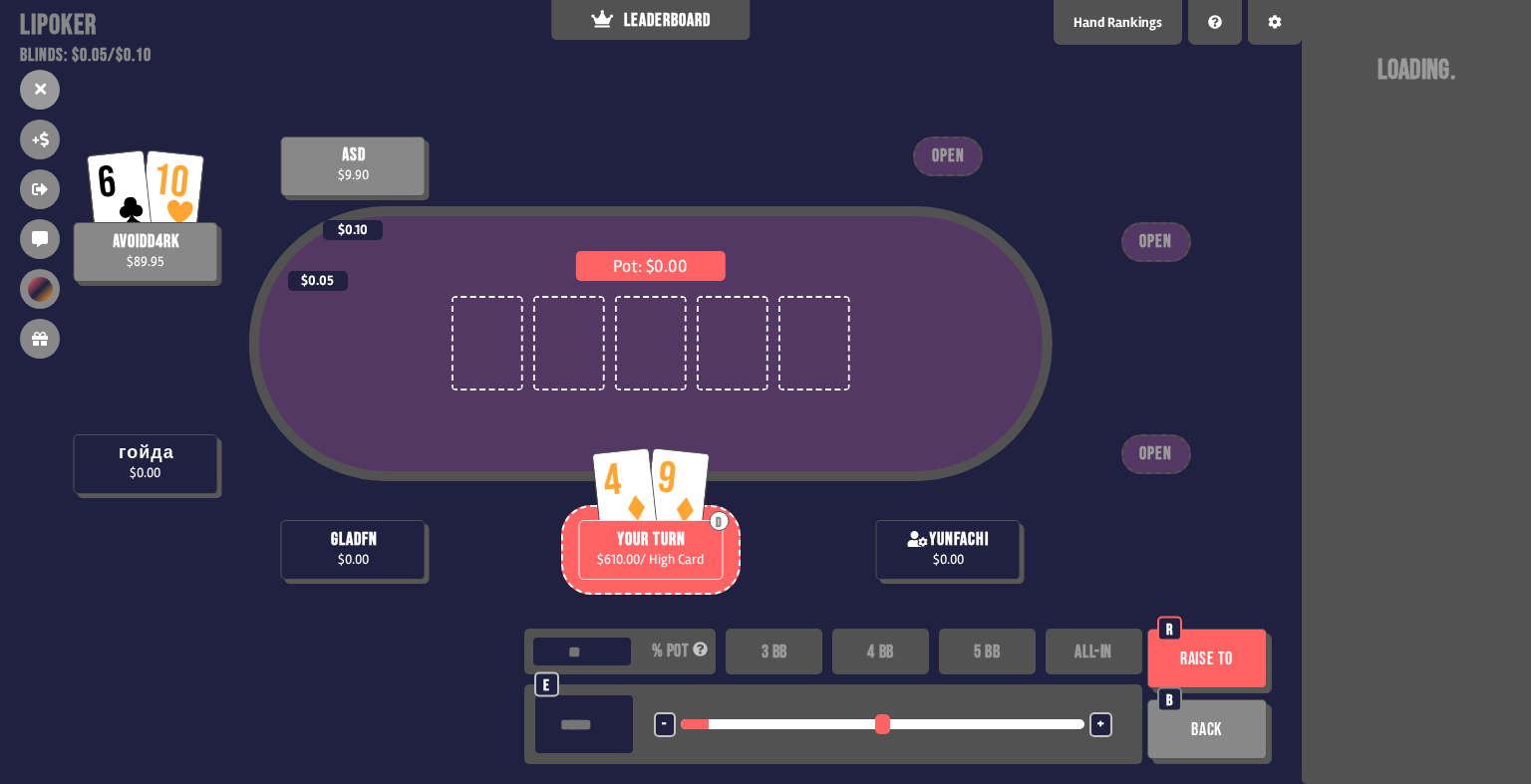 type on "*****" 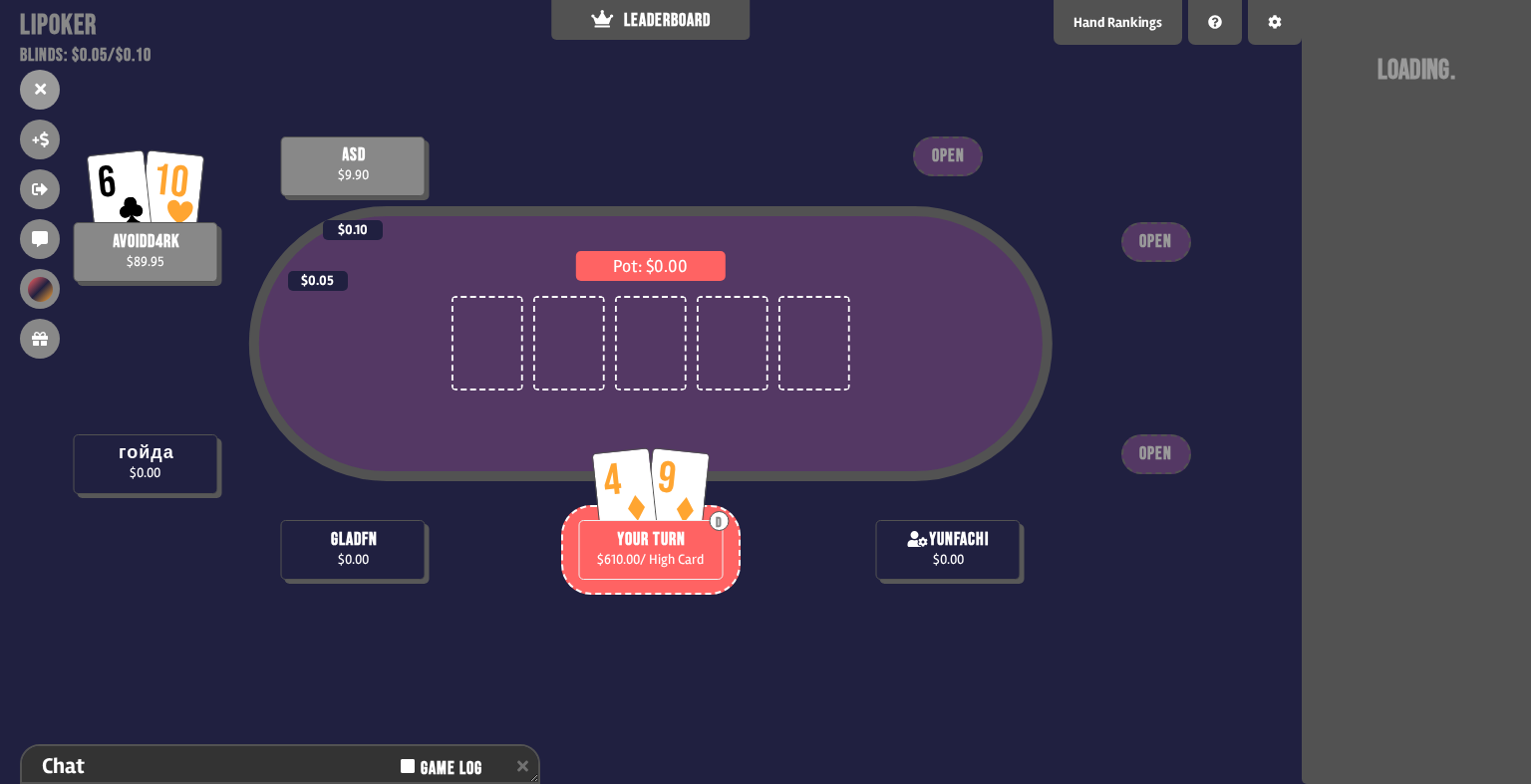 scroll, scrollTop: 66, scrollLeft: 0, axis: vertical 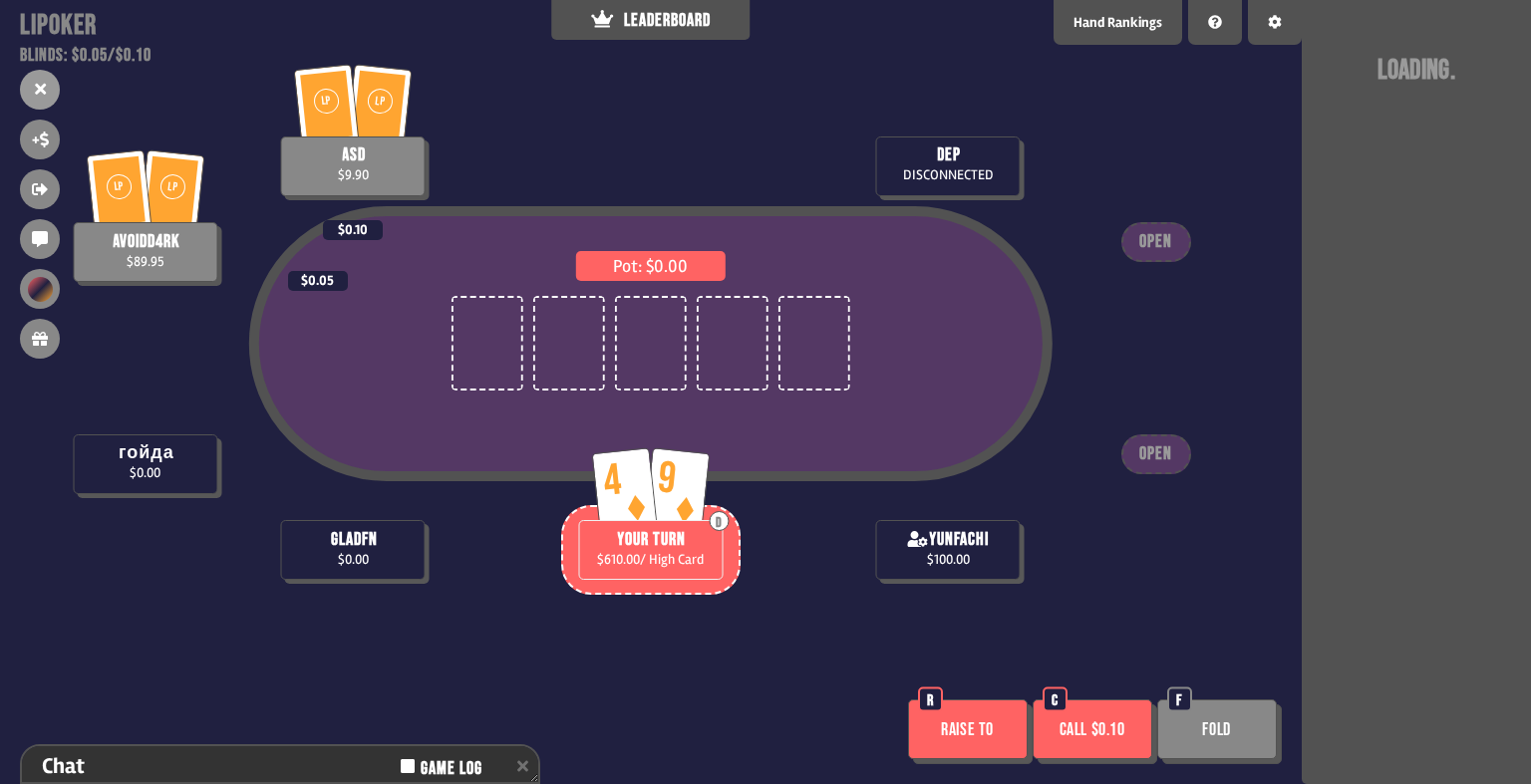 click on "Raise to" at bounding box center (968, 729) 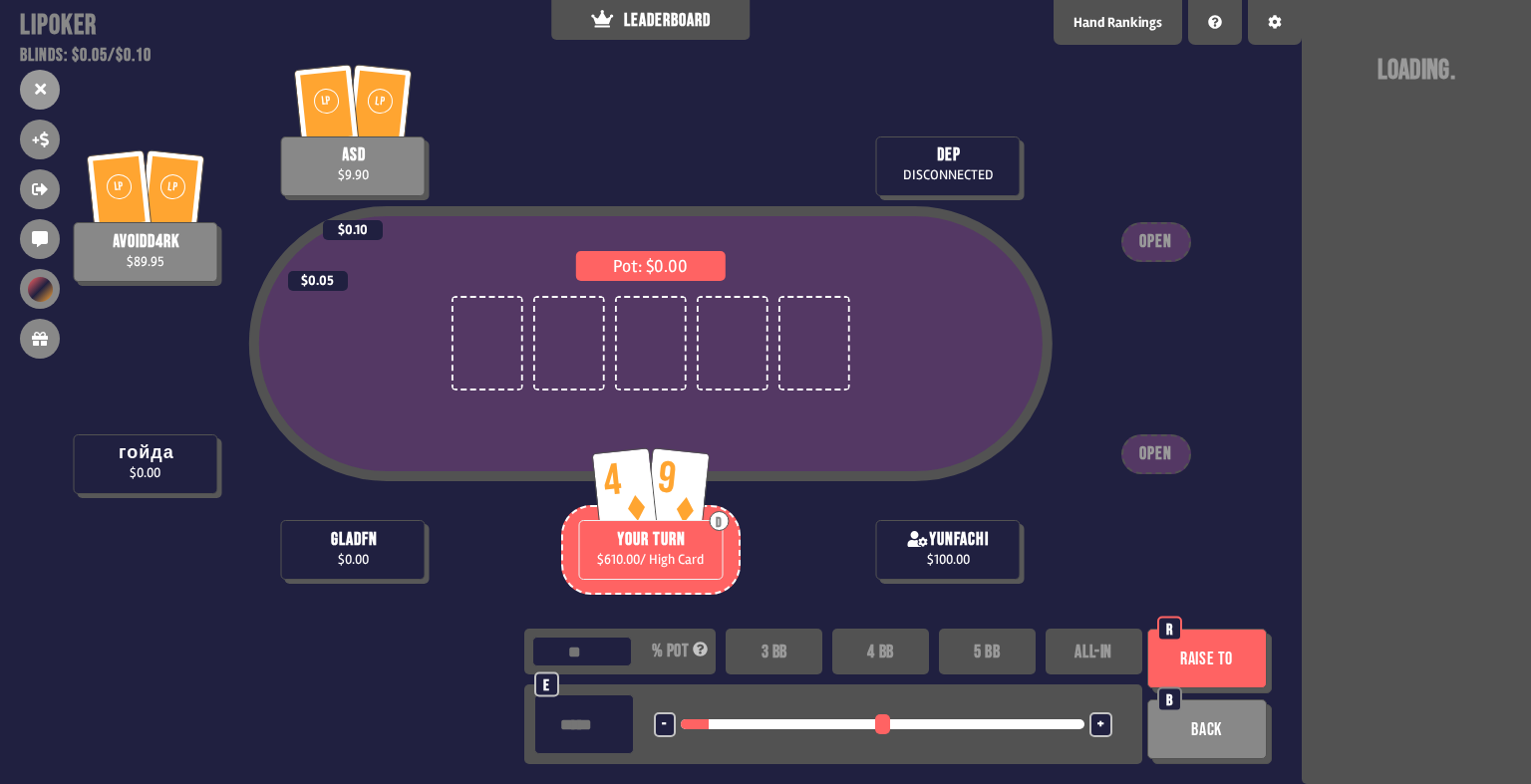 click on "Raise to" at bounding box center [1207, 658] 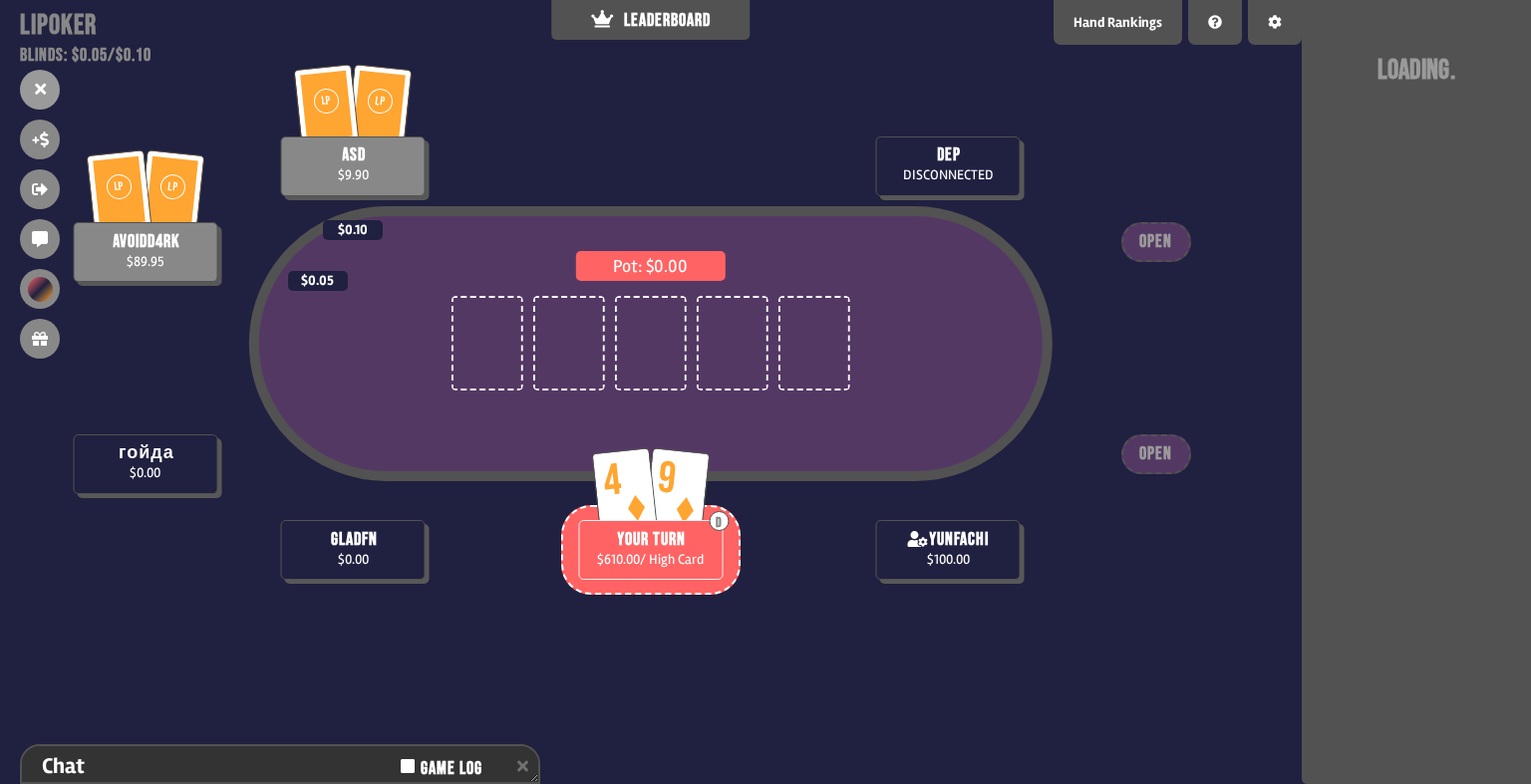 scroll, scrollTop: 66, scrollLeft: 0, axis: vertical 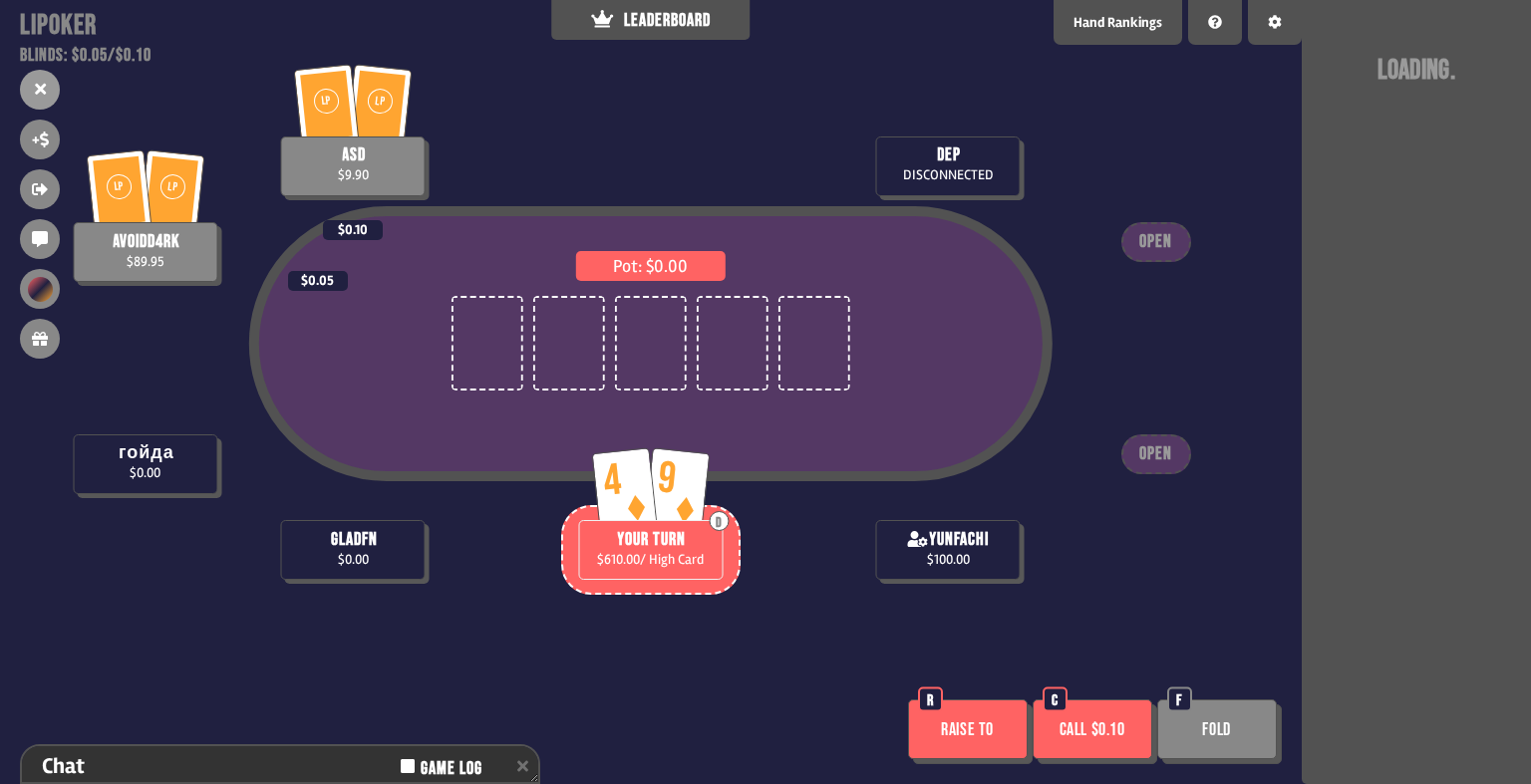 click on "Call $0.10" at bounding box center (1092, 729) 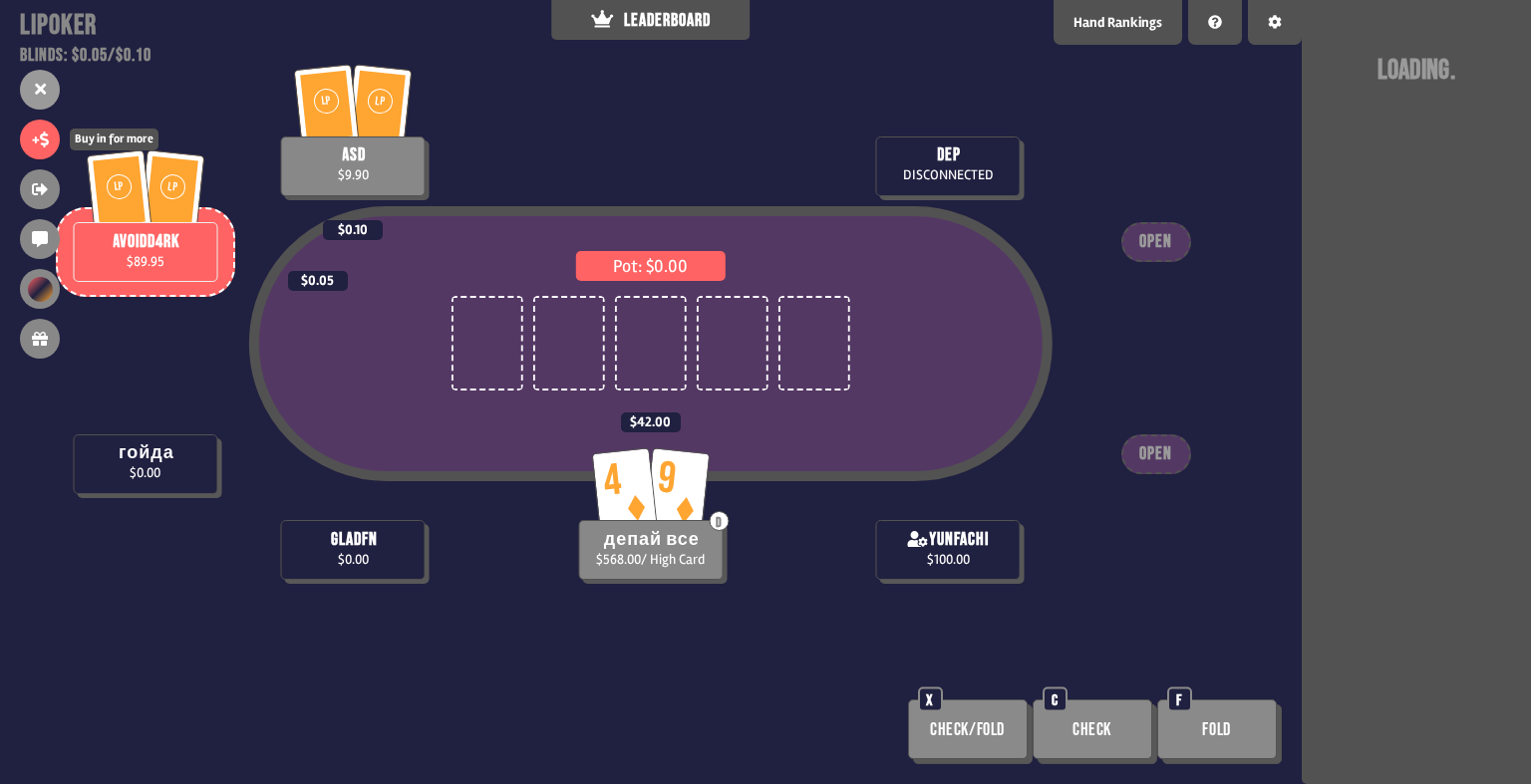 click on "+" at bounding box center [40, 139] 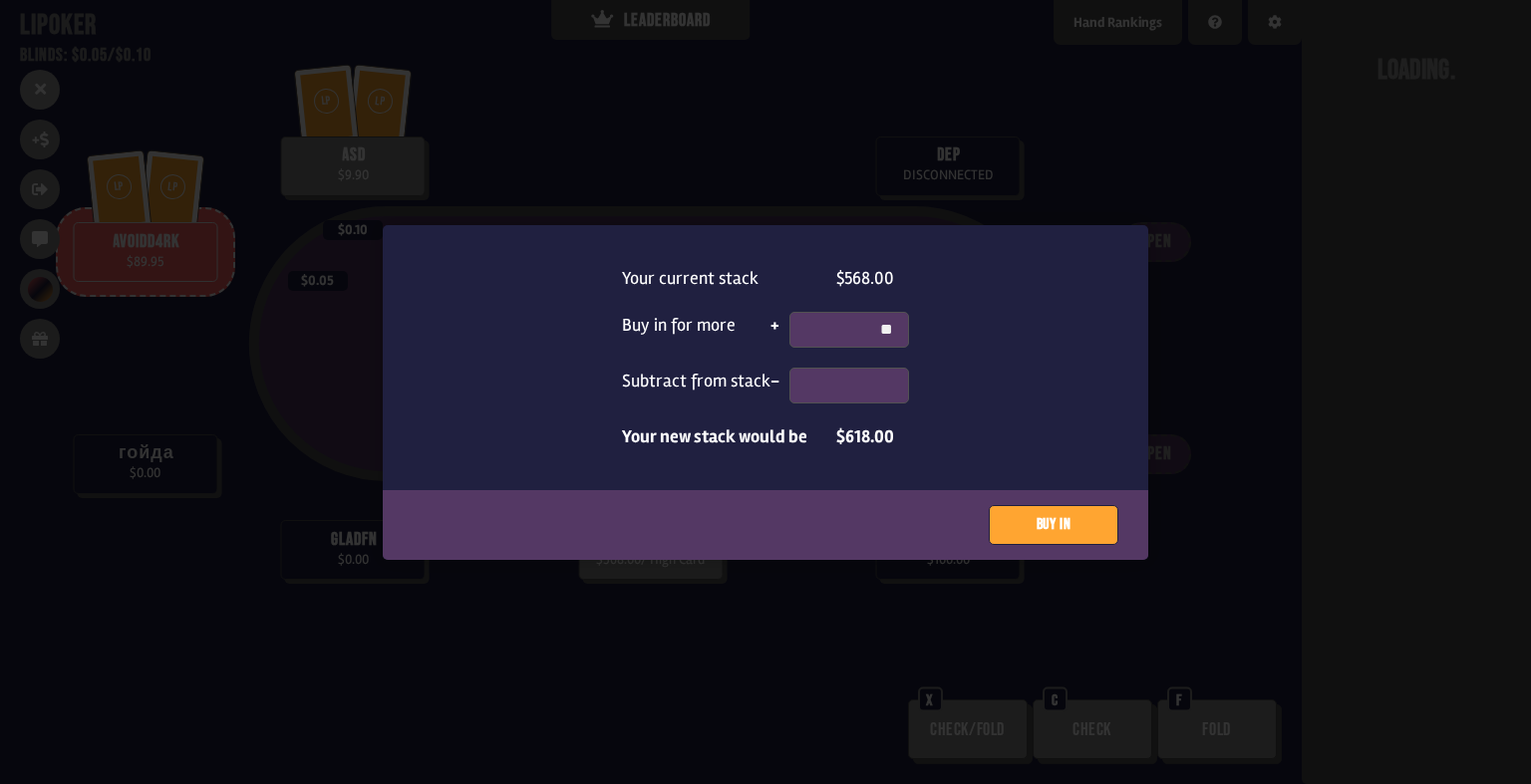 type on "*" 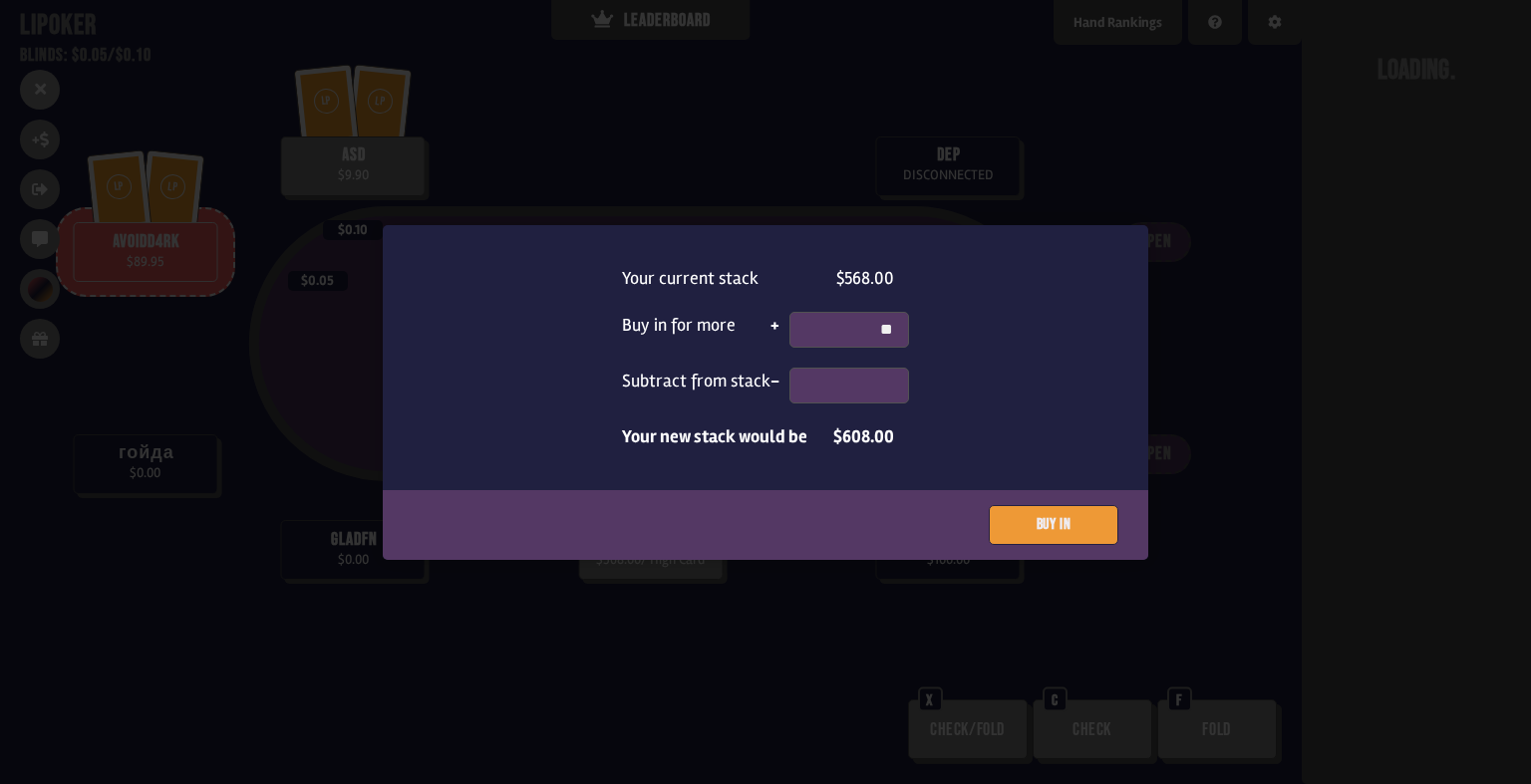 type on "**" 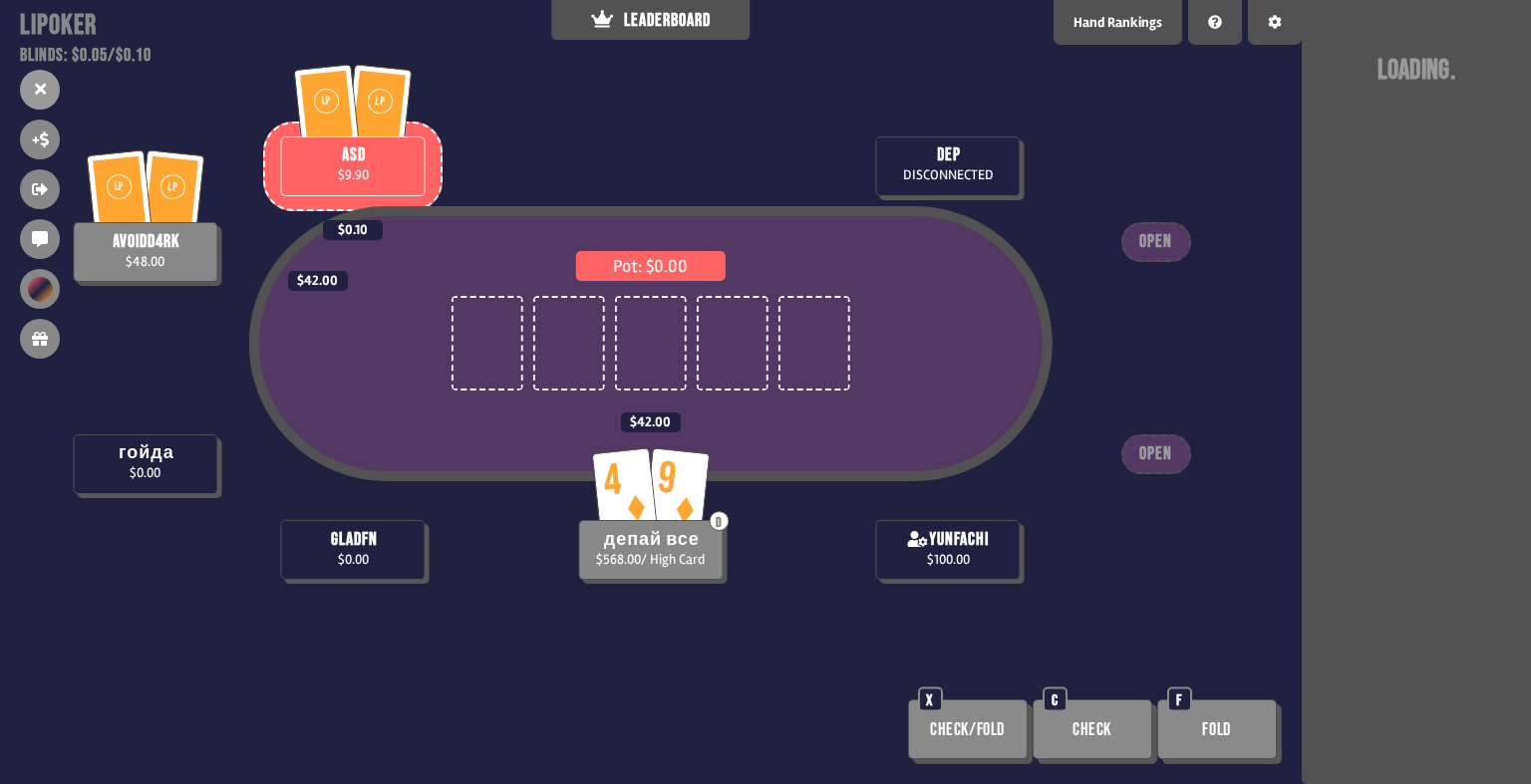click on "Check" at bounding box center [1092, 729] 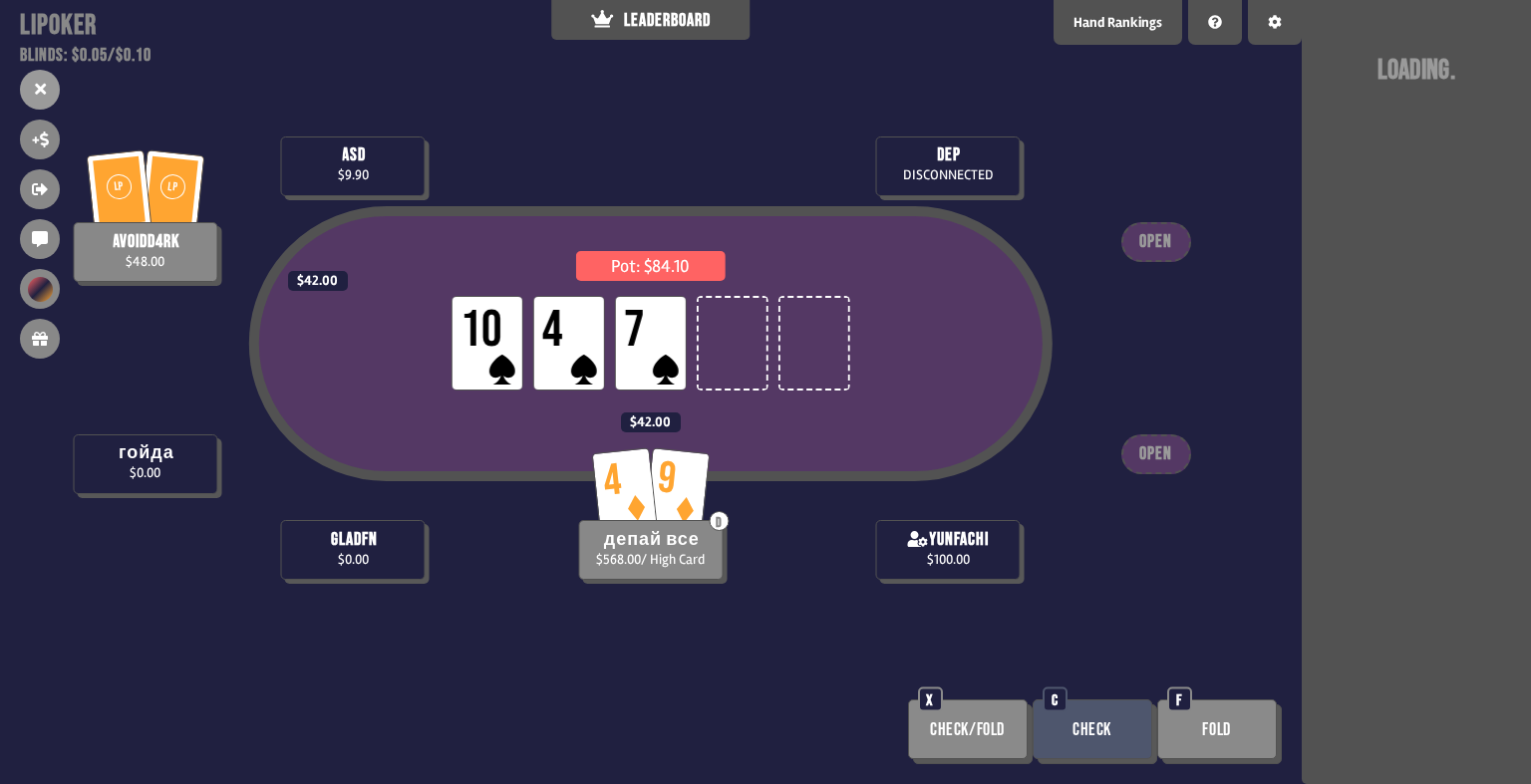 click on "Check" at bounding box center [1092, 729] 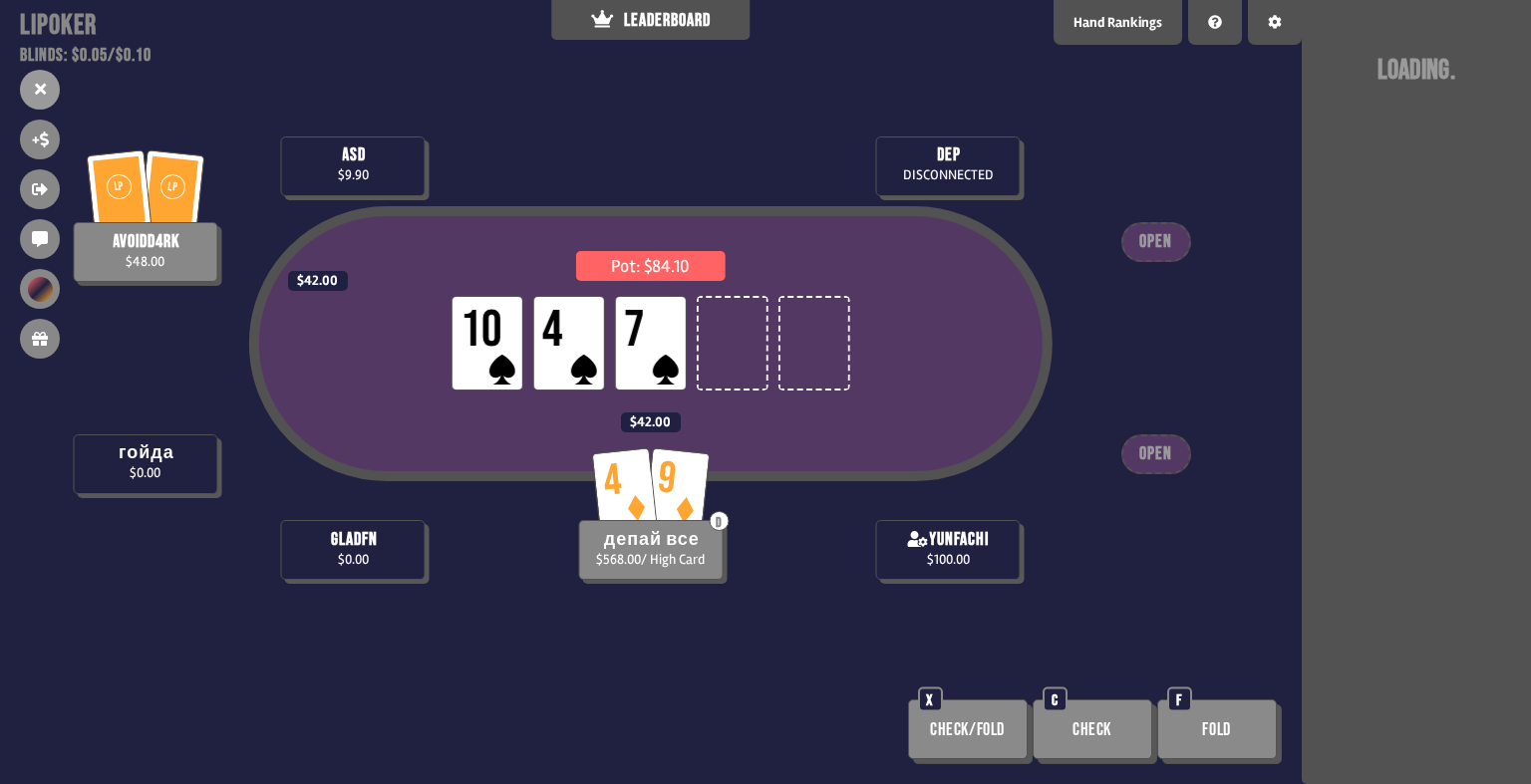 click on "Check" at bounding box center (1092, 729) 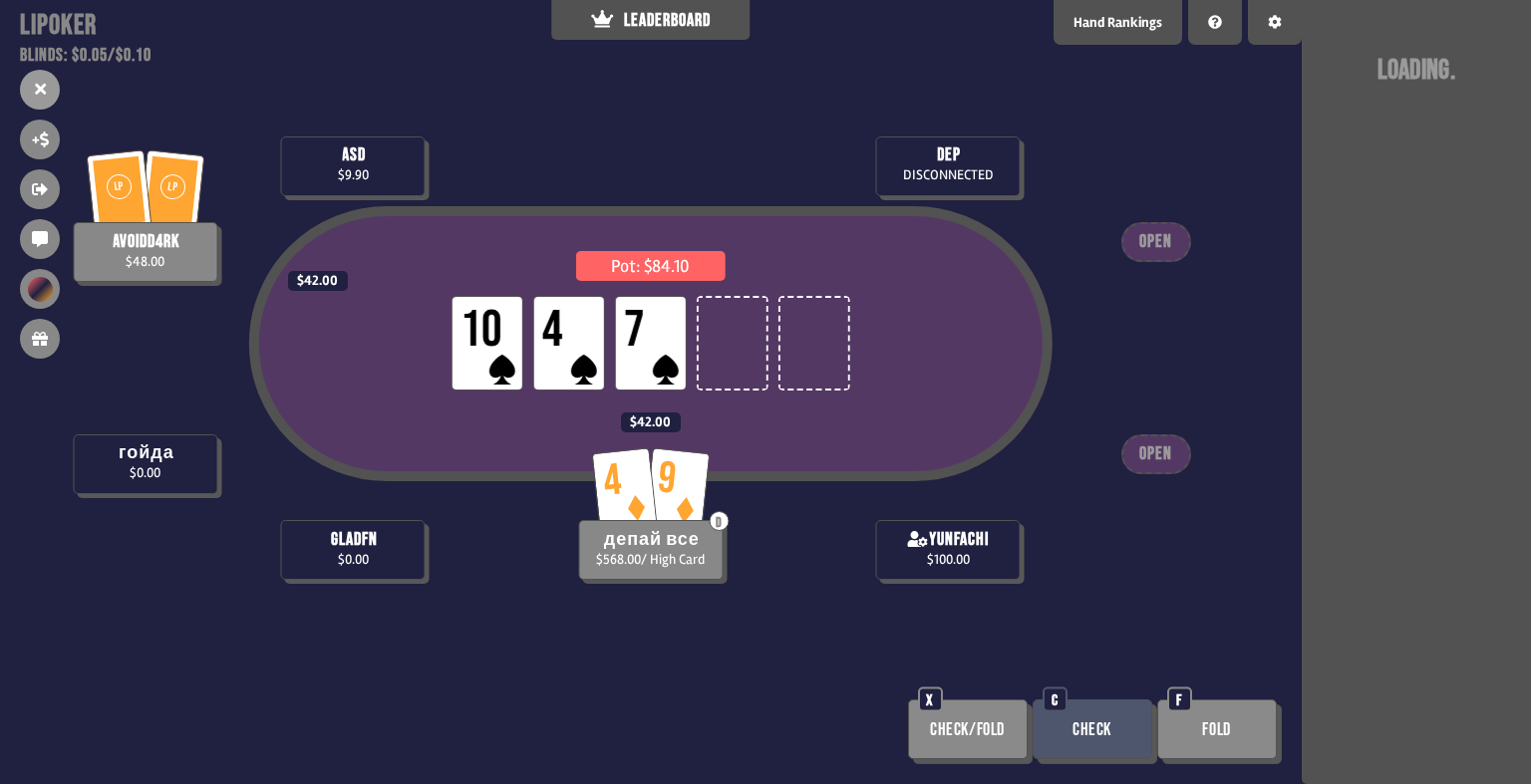 drag, startPoint x: 1086, startPoint y: 719, endPoint x: 1080, endPoint y: 706, distance: 14.3178211 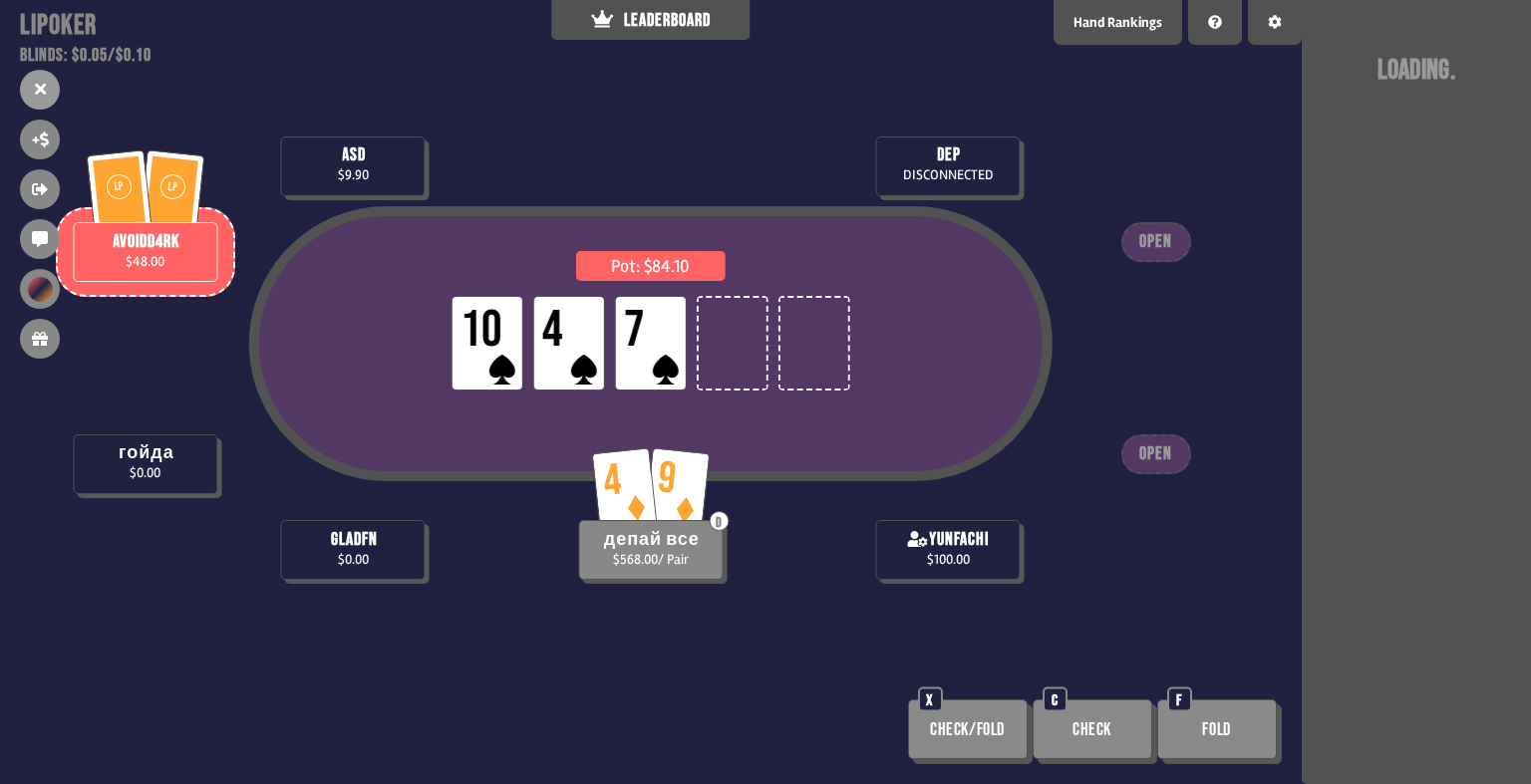 click on "Check" at bounding box center [1092, 729] 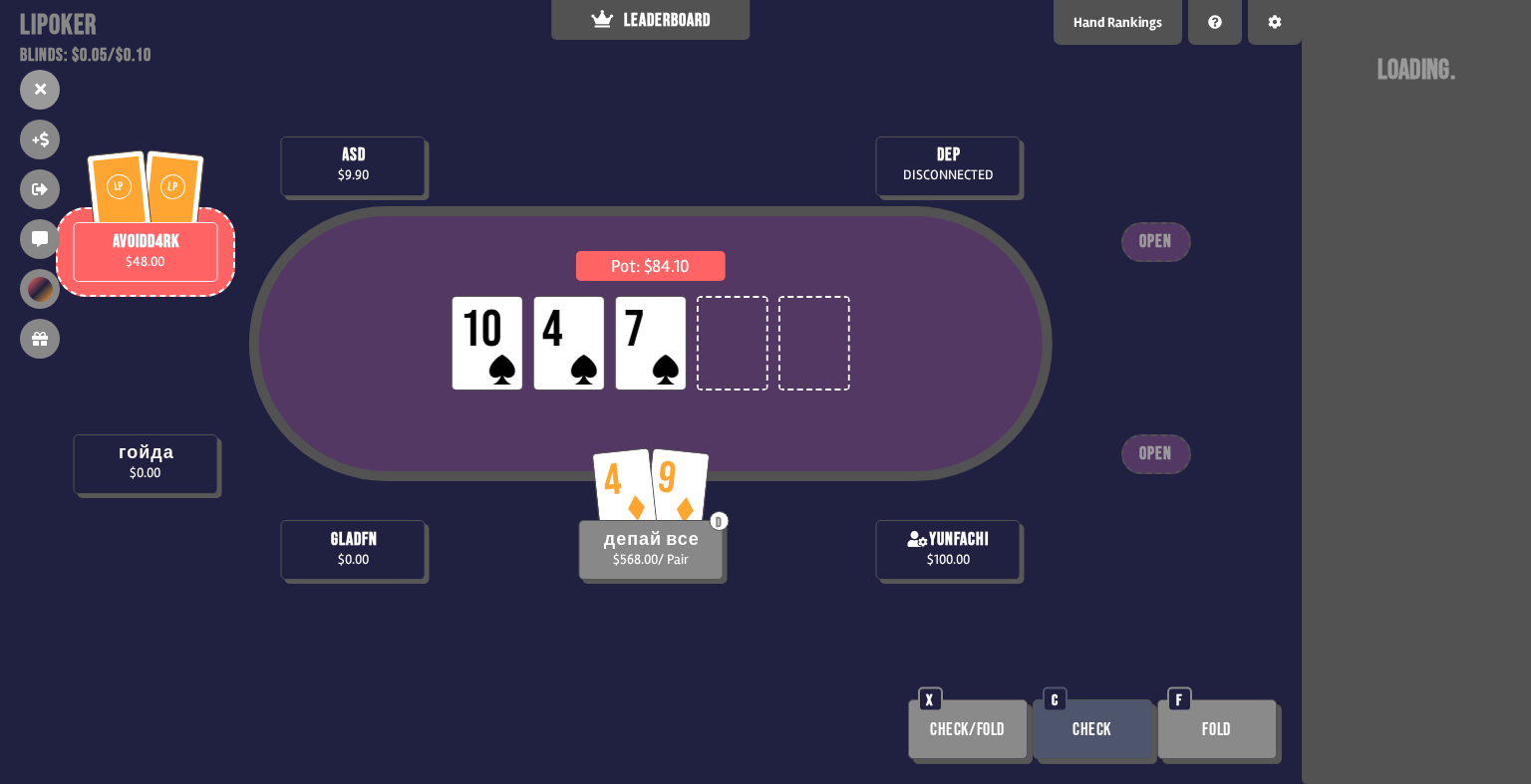 click on "Check/Fold" at bounding box center [968, 729] 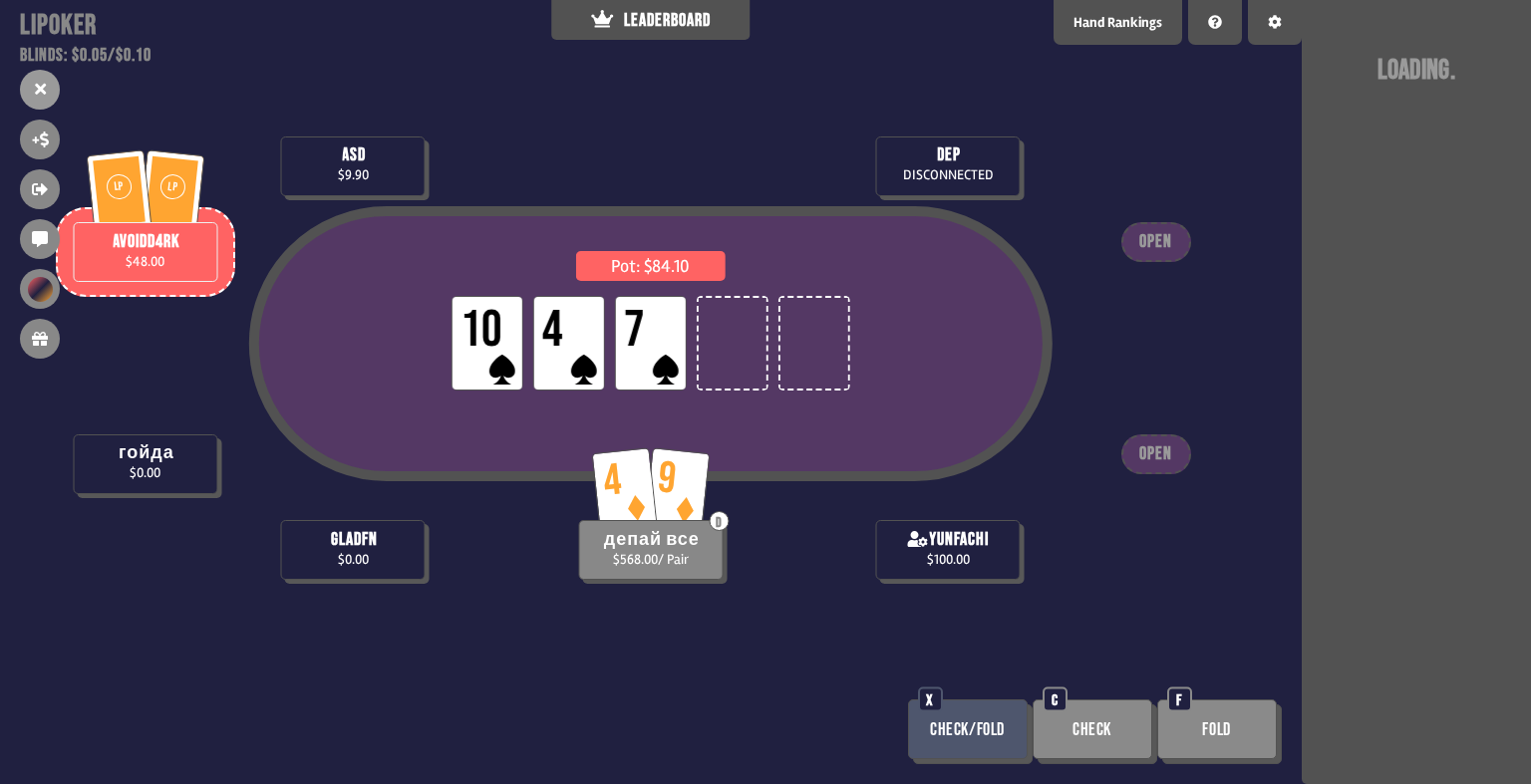click on "Fold" at bounding box center (1217, 729) 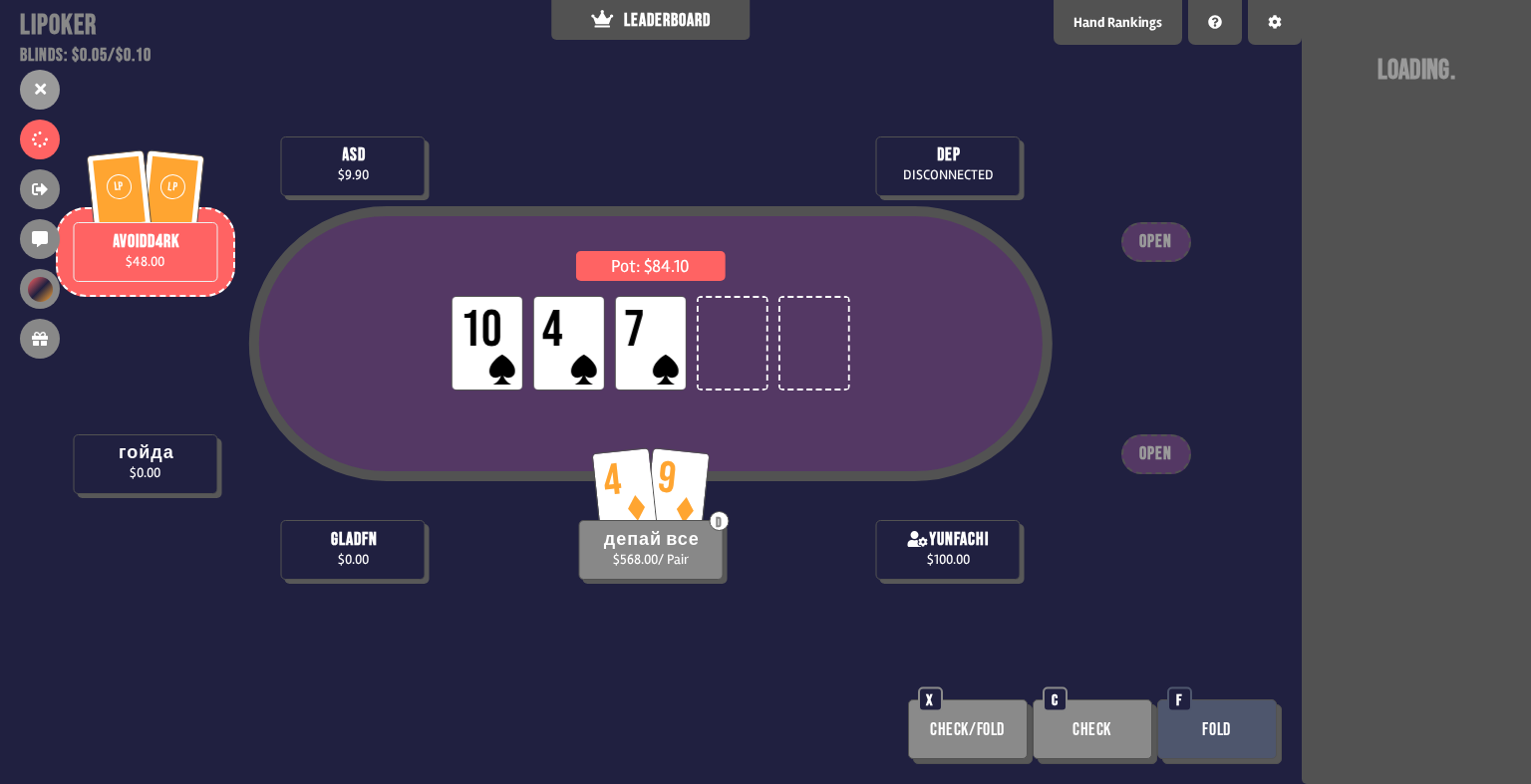 click on "Check/Fold" at bounding box center (968, 729) 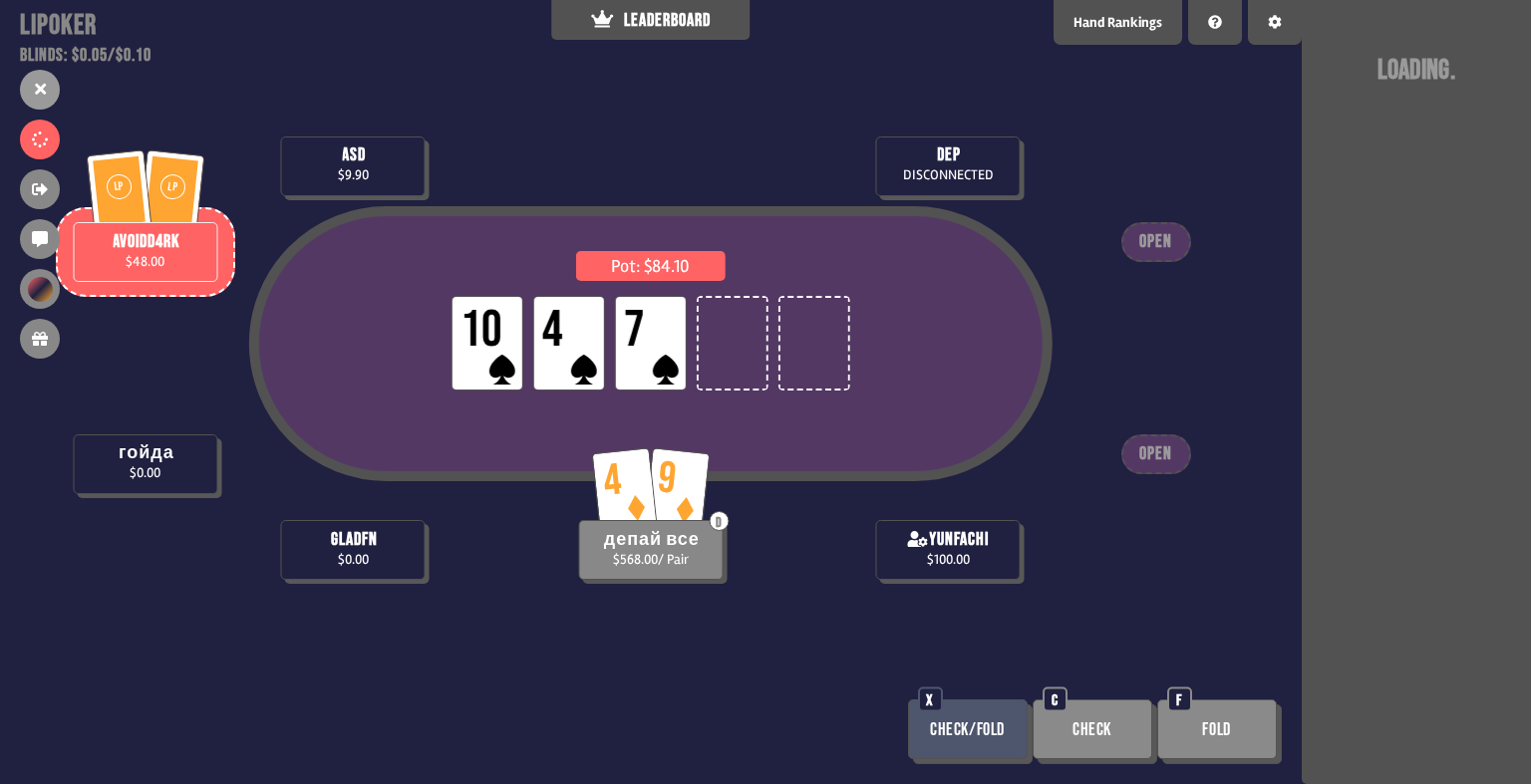 click on "Check" at bounding box center [1092, 729] 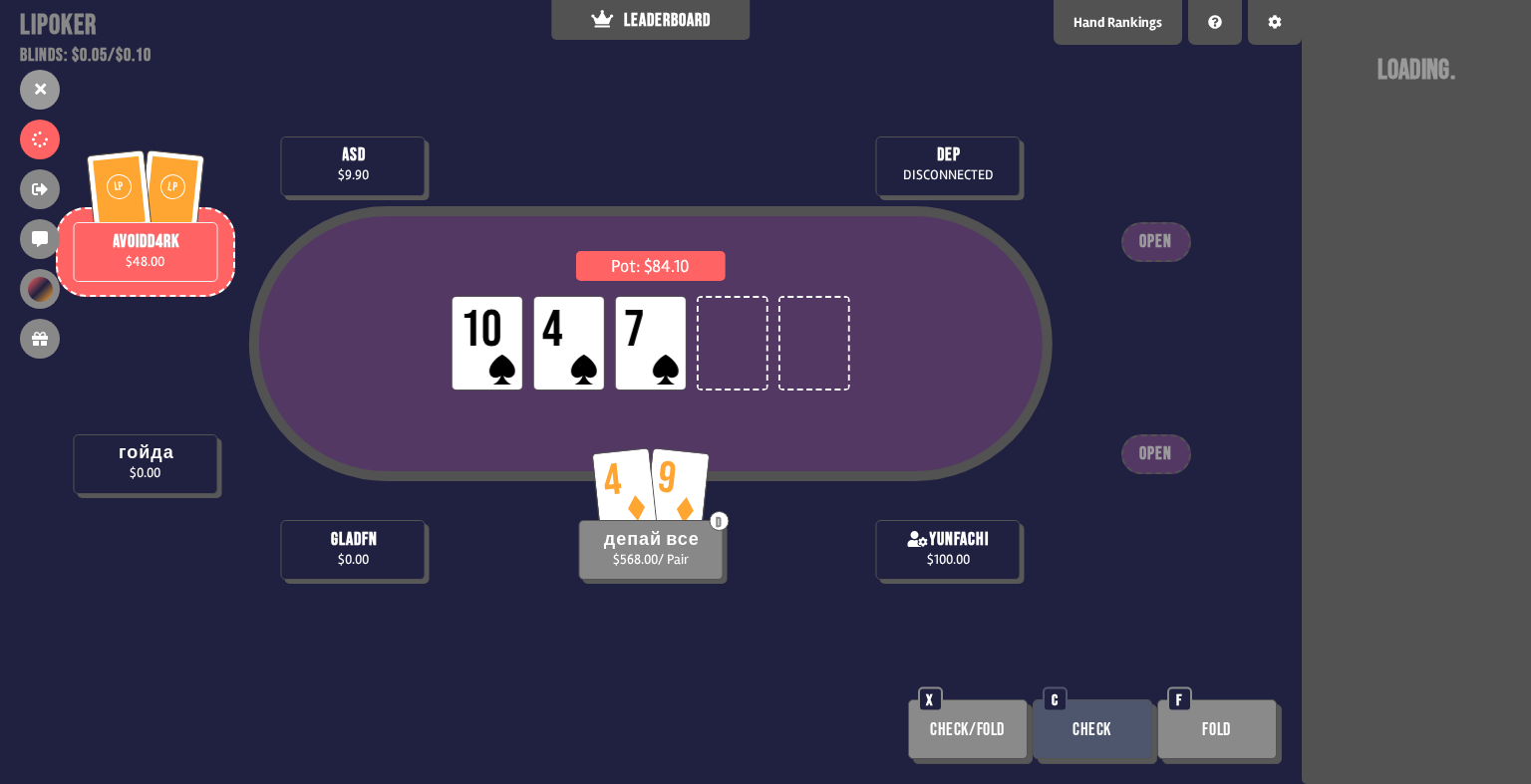 click on "Check/Fold" at bounding box center (968, 729) 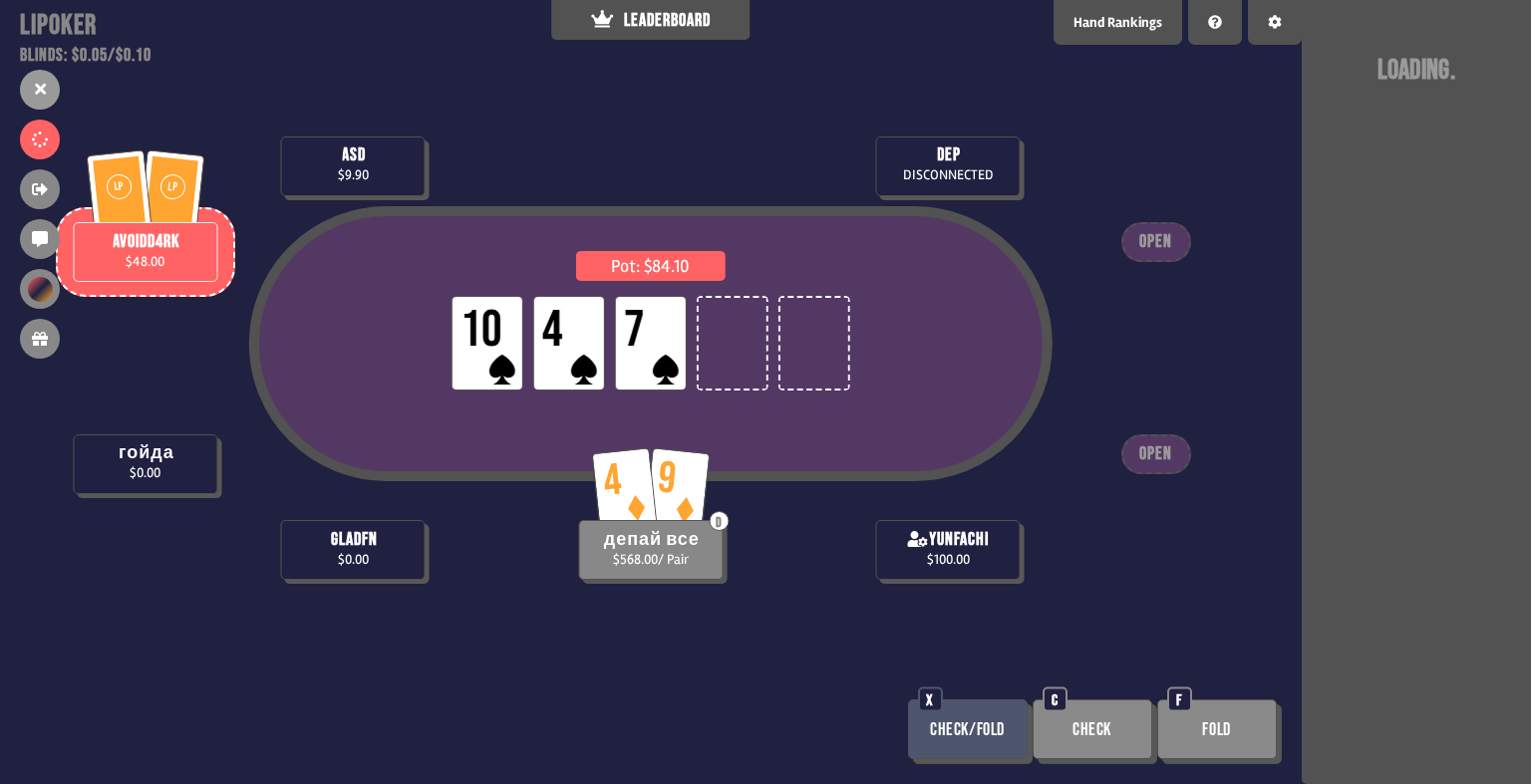 drag, startPoint x: 1083, startPoint y: 727, endPoint x: 1019, endPoint y: 724, distance: 64.07027 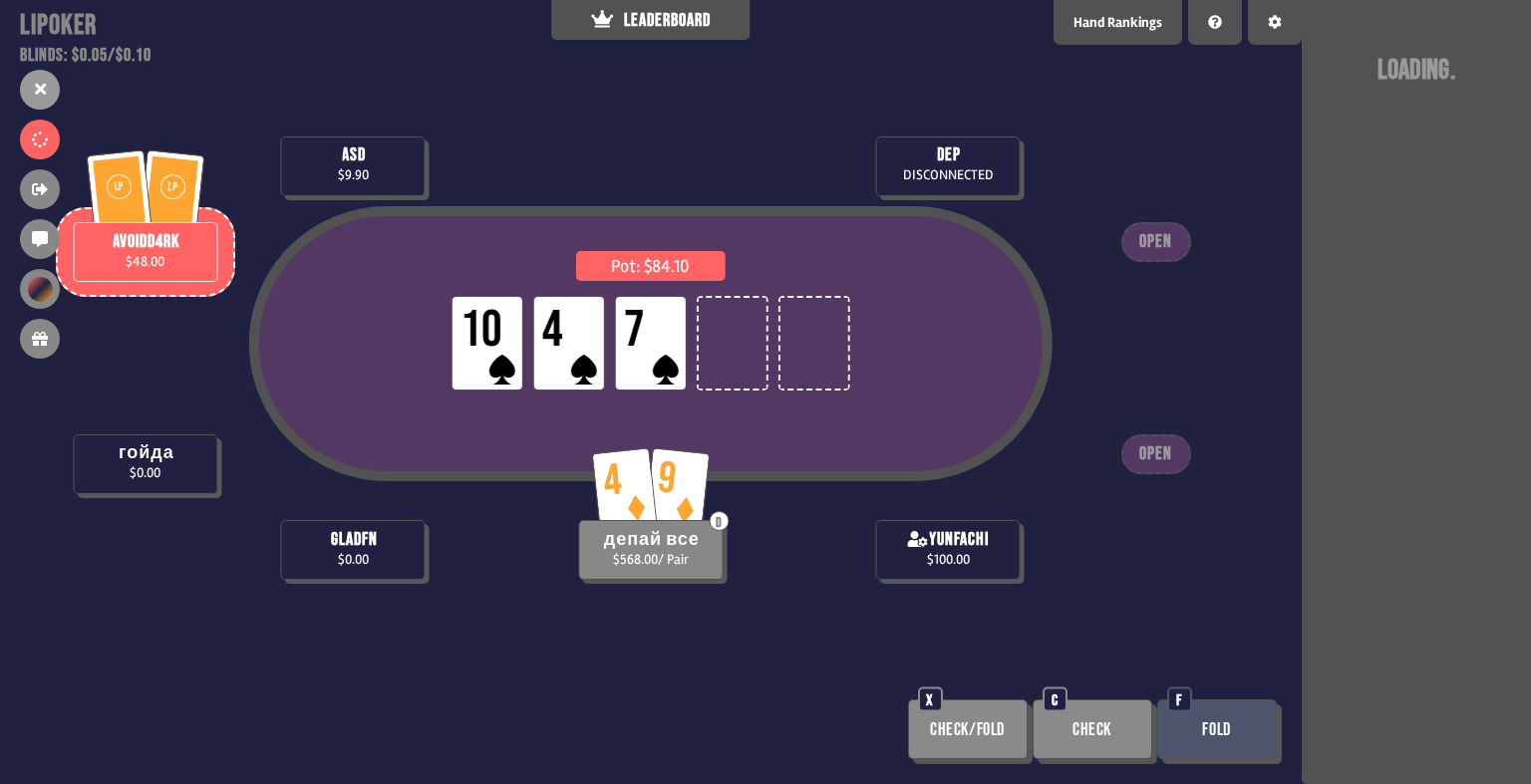click at bounding box center (1097, 734) 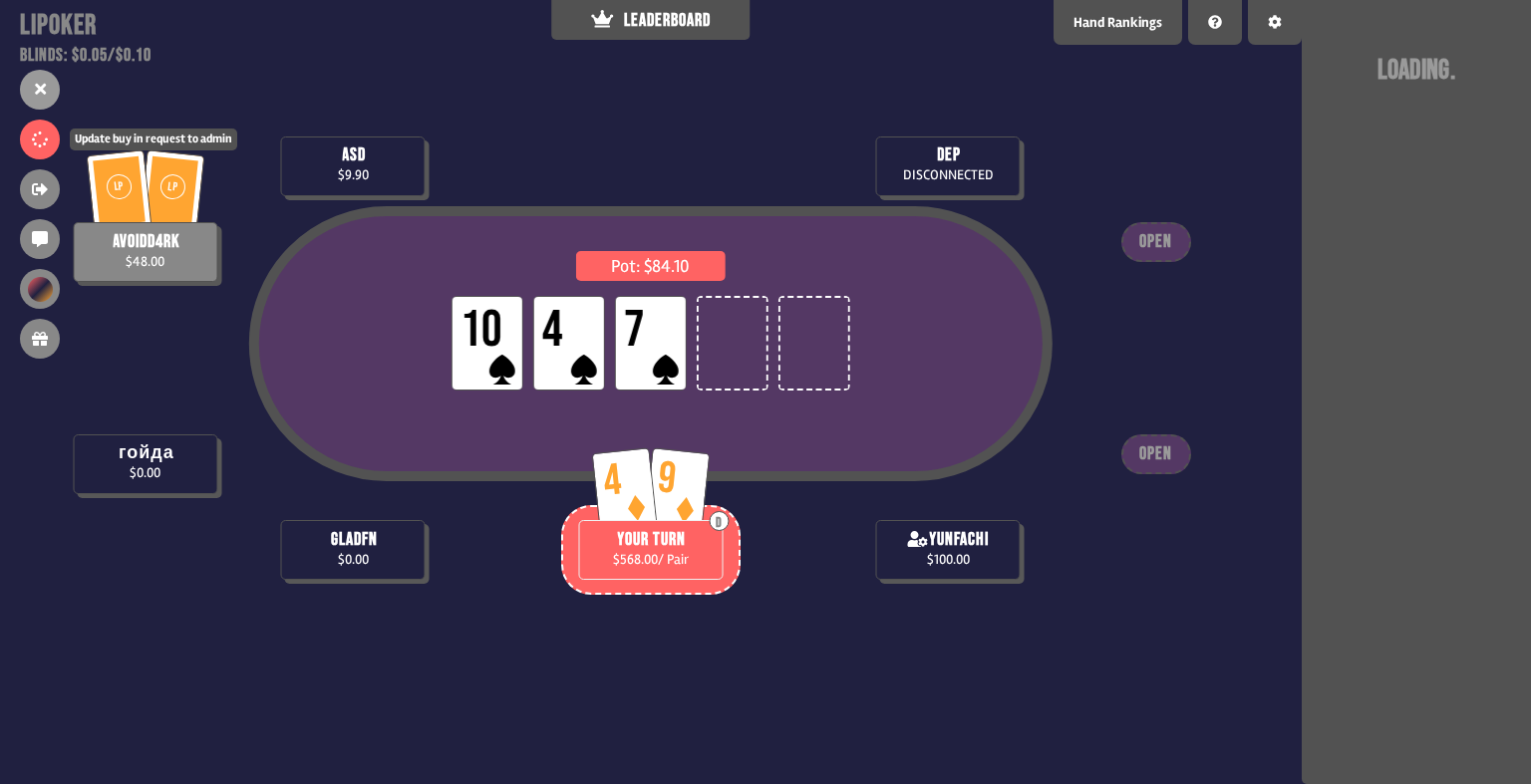 click at bounding box center [40, 139] 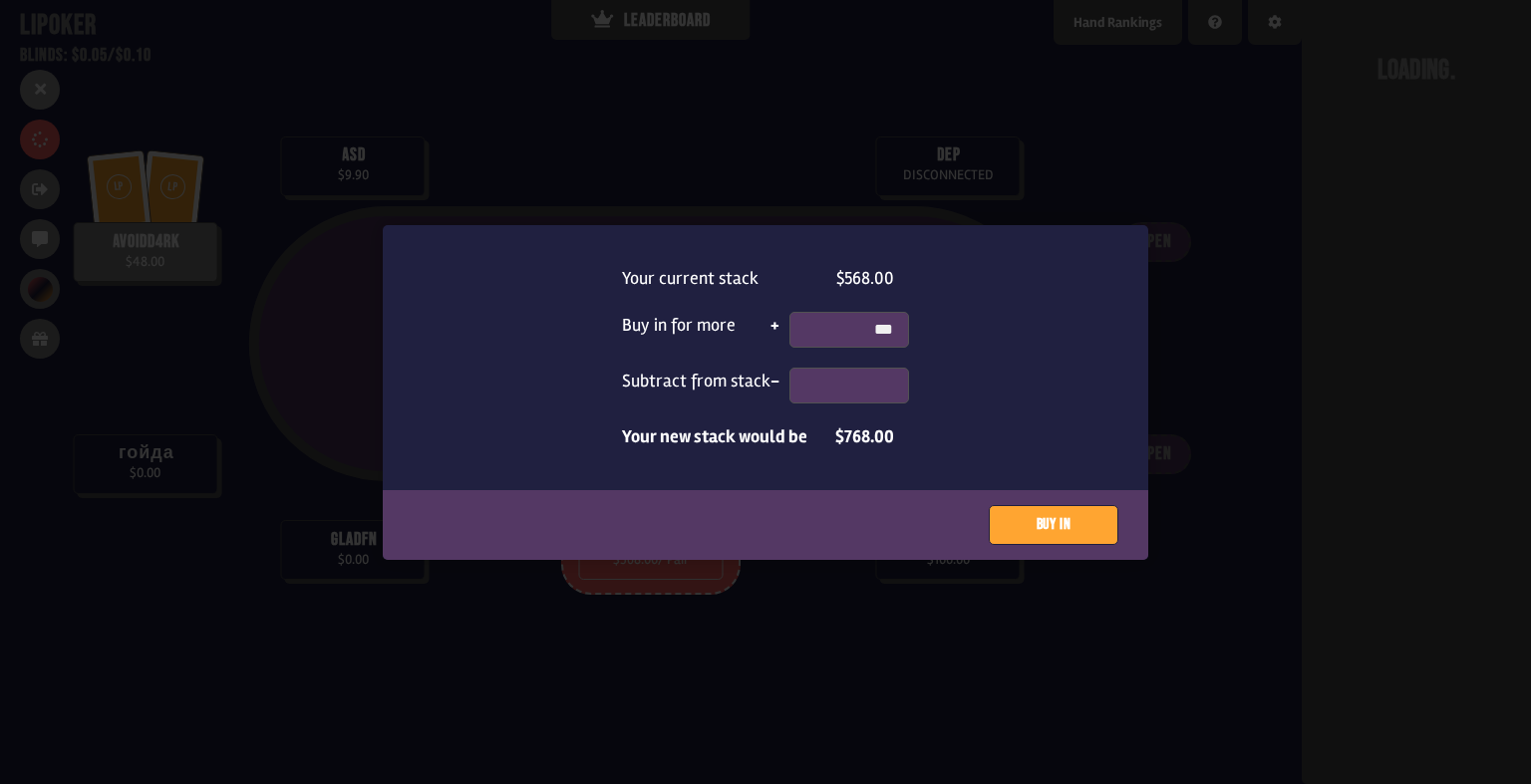 type on "***" 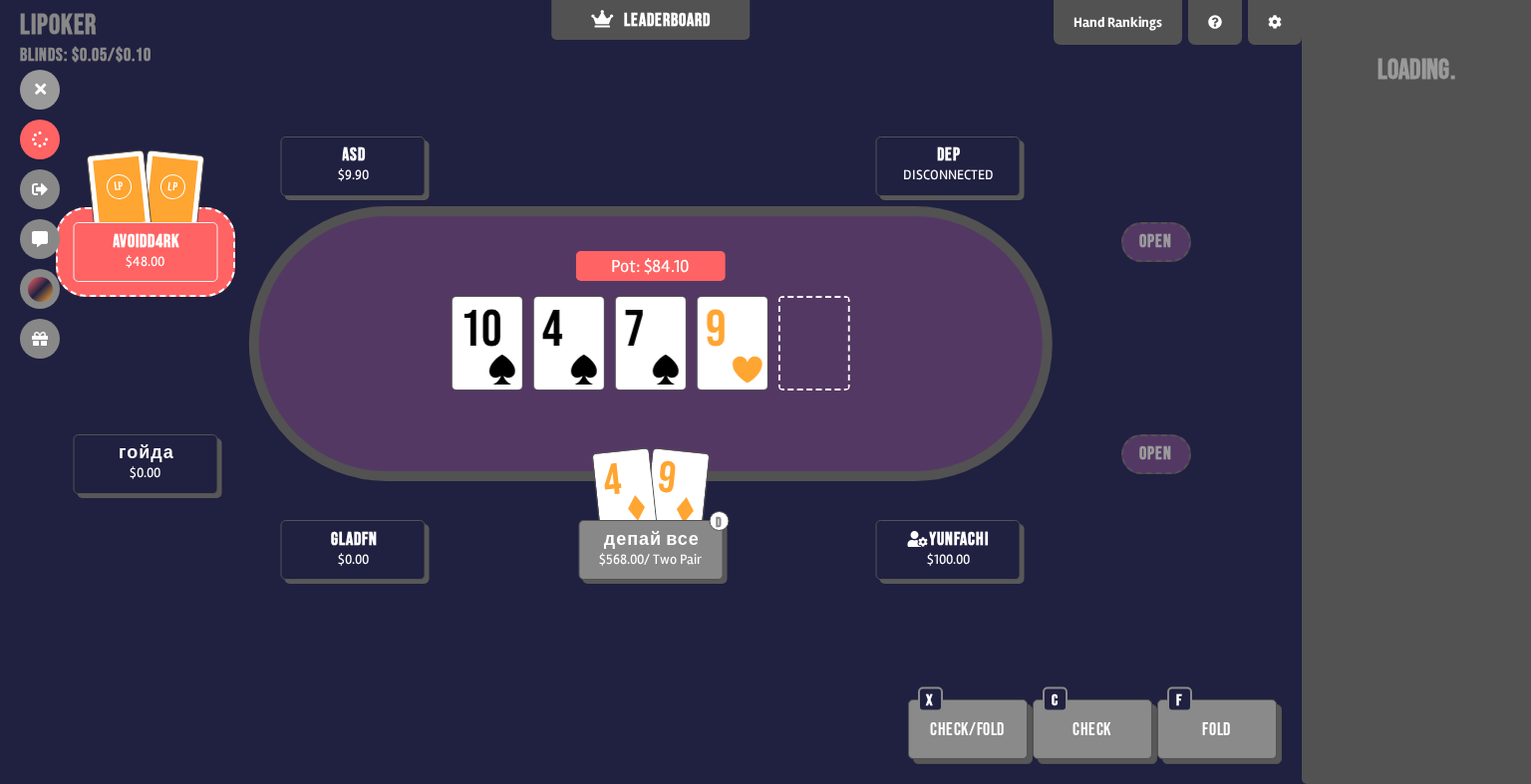 click on "Check" at bounding box center [1092, 729] 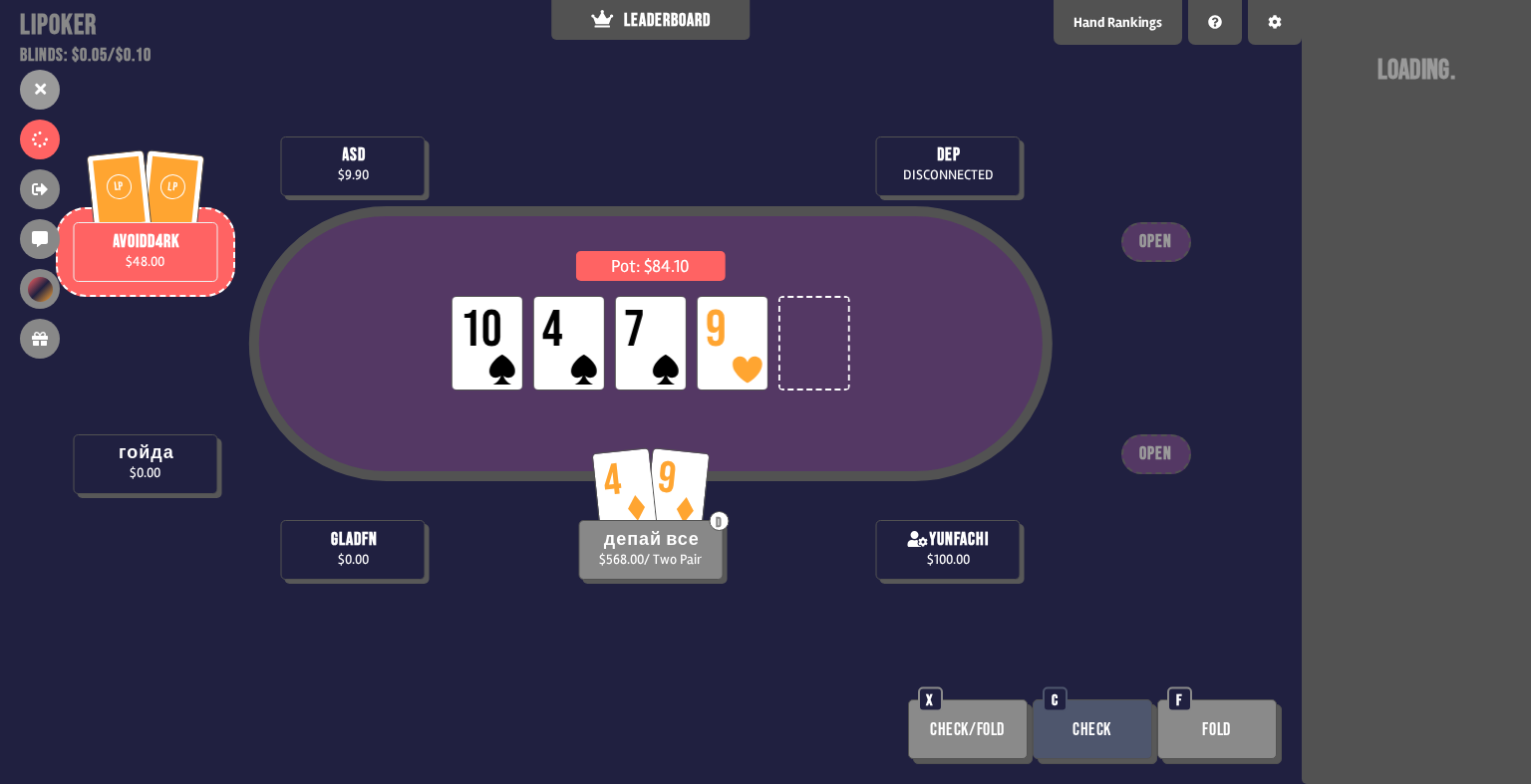 drag, startPoint x: 1007, startPoint y: 728, endPoint x: 1011, endPoint y: 709, distance: 19.416488 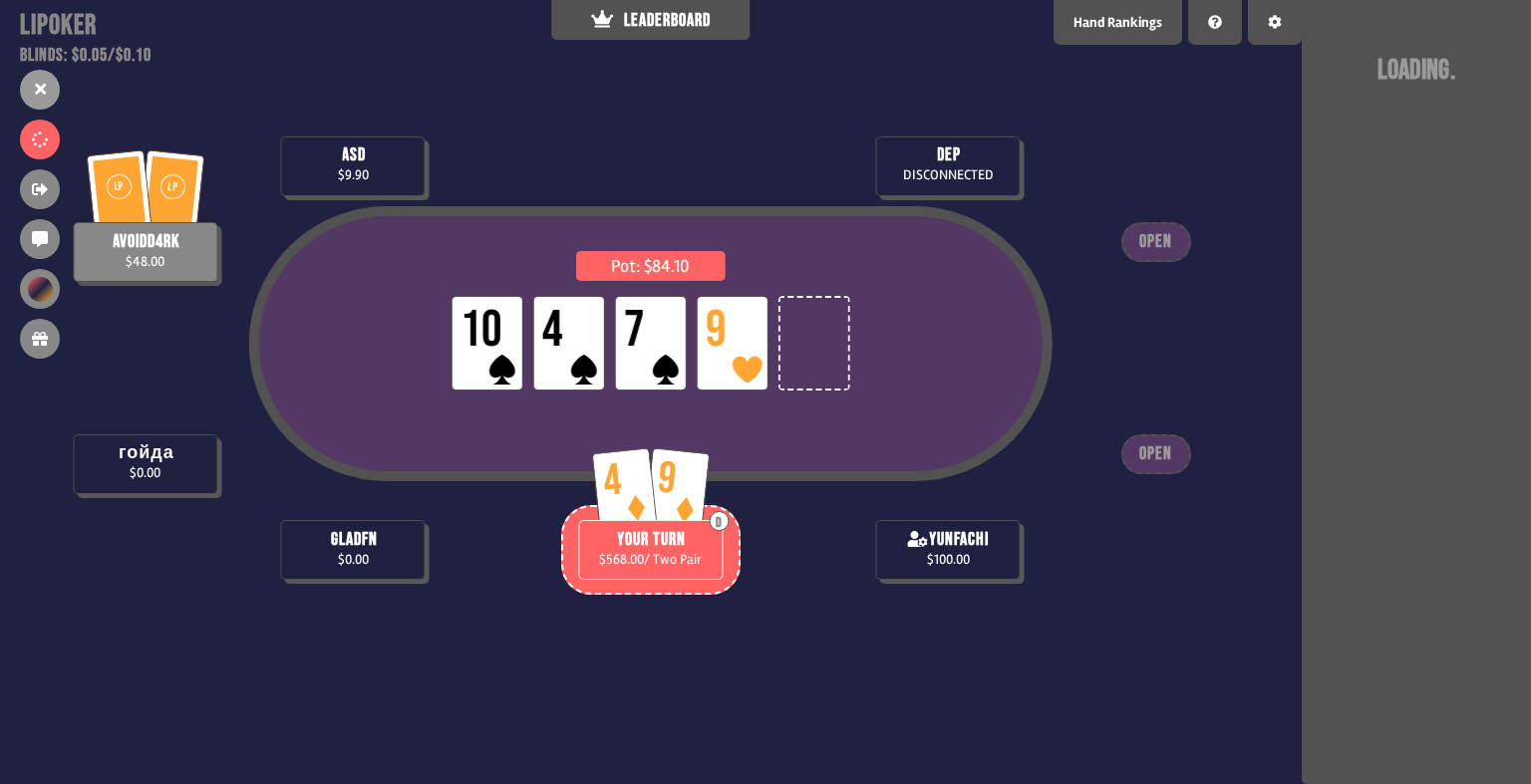 click on "Pot: $84.10   LP 10 LP 4 LP 7 LP 9 dep DISCONNECTED yunfachi $100.00  asd $9.90  LP LP av0idd4rk $48.00  гойда $0.00  gladfn $0.00  4 9 D YOUR TURN $568.00   / Two Pair OPEN OPEN" at bounding box center (651, 392) 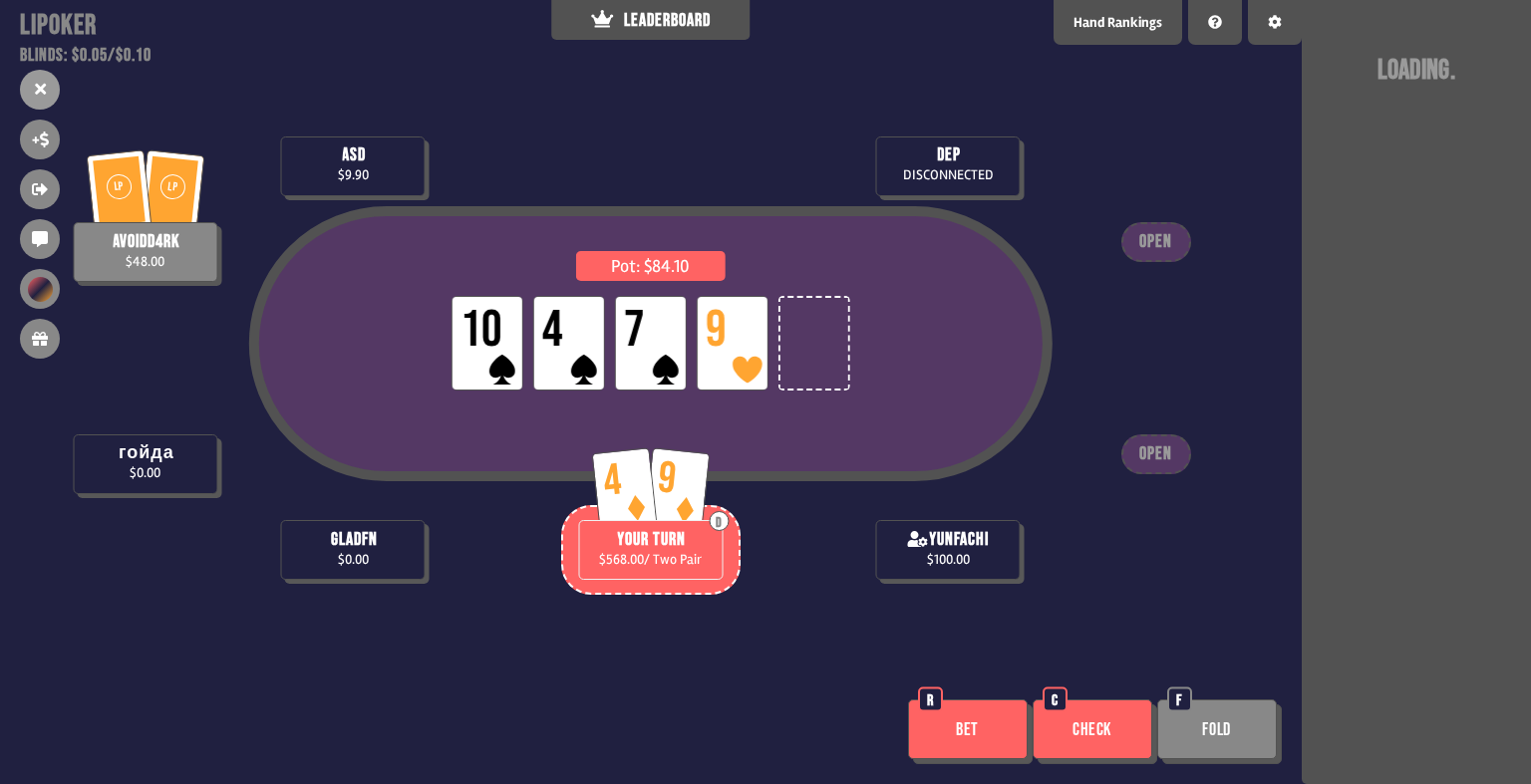 click on "Bet" at bounding box center [968, 729] 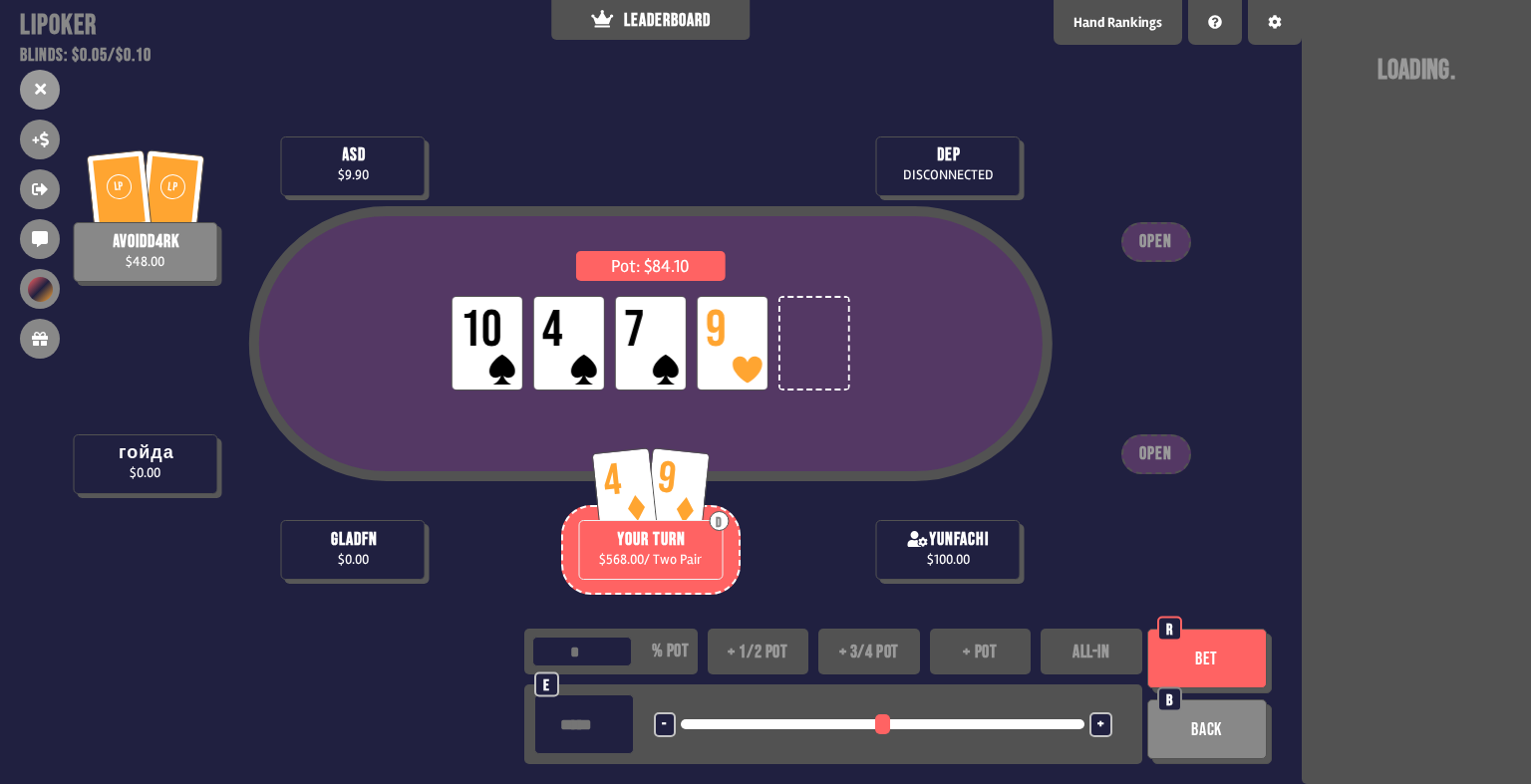 type on "*" 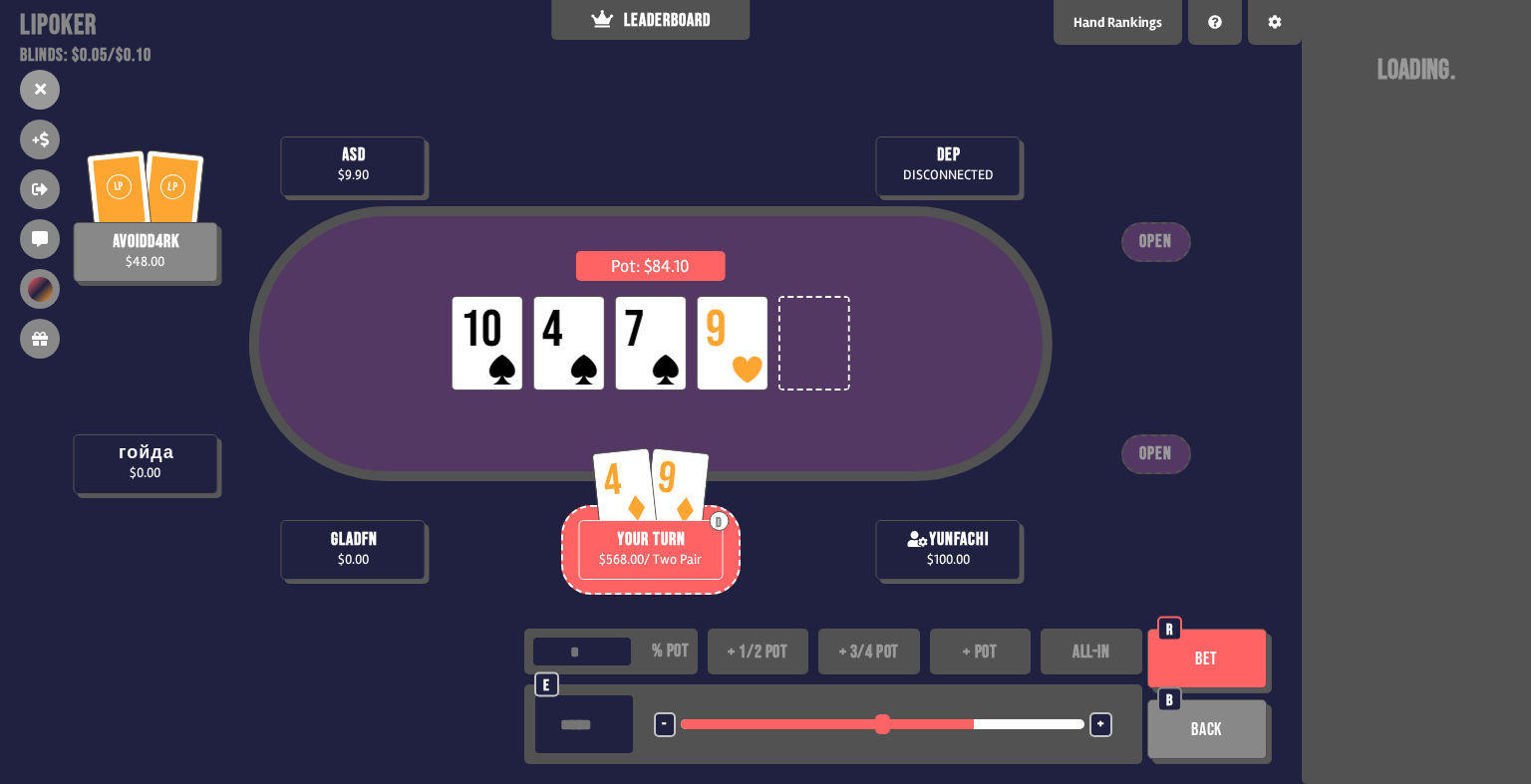 type on "***" 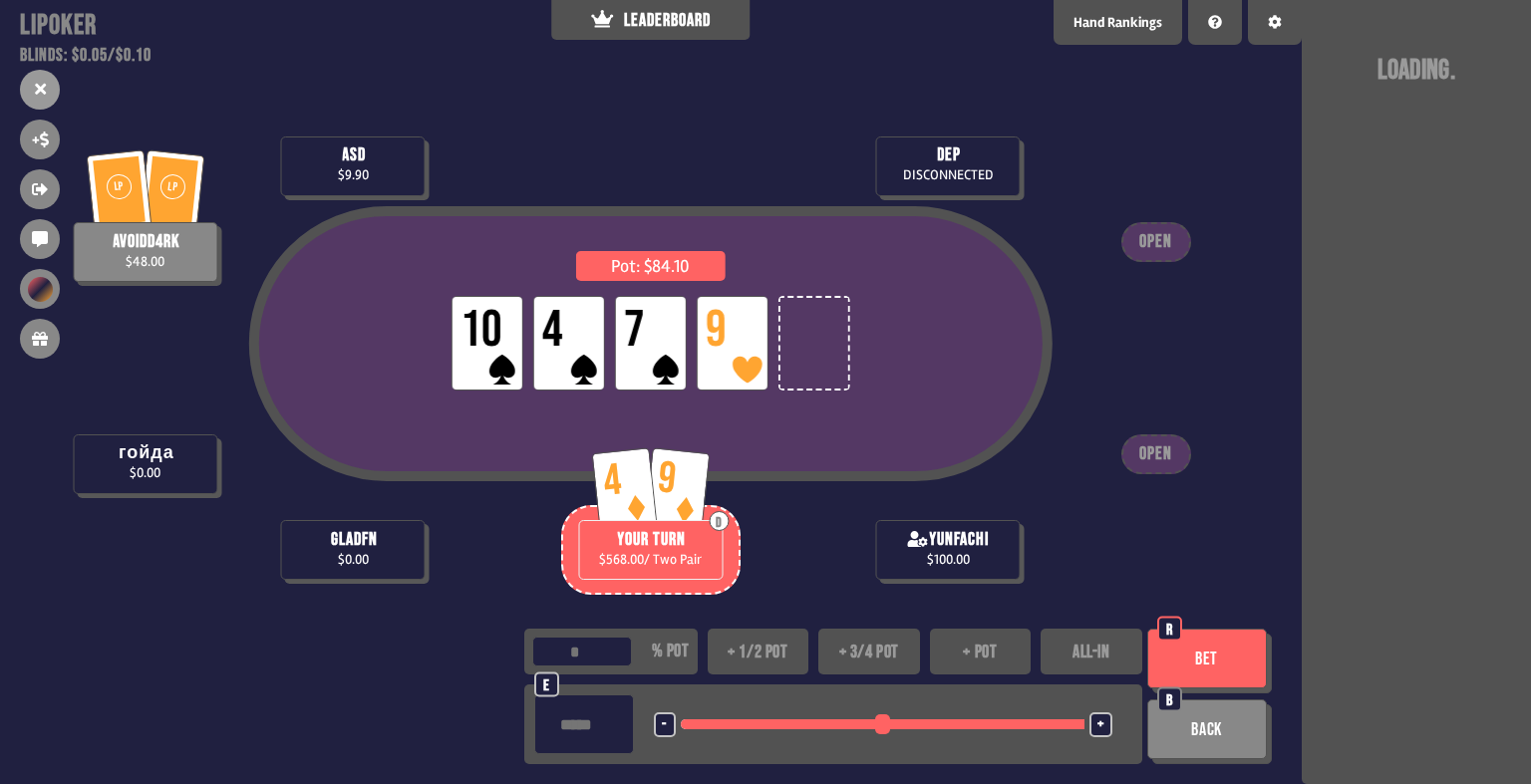 drag, startPoint x: 686, startPoint y: 723, endPoint x: 1178, endPoint y: 704, distance: 492.36673 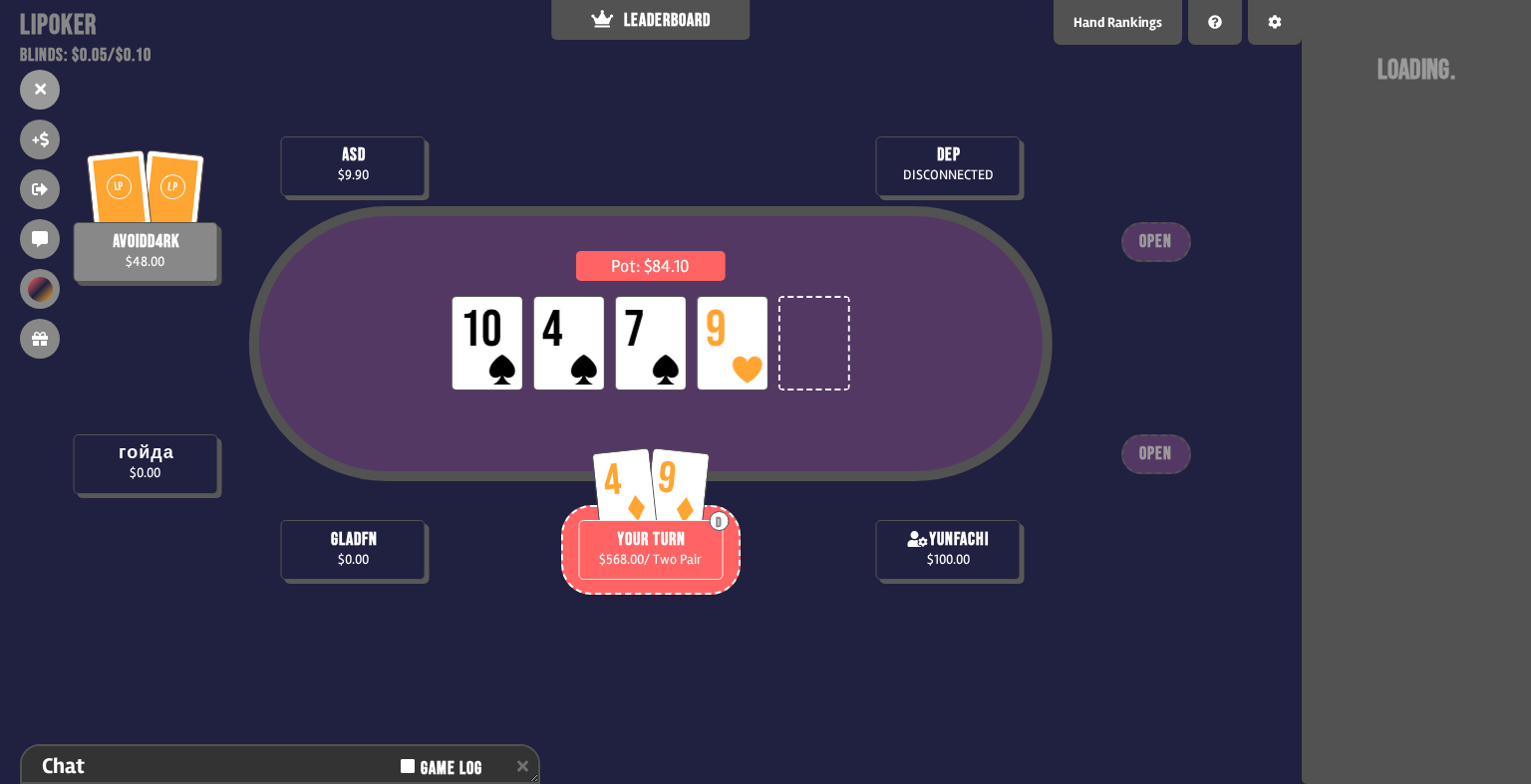 scroll, scrollTop: 66, scrollLeft: 0, axis: vertical 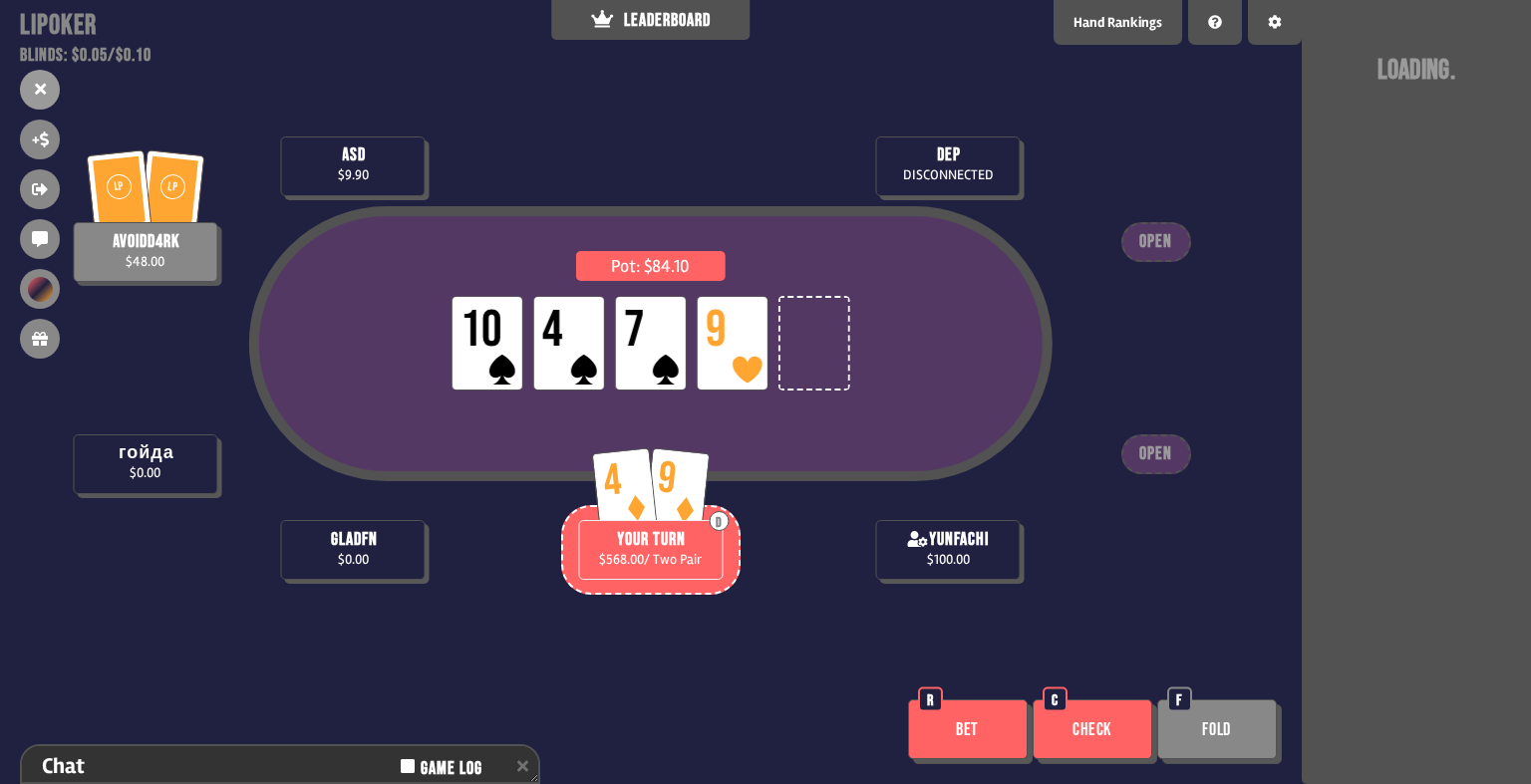 click on "Bet" at bounding box center (968, 729) 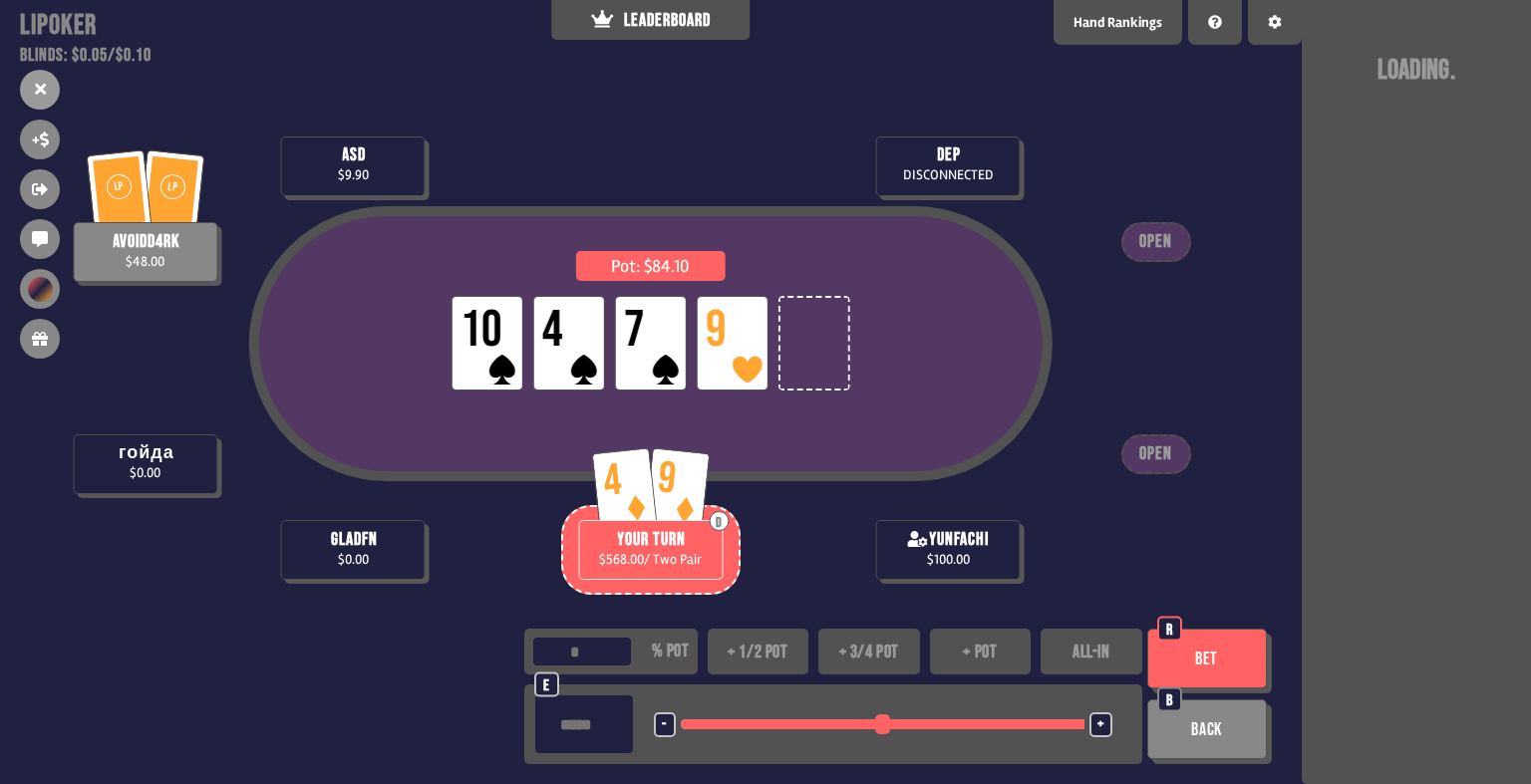 click on "ALL-IN" at bounding box center (1091, 652) 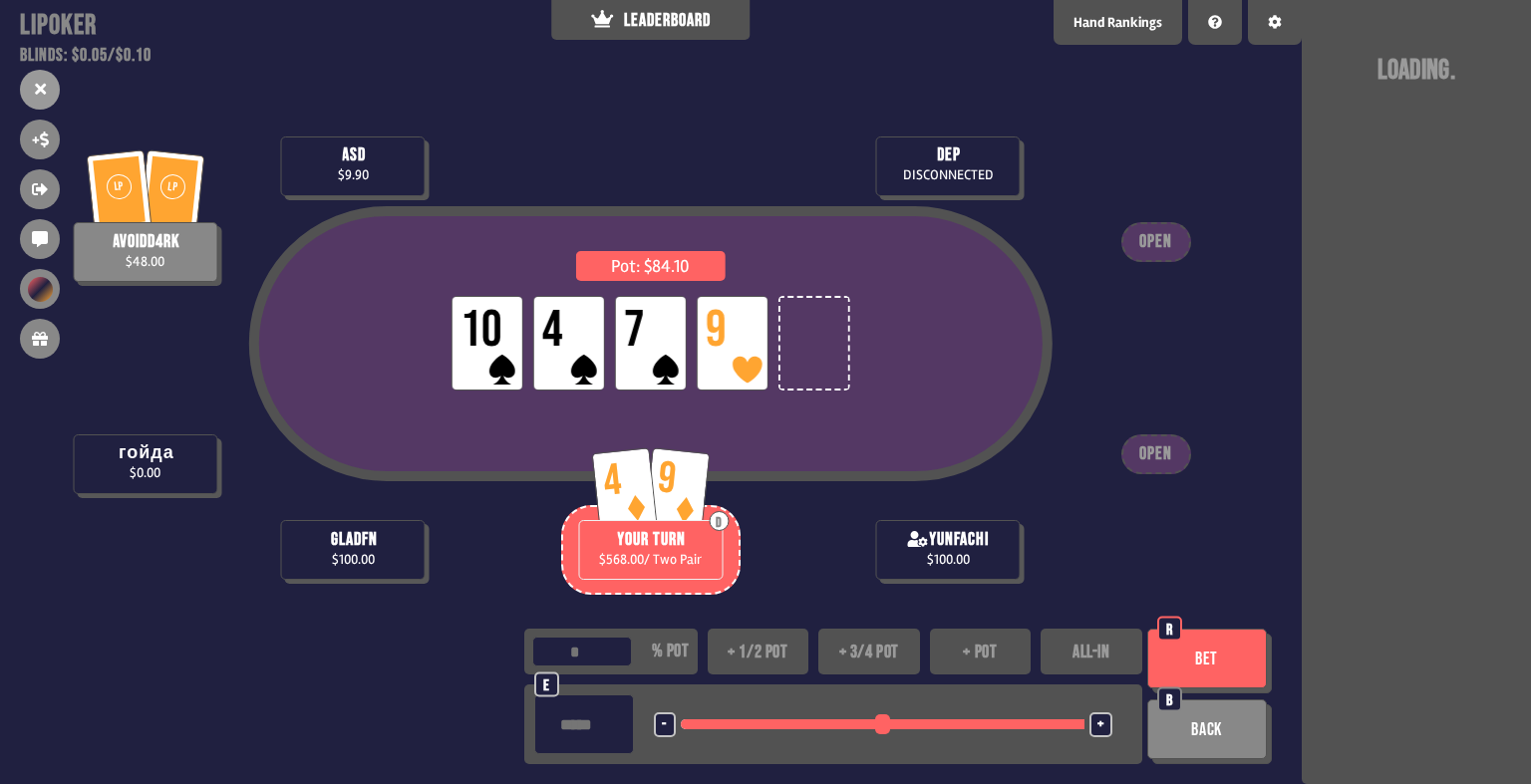 click on "ALL-IN" at bounding box center [1091, 652] 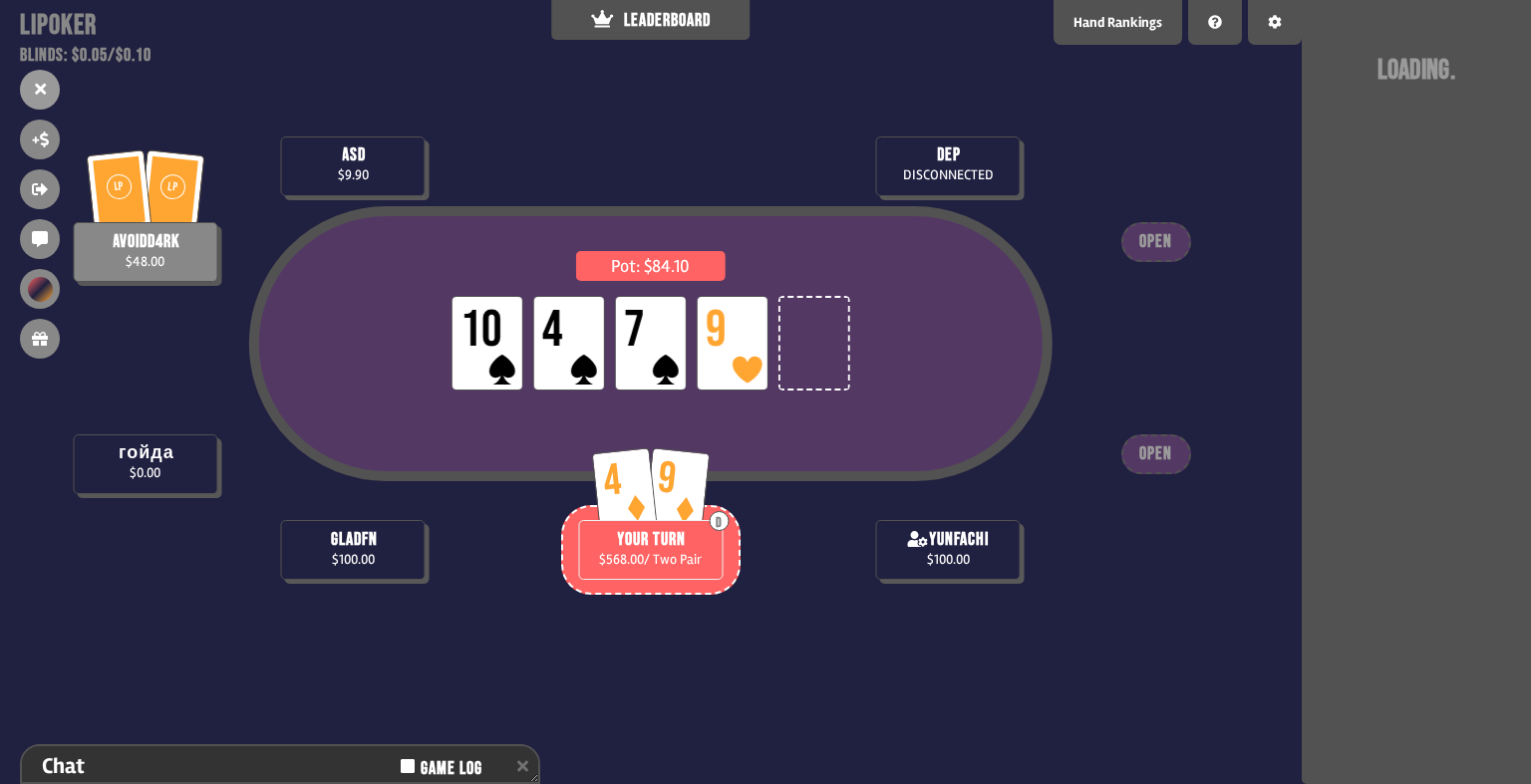 scroll, scrollTop: 66, scrollLeft: 0, axis: vertical 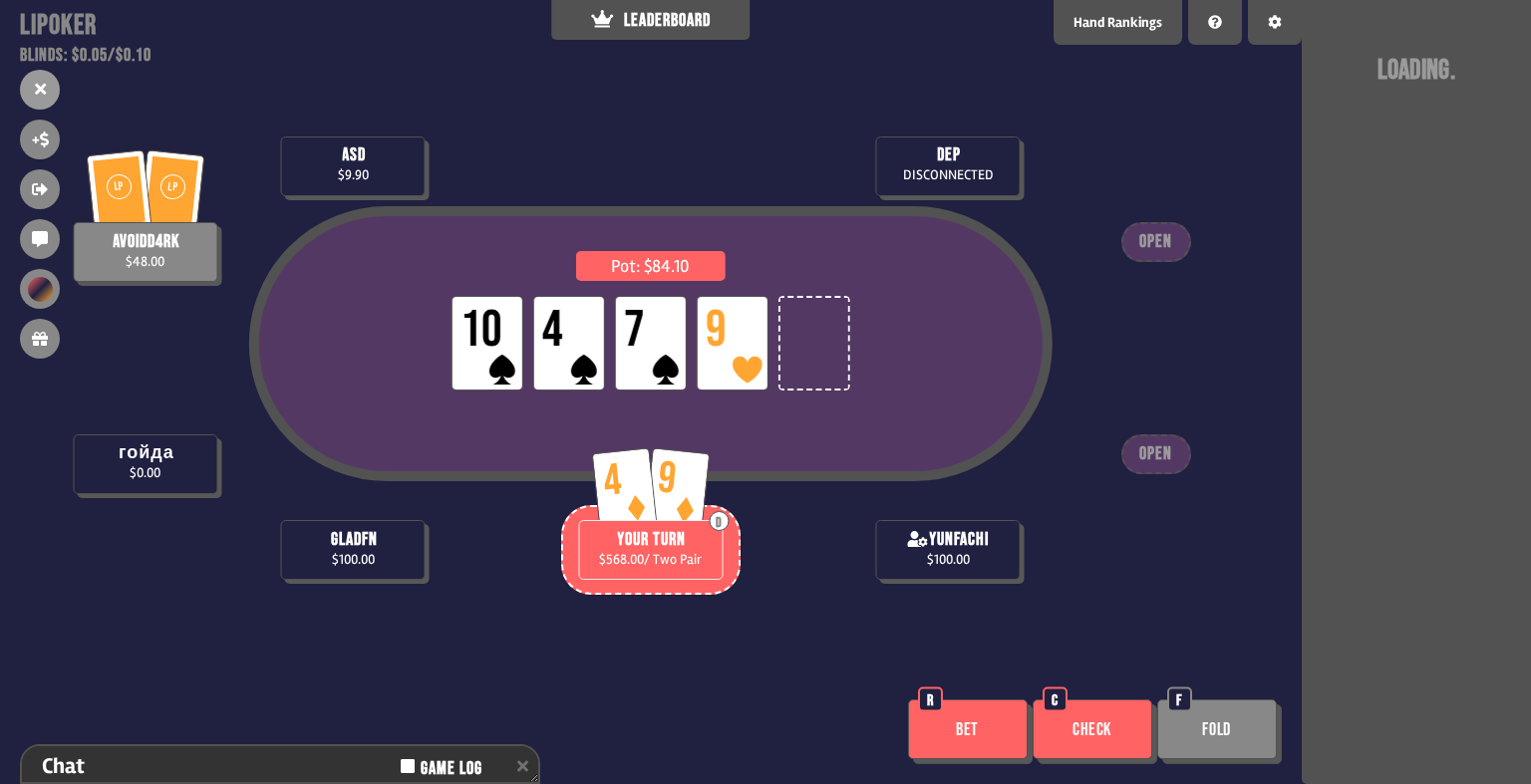 click on "Bet" at bounding box center [968, 729] 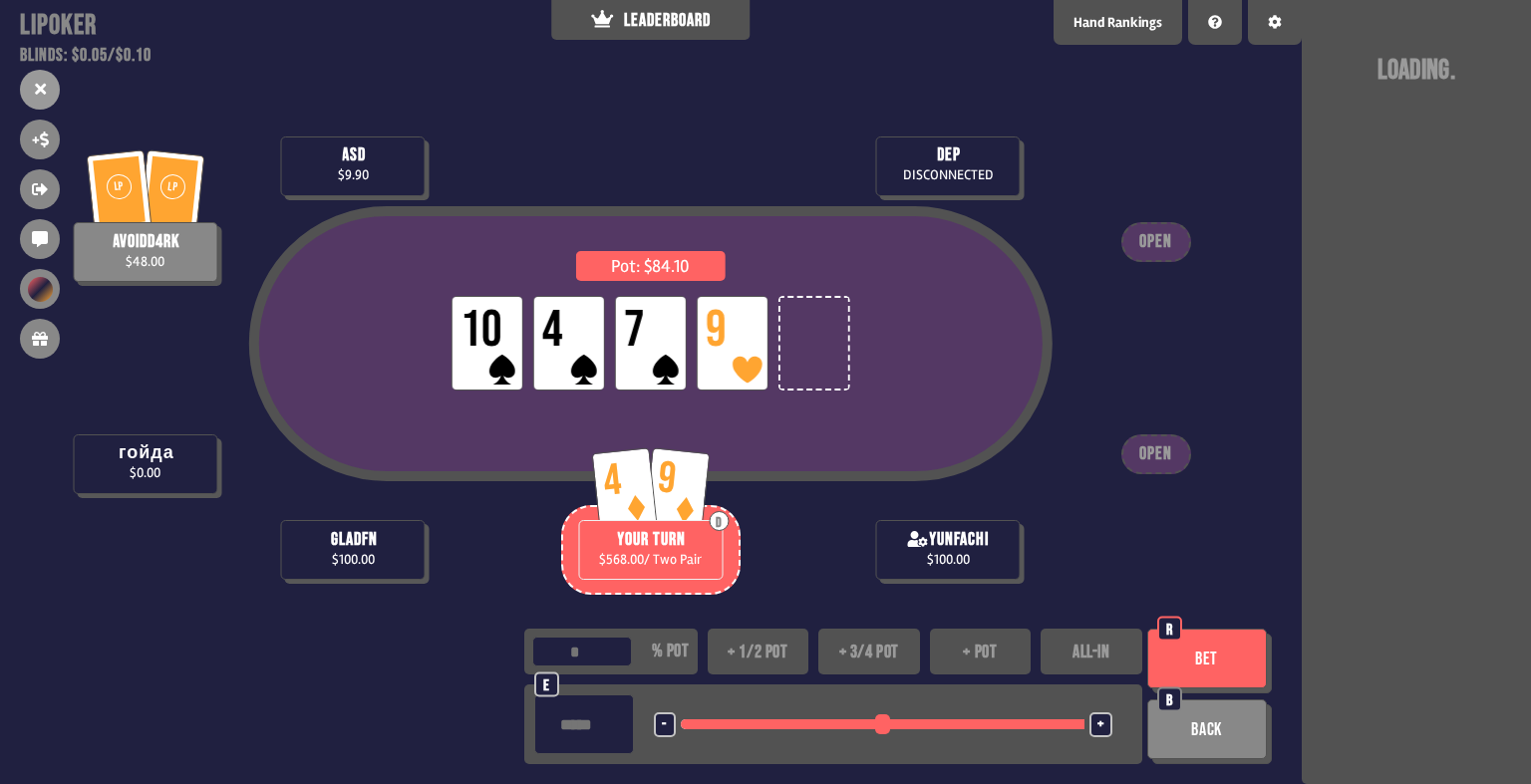 click on "ALL-IN" at bounding box center [1091, 652] 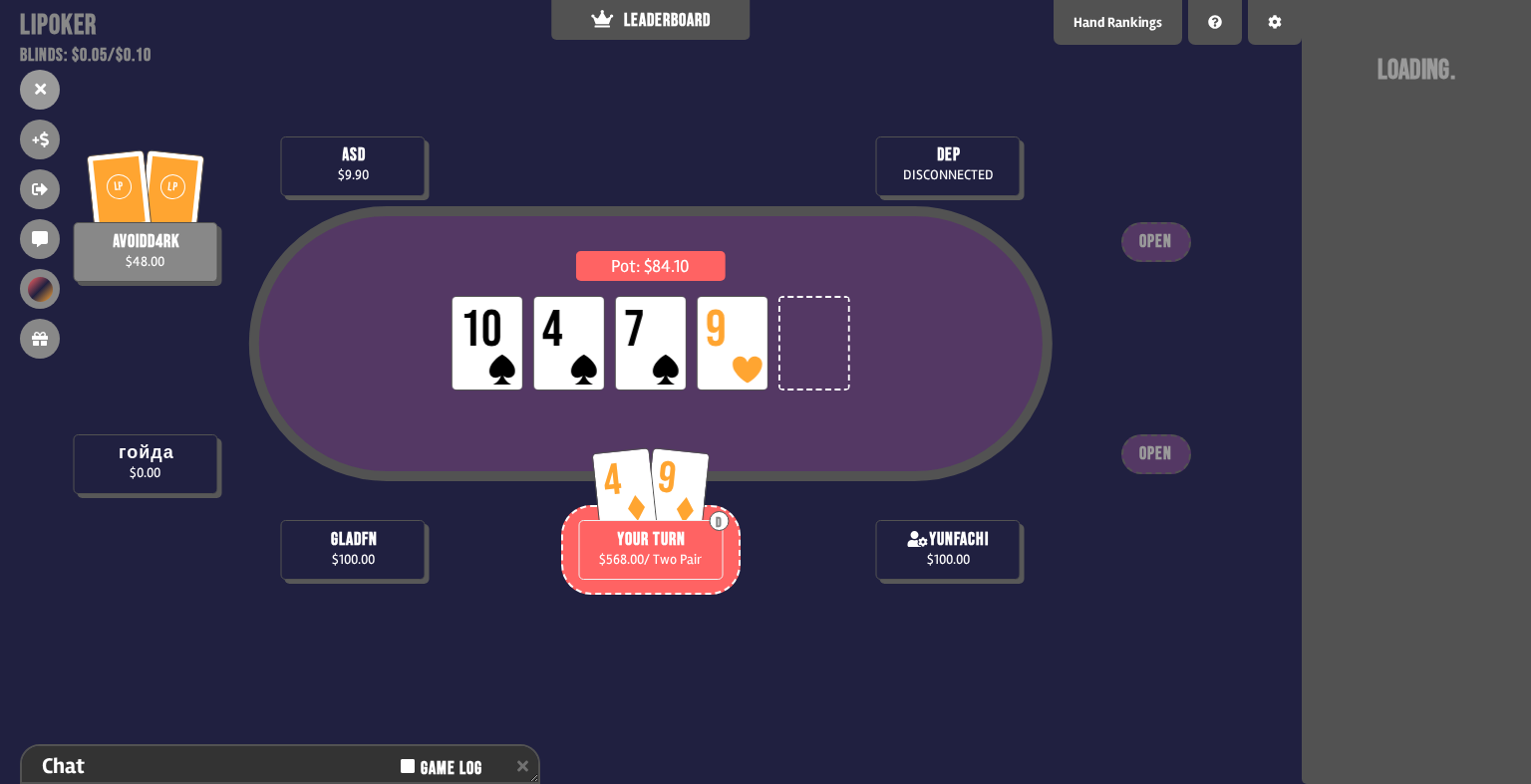 scroll, scrollTop: 66, scrollLeft: 0, axis: vertical 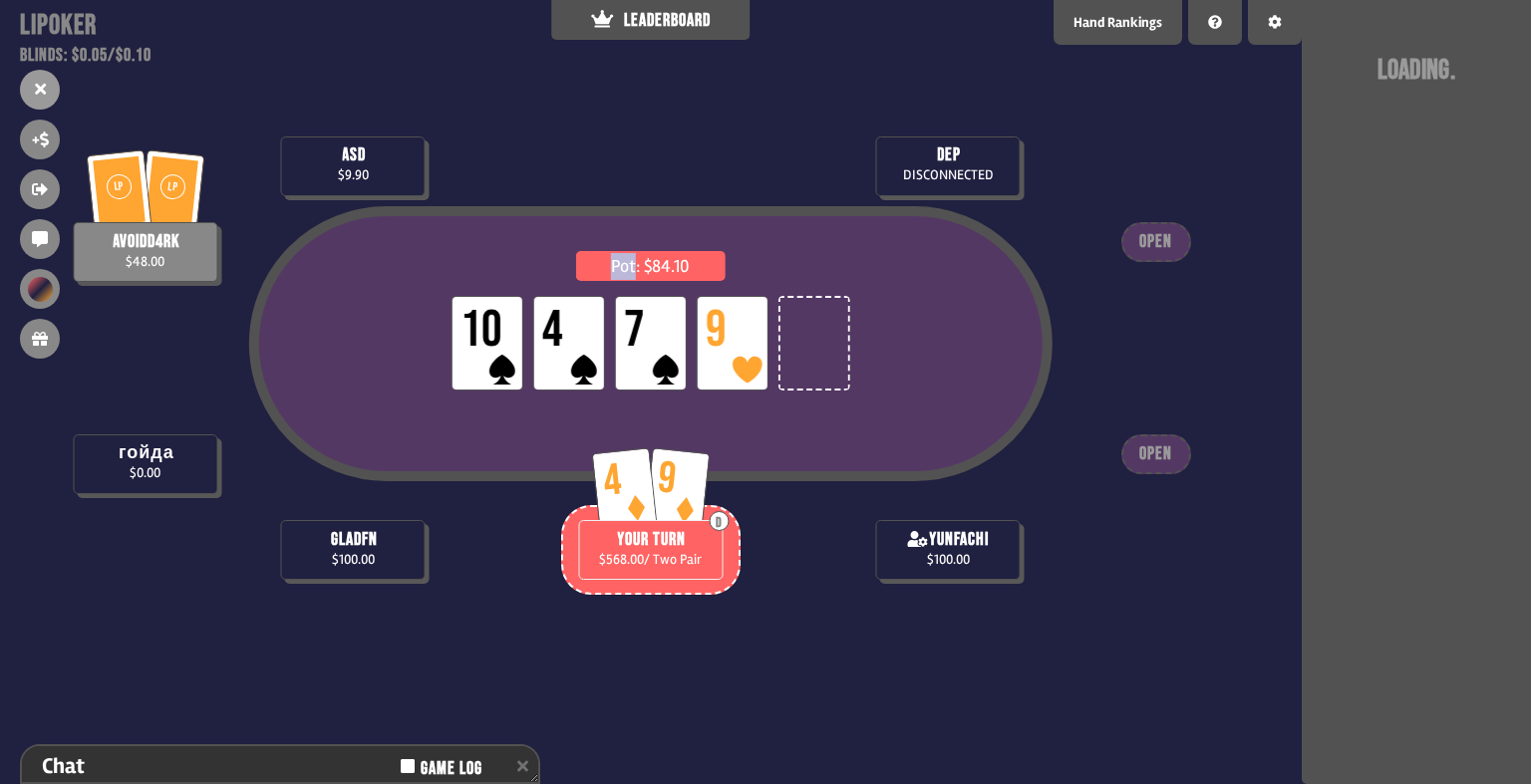 click on "Pot: $84.10   LP 10 LP 4 LP 7 LP 9 dep DISCONNECTED yunfachi $100.00  asd $9.90  LP LP av0idd4rk $48.00  гойда $0.00  gladfn $100.00  4 9 D YOUR TURN $568.00   / Two Pair OPEN OPEN" at bounding box center [651, 392] 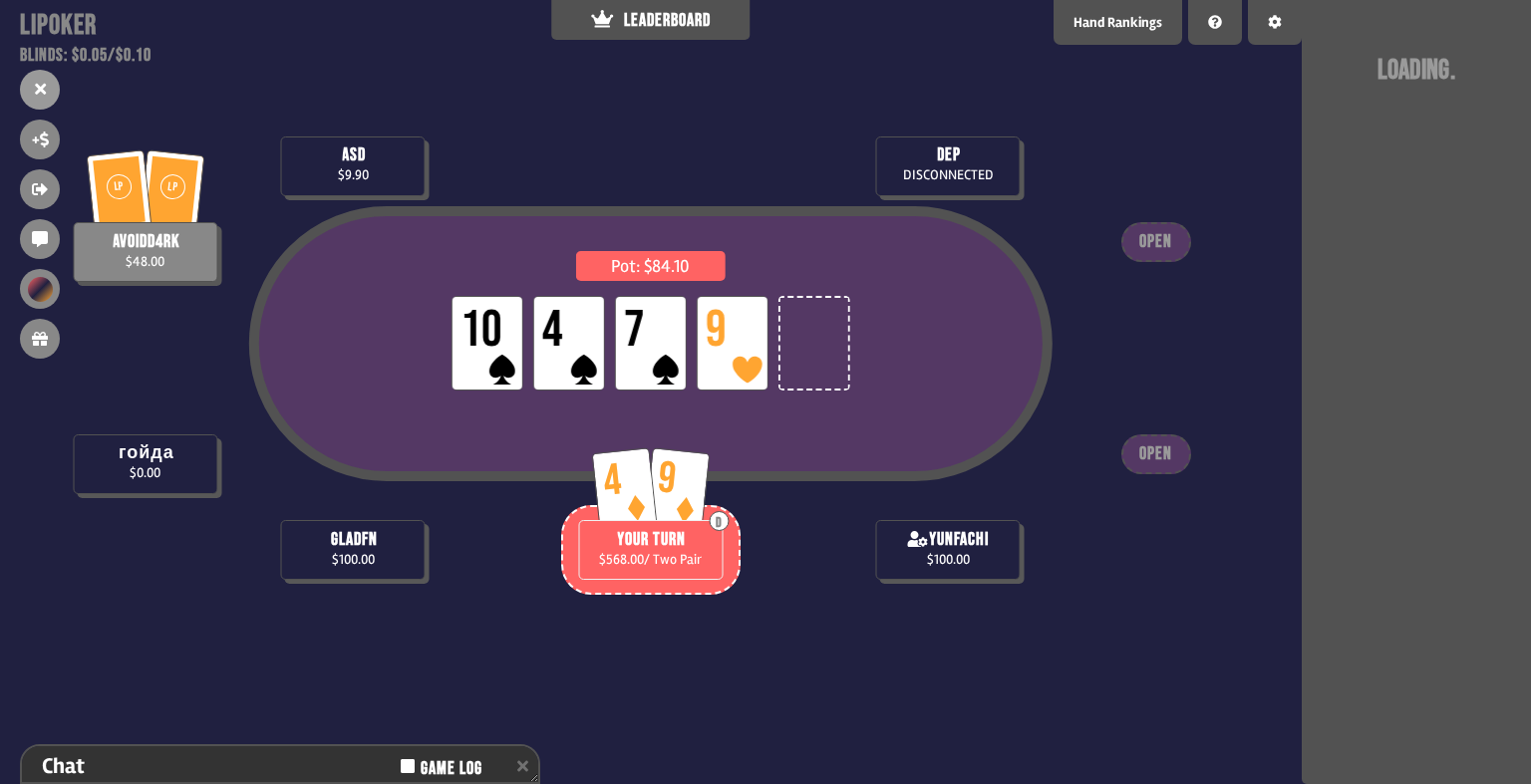 click on "Pot: $84.10   LP 10 LP 4 LP 7 LP 9 dep DISCONNECTED yunfachi $100.00  asd $9.90  LP LP av0idd4rk $48.00  гойда $0.00  gladfn $100.00  4 9 D YOUR TURN $568.00   / Two Pair OPEN OPEN" at bounding box center [651, 392] 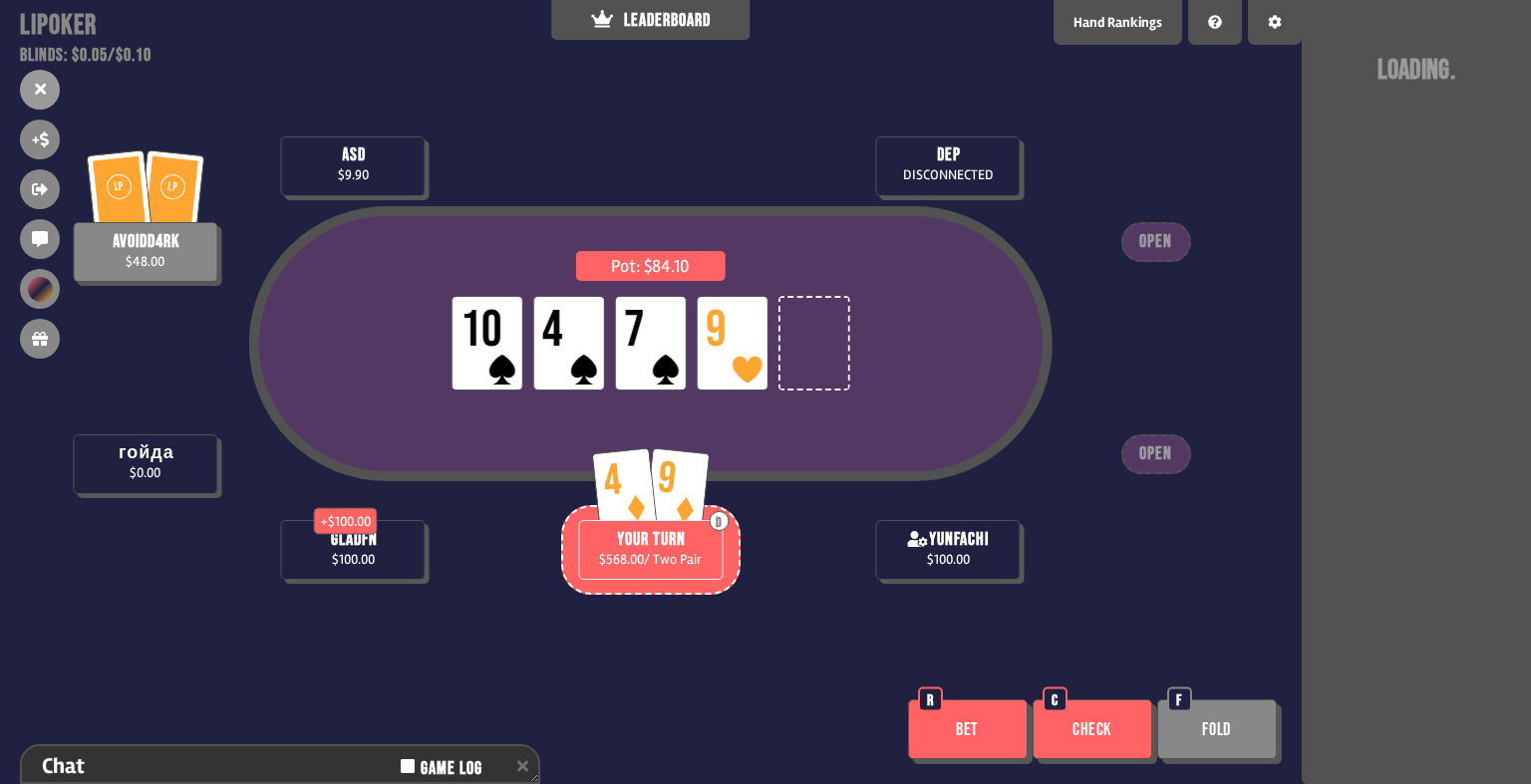 click on "Pot: $84.10   LP 10 LP 4 LP 7 LP 9 dep DISCONNECTED yunfachi $100.00  asd $9.90  LP LP av0idd4rk $48.00  гойда $0.00  + $100.00 gladfn $100.00  4 9 D YOUR TURN $568.00   / Two Pair OPEN OPEN Bet R Check C Fold F" at bounding box center (651, 392) 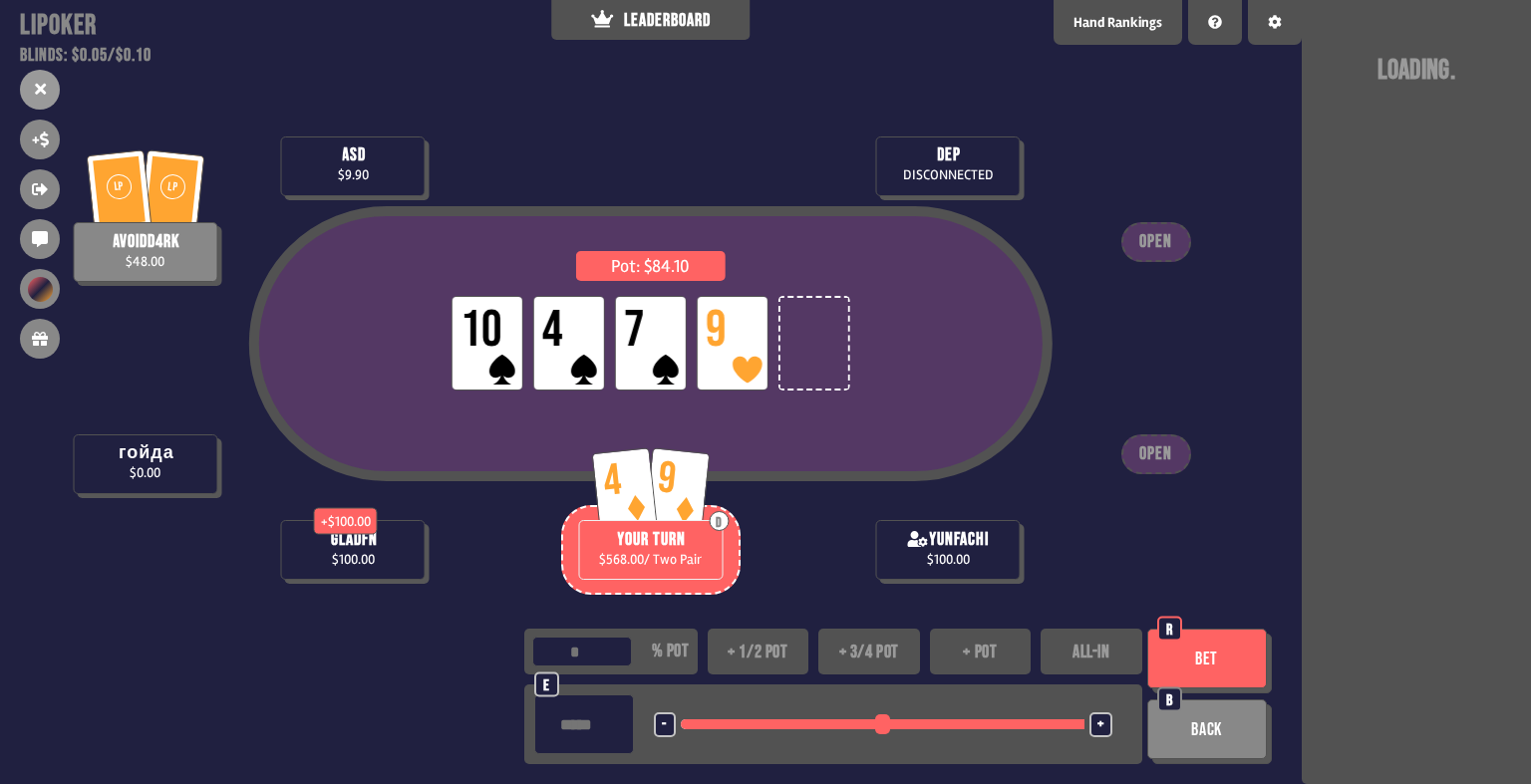 click on "ALL-IN" at bounding box center (1091, 652) 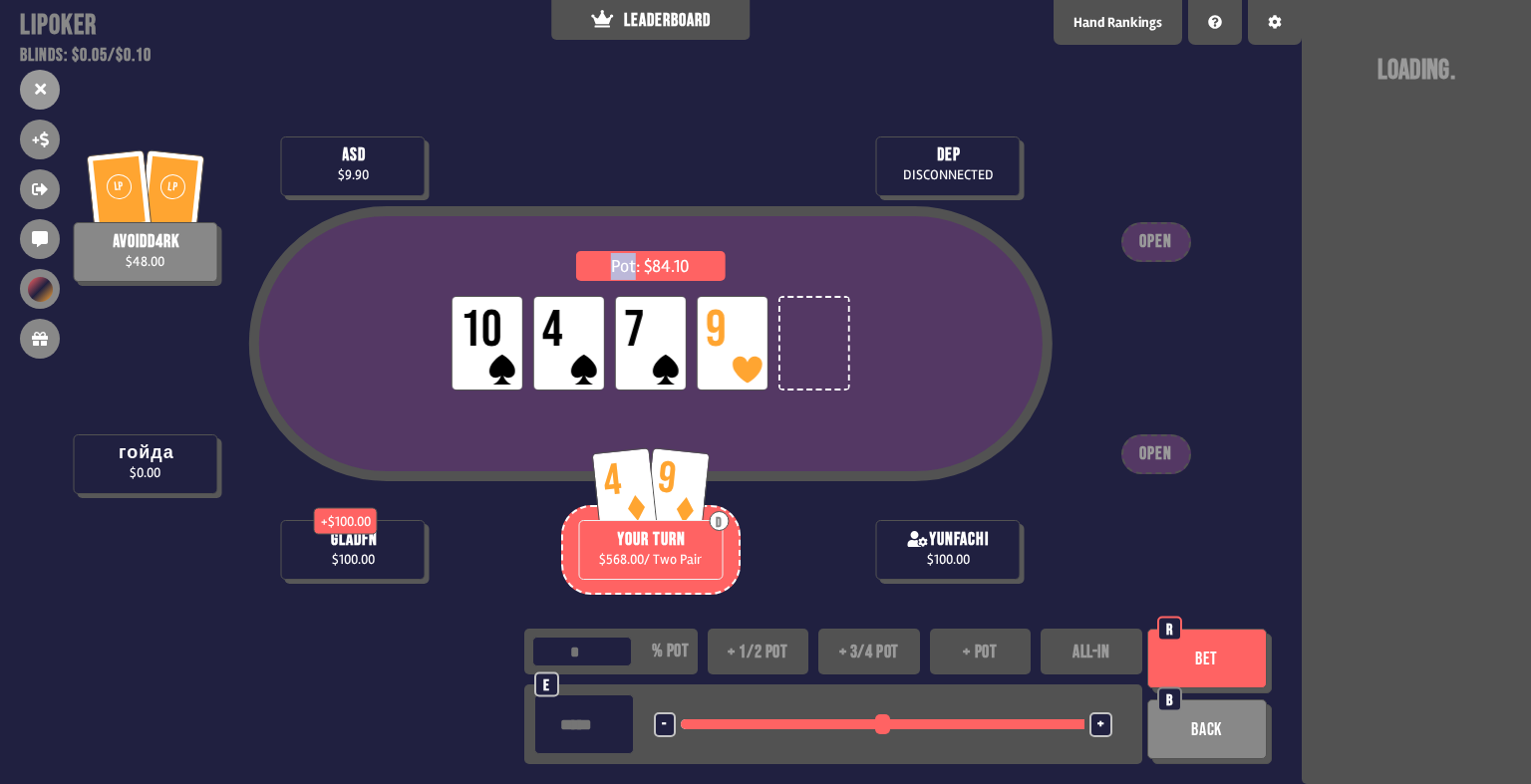 click on "Pot: $84.10   LP 10 LP 4 LP 7 LP 9 dep DISCONNECTED yunfachi $100.00  asd $9.90  LP LP av0idd4rk $48.00  гойда $0.00  + $100.00 gladfn $100.00  4 9 D YOUR TURN $568.00   / Two Pair OPEN OPEN *** % pot + 1/2 pot + 3/4 pot + pot ALL-IN ****** e - <LEFT> <DOWN> + <UP> <RIGHT> Bet R Back B" at bounding box center (651, 392) 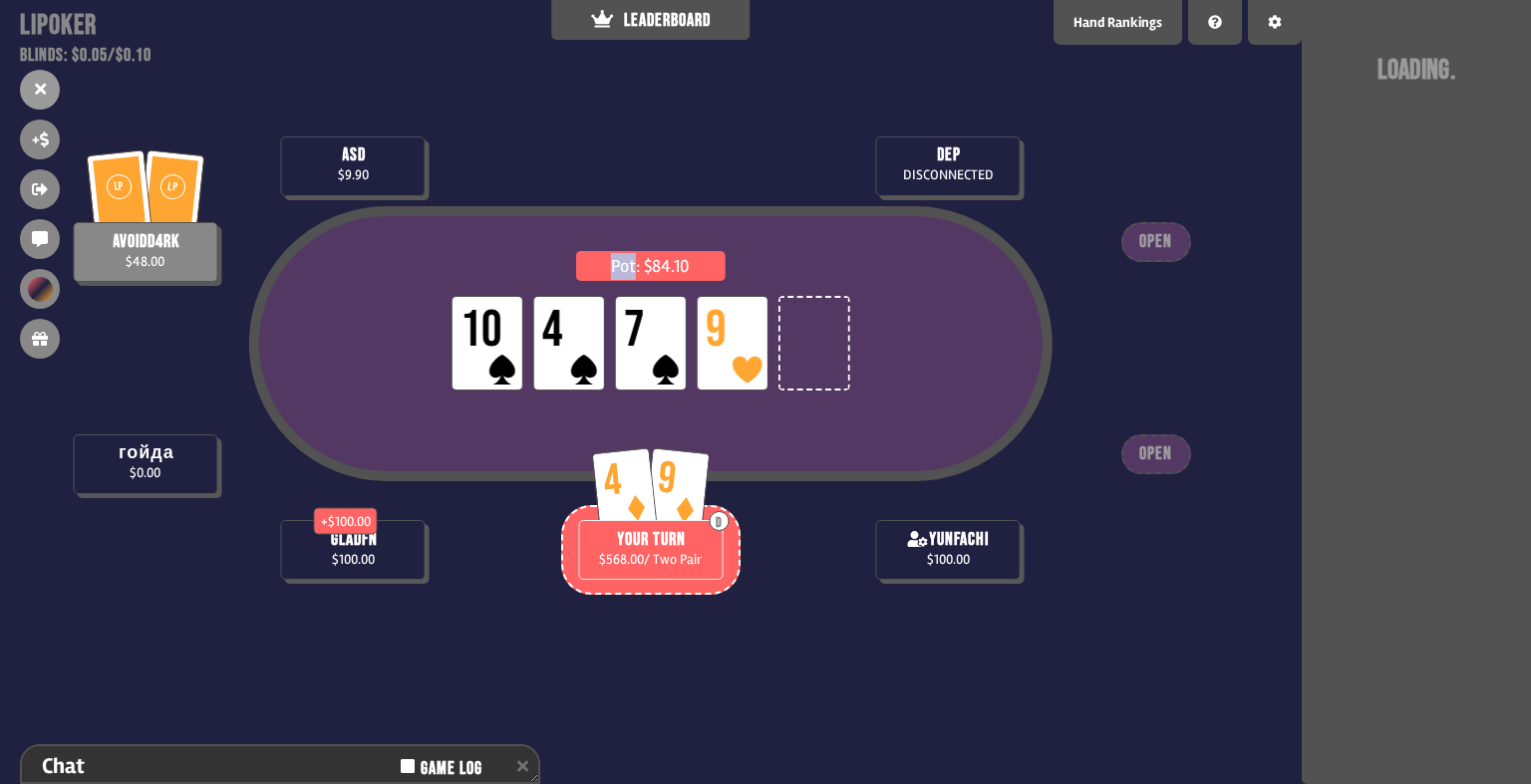 scroll, scrollTop: 66, scrollLeft: 0, axis: vertical 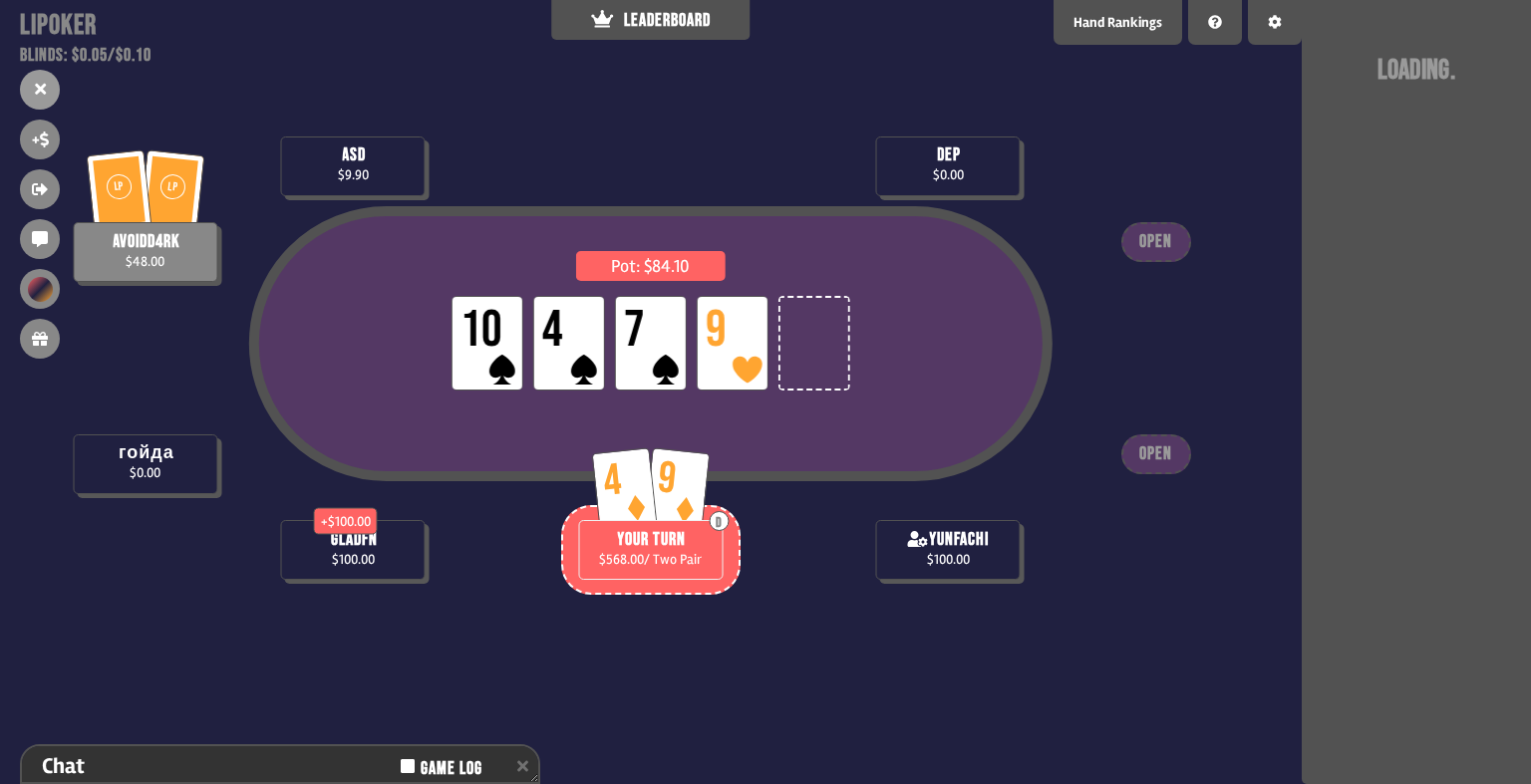 click on "Pot: $84.10   LP 10 LP 4 LP 7 LP 9 dep $0.00  yunfachi $100.00  asd $9.90  LP LP av0idd4rk $48.00  гойда $0.00  + $100.00 gladfn $100.00  4 9 D YOUR TURN $568.00   / Two Pair OPEN OPEN" at bounding box center (651, 392) 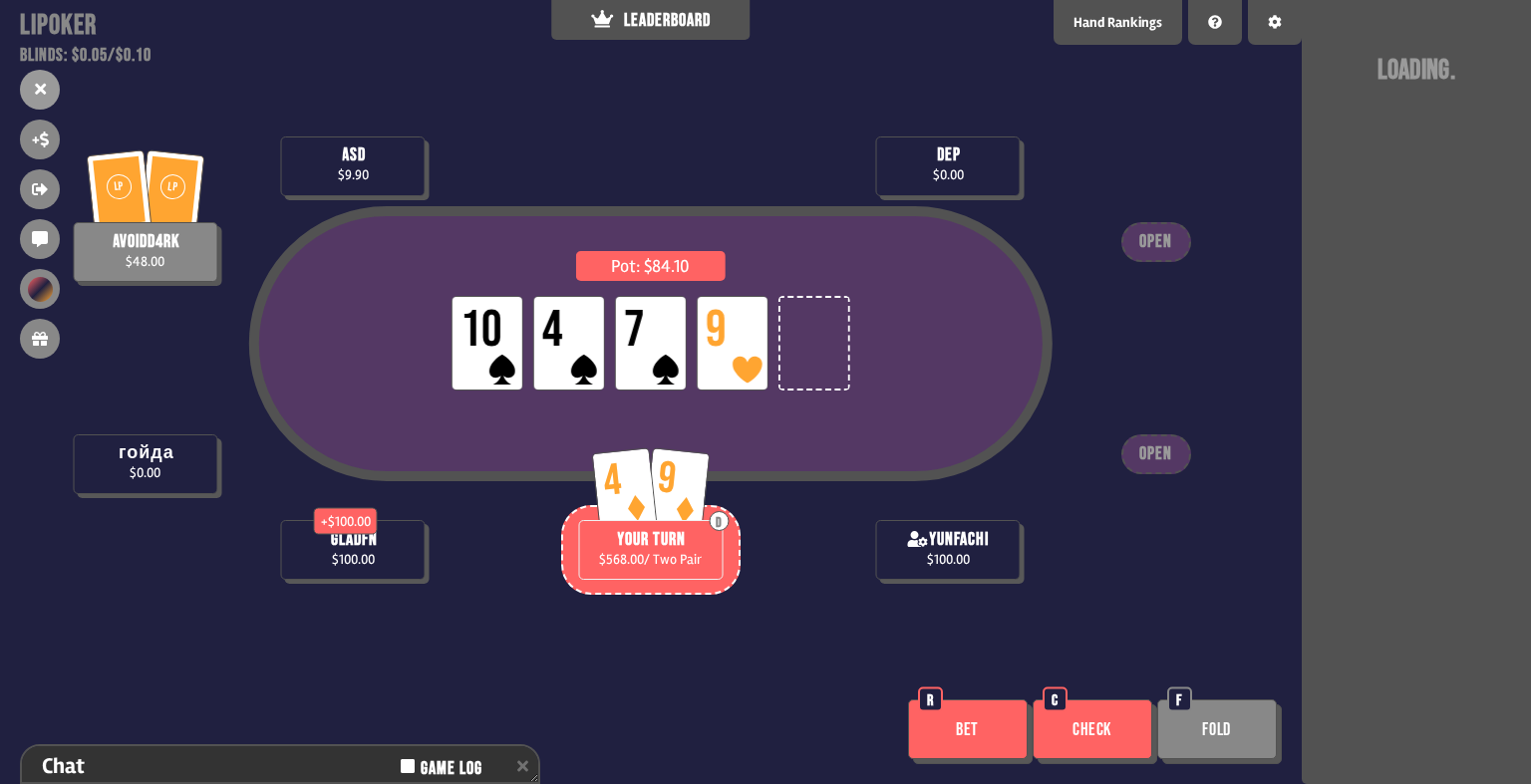 click on "Bet" at bounding box center (968, 729) 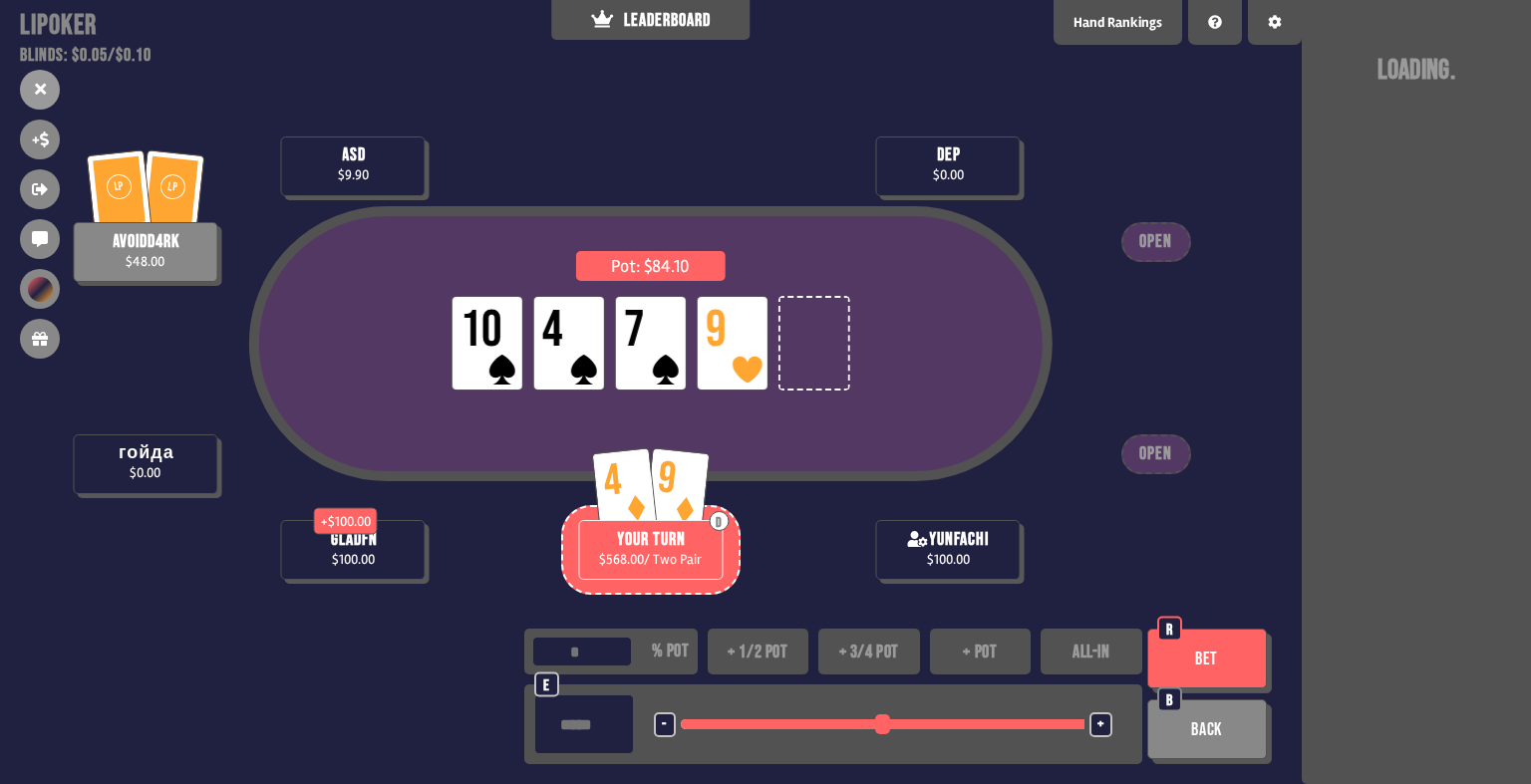 click on "ALL-IN" at bounding box center [1091, 652] 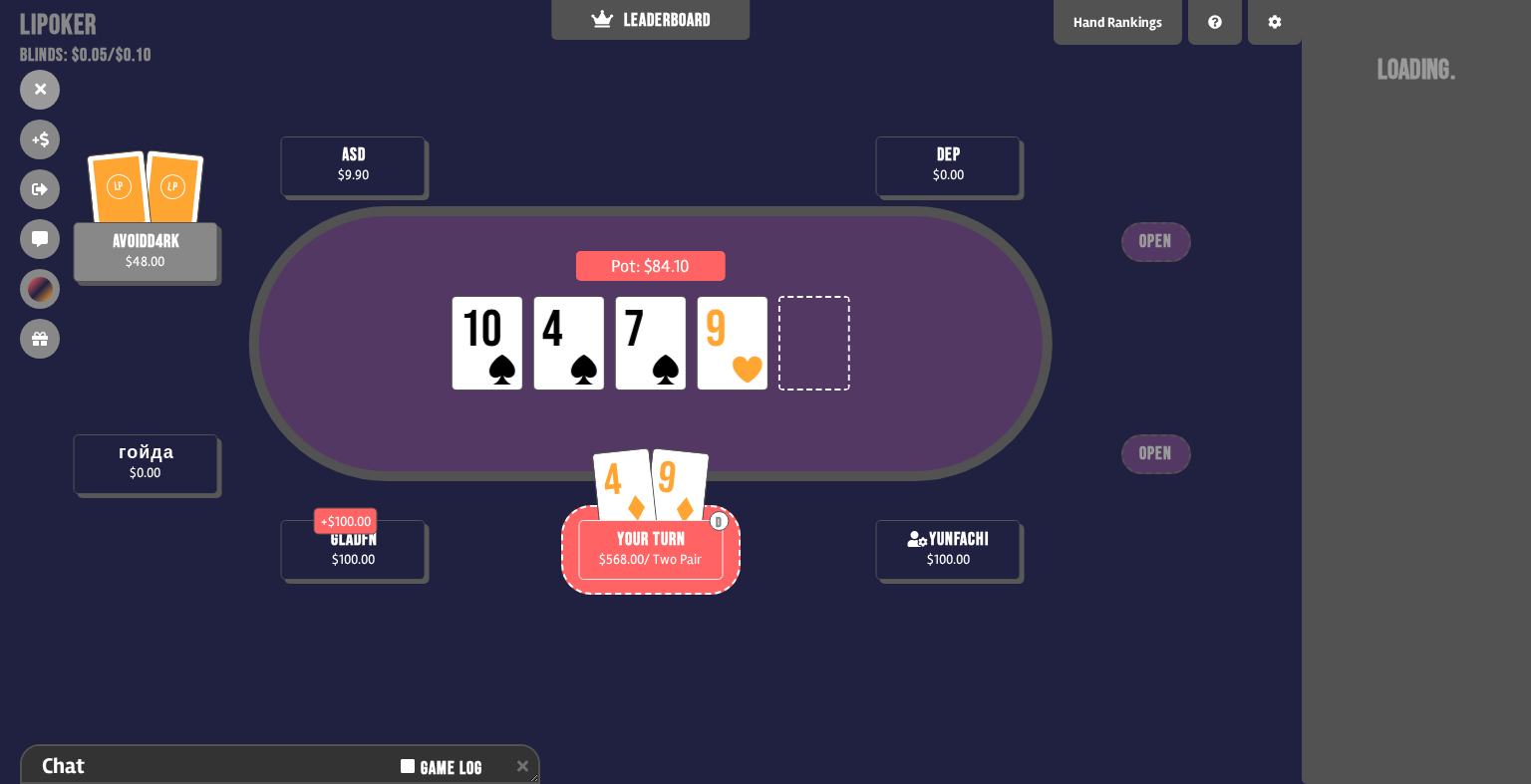 scroll, scrollTop: 66, scrollLeft: 0, axis: vertical 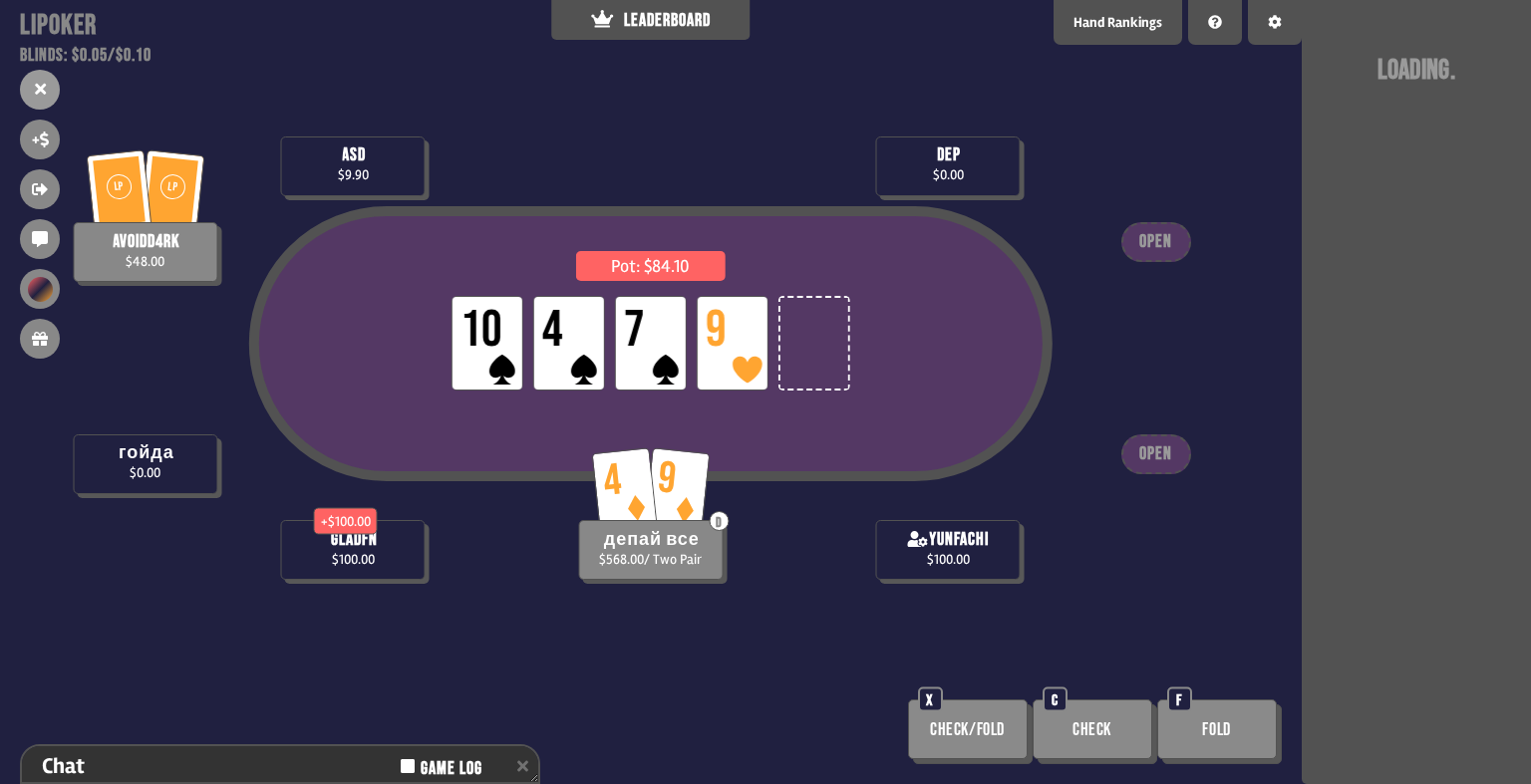 click on "Check" at bounding box center [1092, 729] 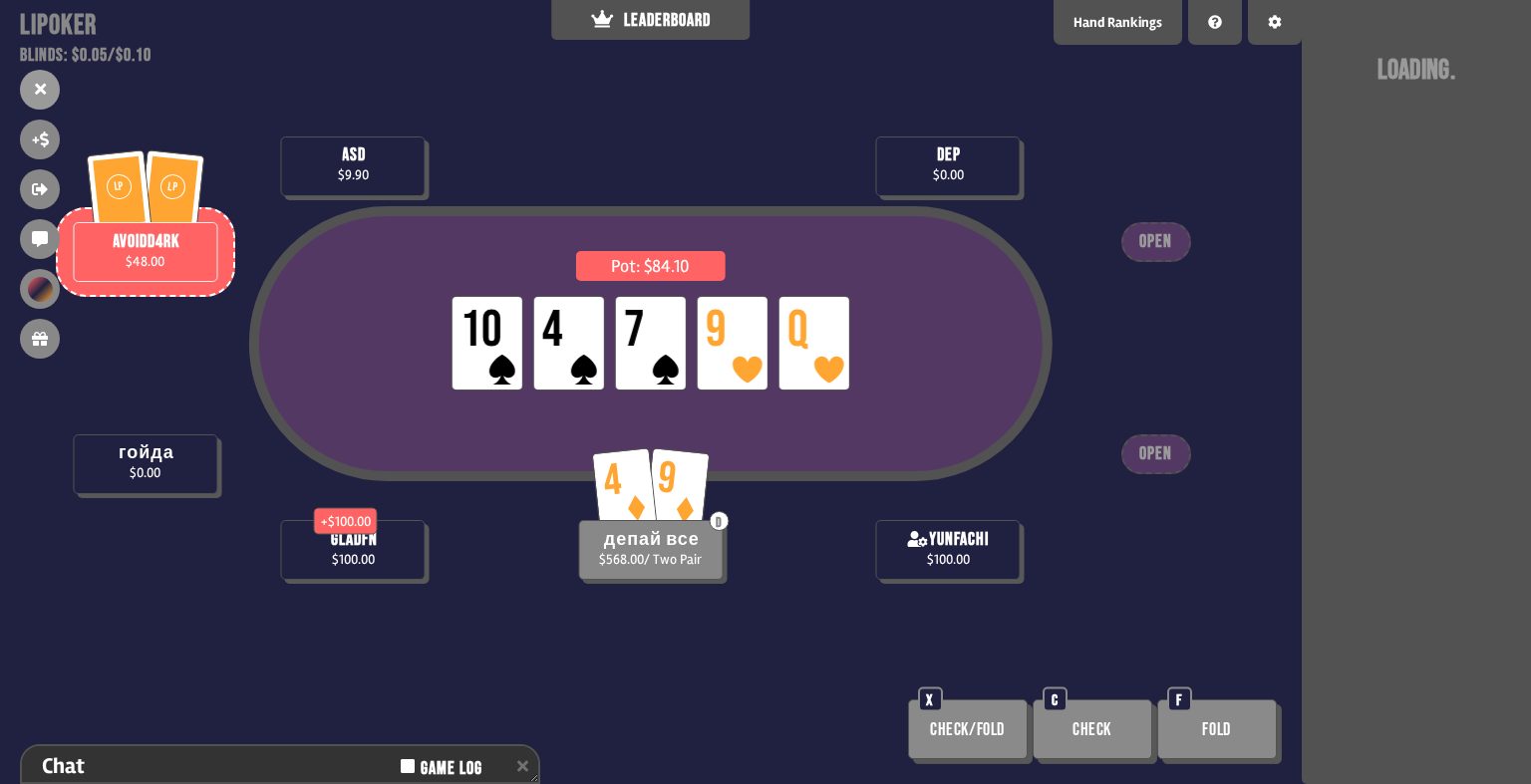 click on "Check" at bounding box center (1092, 729) 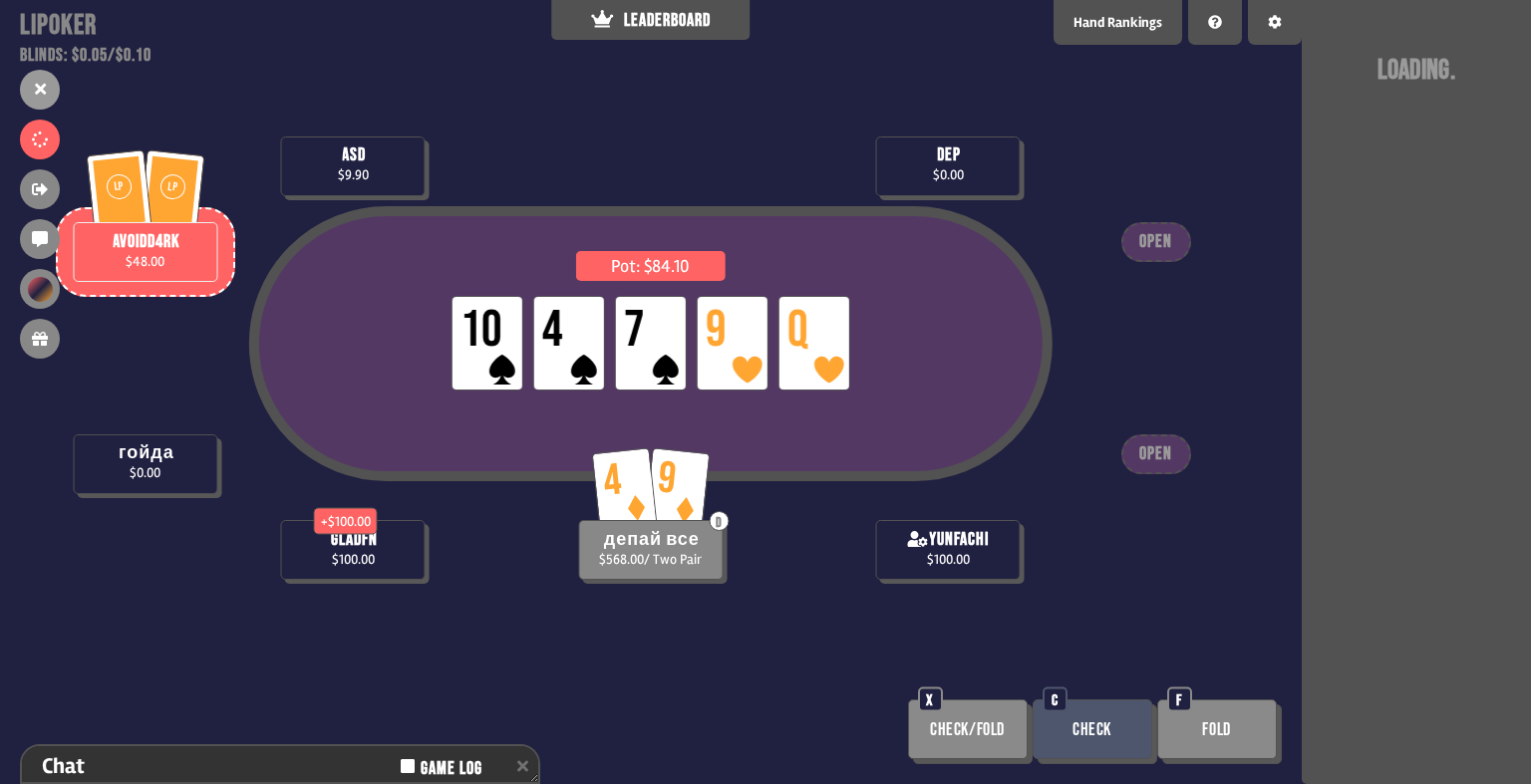 click on "Pot: $84.10   LP 10 LP 4 LP 7 LP 9 LP Q dep $0.00  yunfachi $100.00  asd $9.90  LP LP av0idd4rk $48.00  гойда $0.00  + $100.00 gladfn $100.00  4 9 D депай все $568.00   / Two Pair OPEN OPEN Check/Fold X Check C Fold F" at bounding box center (651, 392) 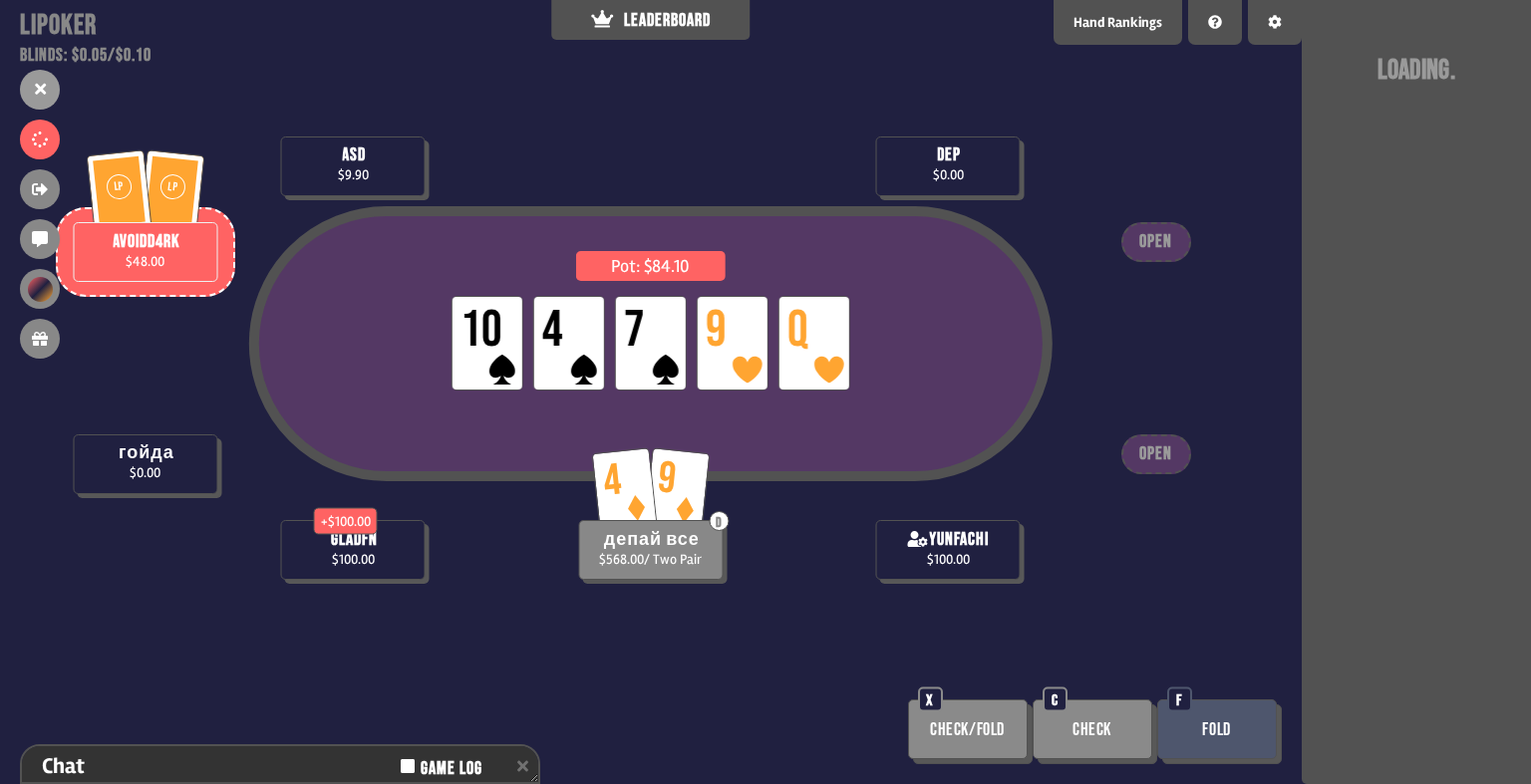 click on "Check/Fold" at bounding box center (968, 729) 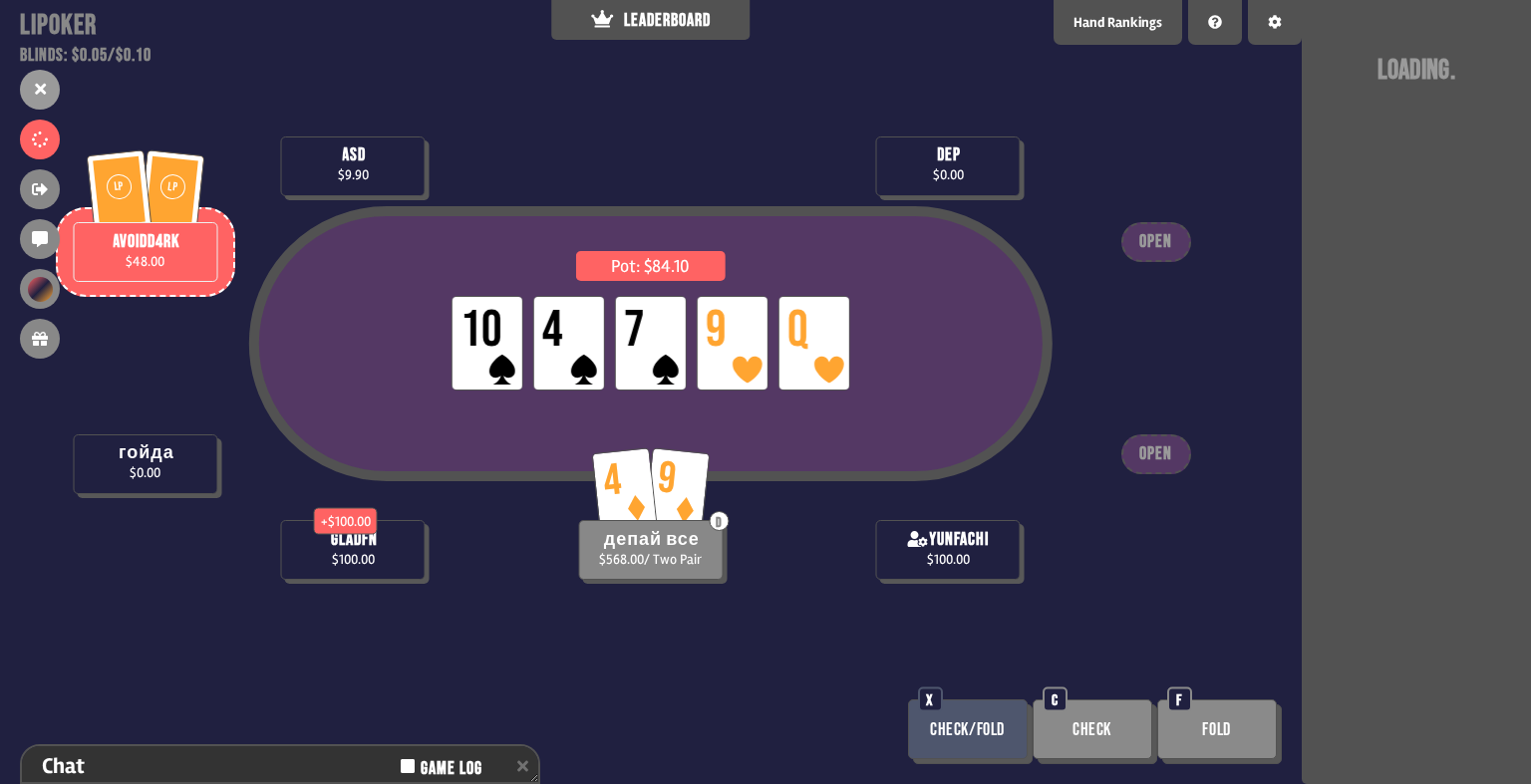type 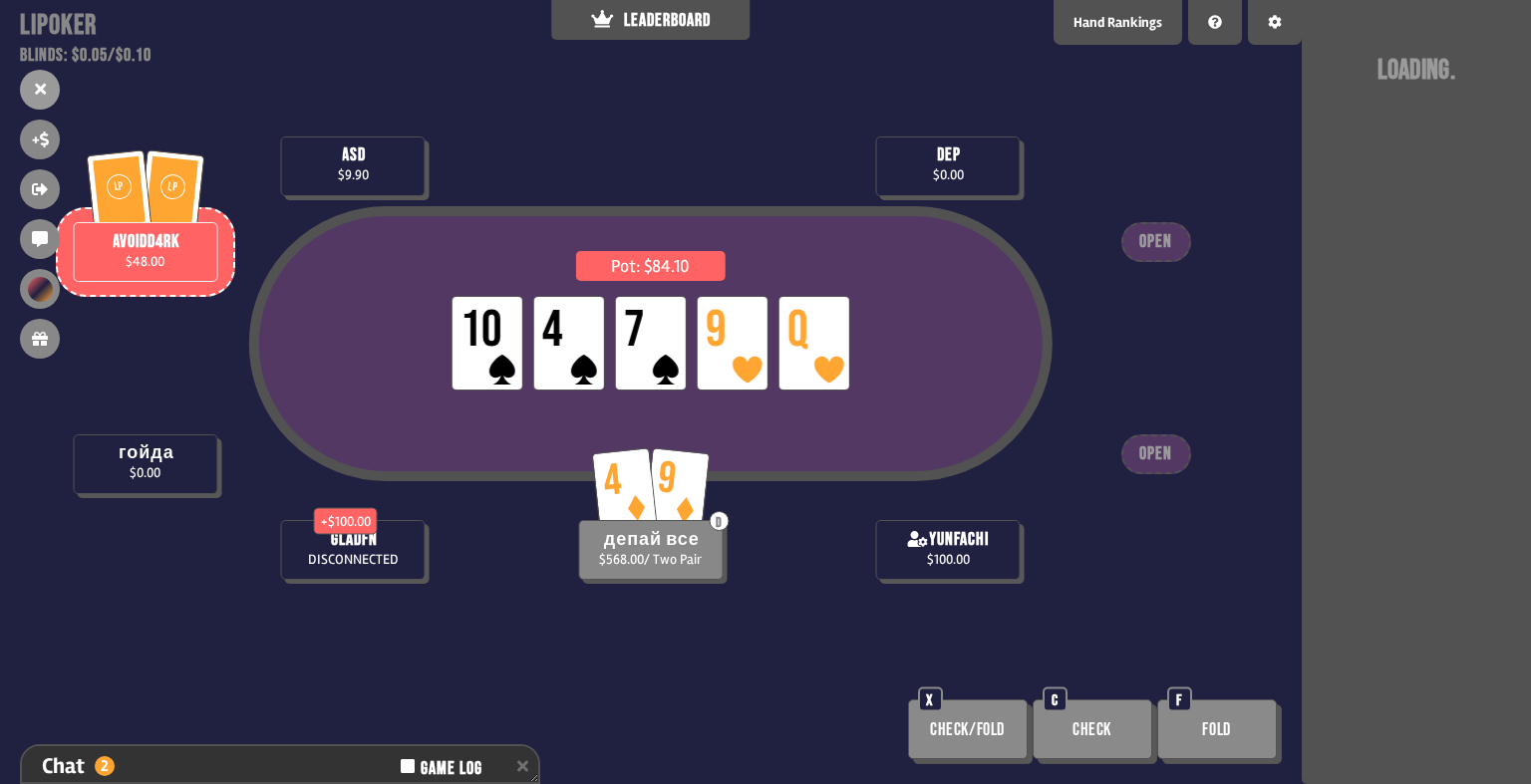 click on "Pot: $84.10   LP 10 LP 4 LP 7 LP 9 LP Q dep $0.00  yunfachi $100.00  asd $9.90  LP LP av0idd4rk $48.00  гойда $0.00  + $100.00 gladfn DISCONNECTED 4 9 D депай все $568.00   / Two Pair OPEN OPEN Check/Fold X Check C Fold F" at bounding box center (651, 392) 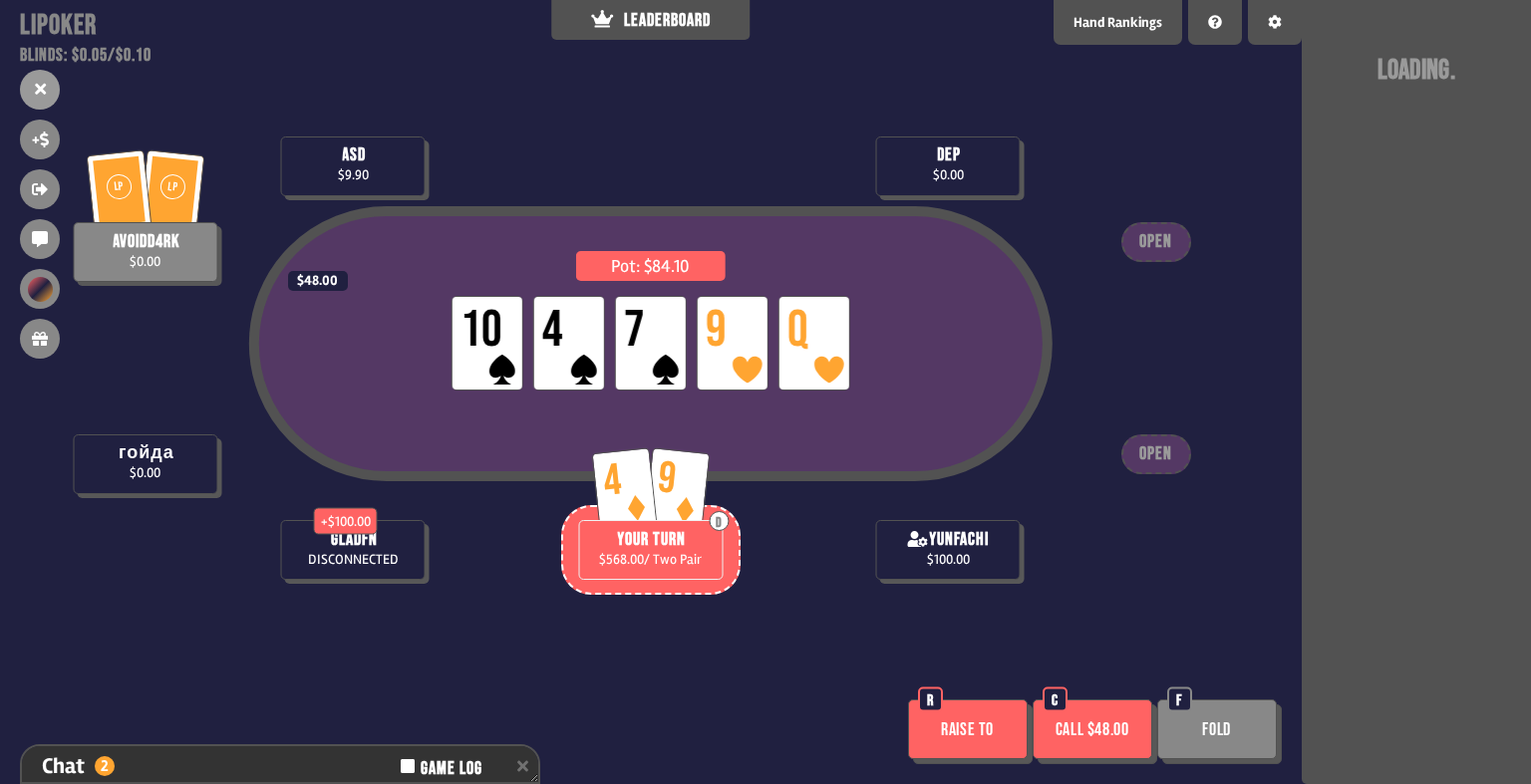 click on "Raise to" at bounding box center [968, 729] 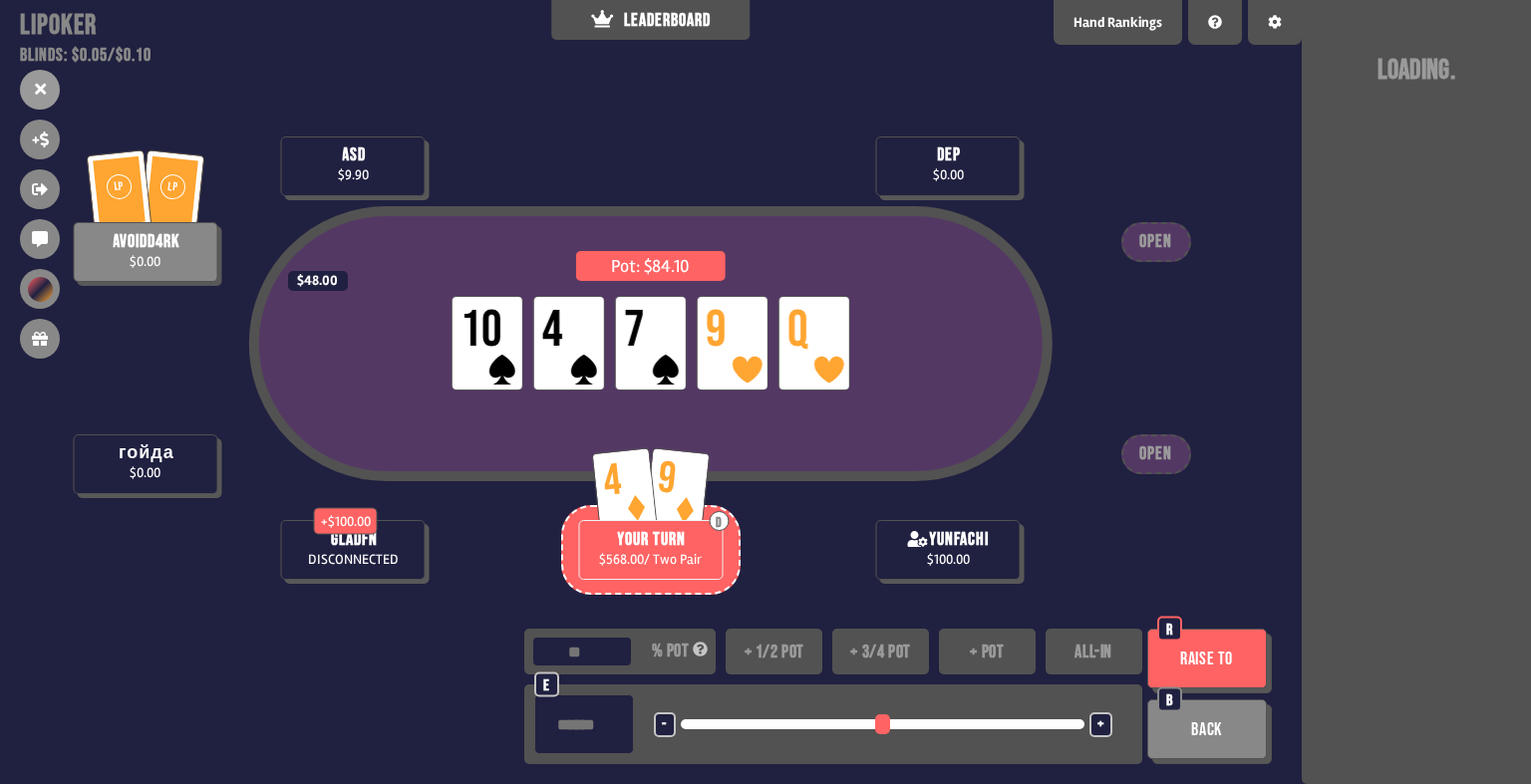 click on "ALL-IN" at bounding box center [1093, 652] 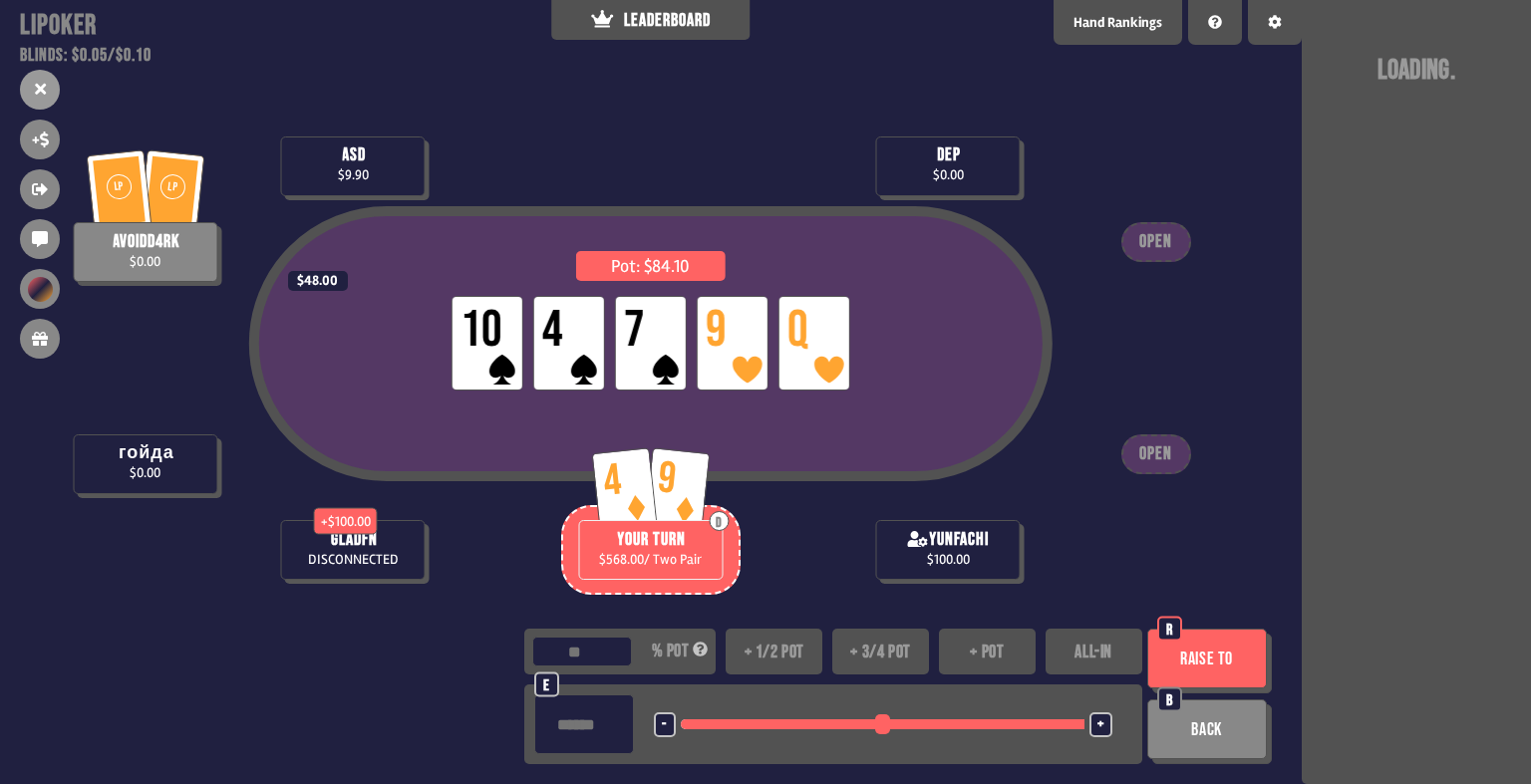 click on "ALL-IN" at bounding box center (1093, 652) 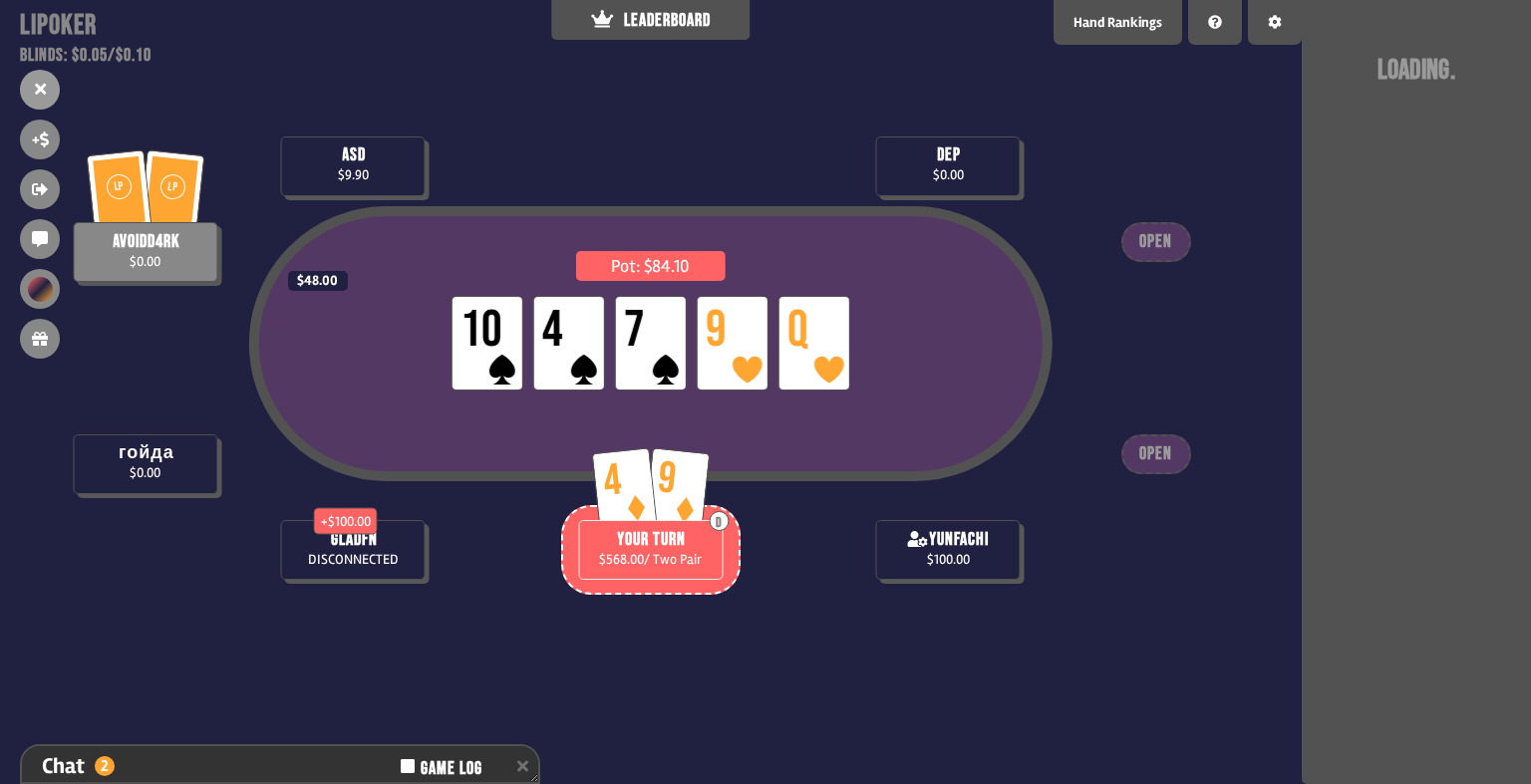 scroll, scrollTop: 124, scrollLeft: 0, axis: vertical 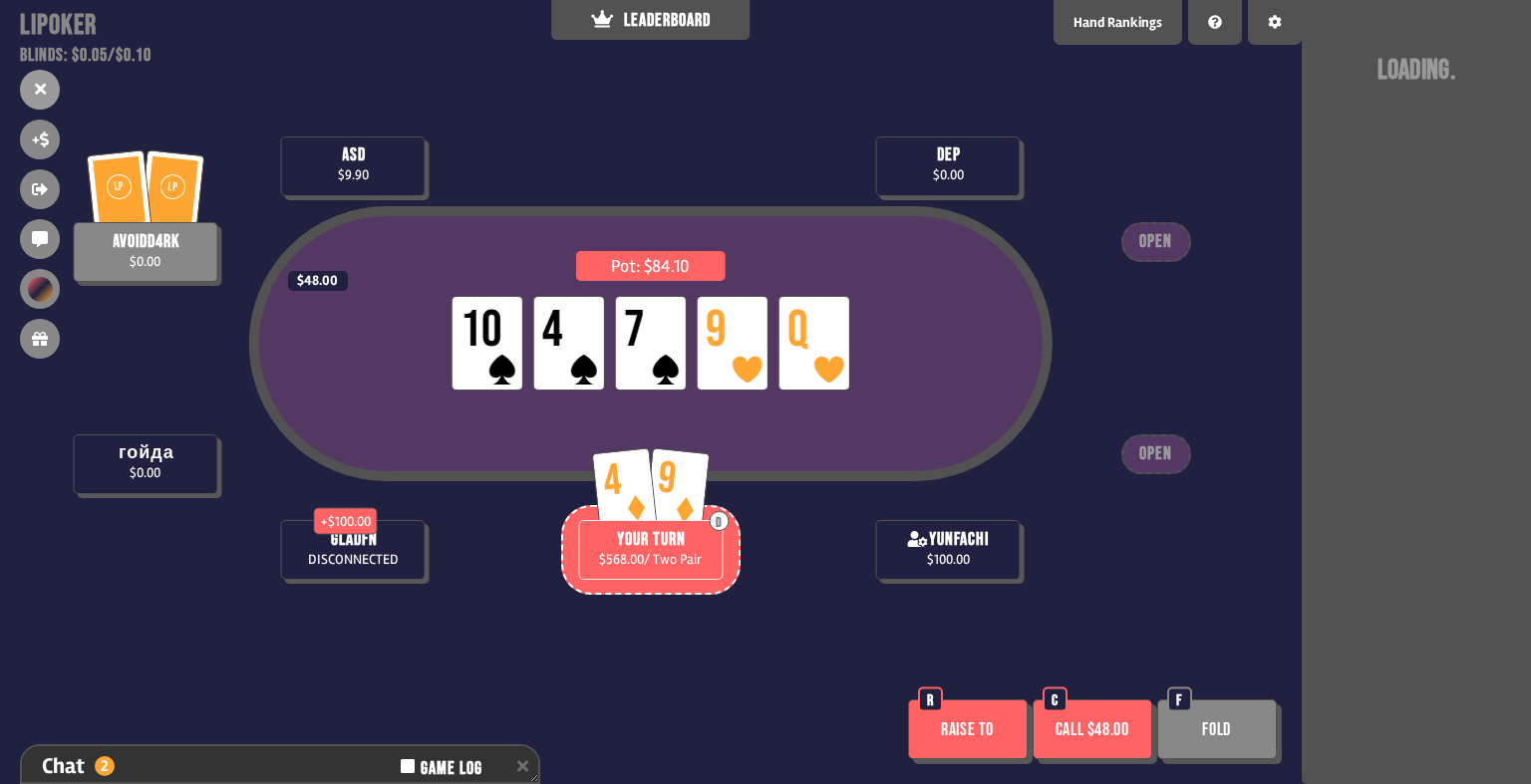 click on "Raise to" at bounding box center (968, 729) 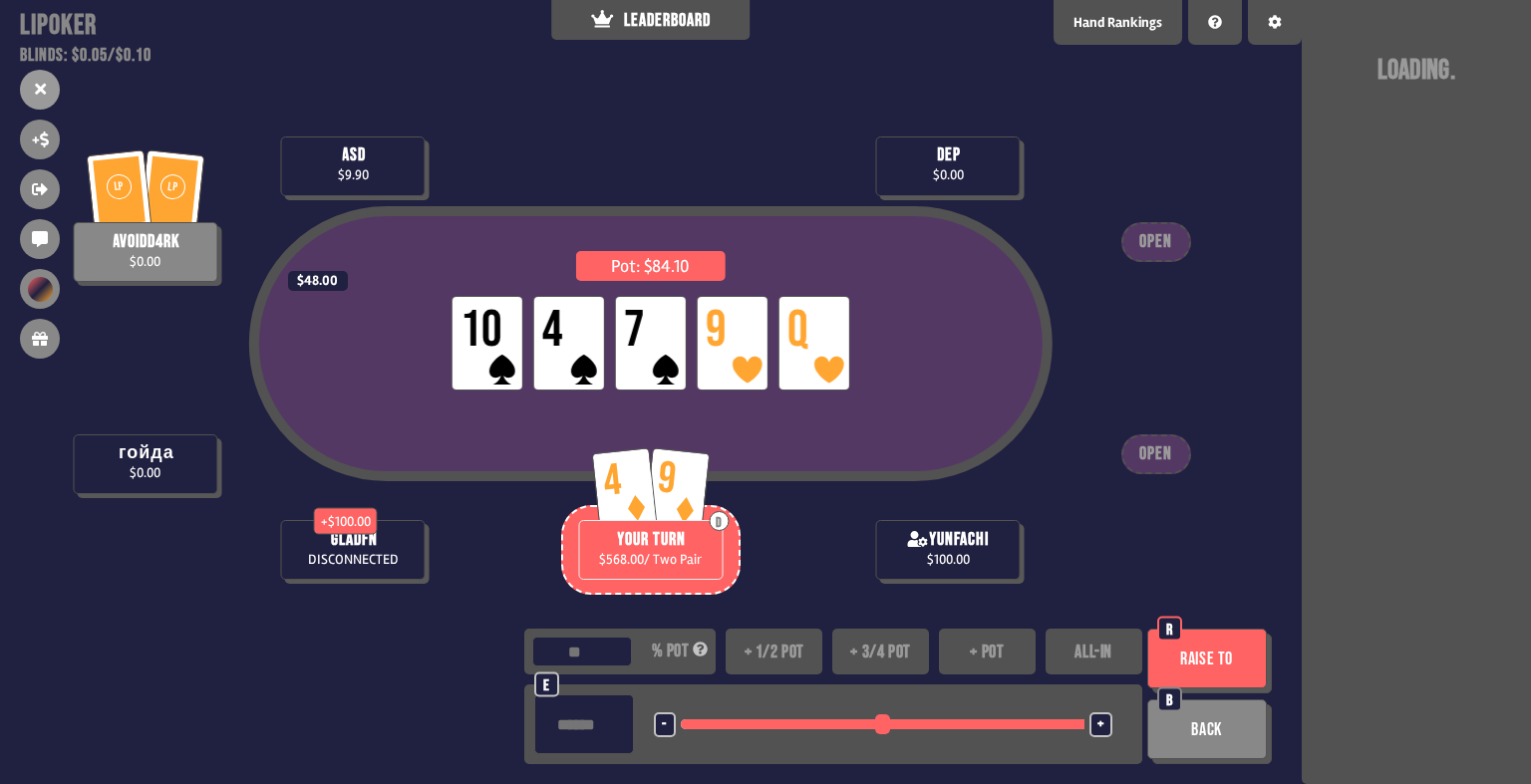 click on "Raise to" at bounding box center [1207, 658] 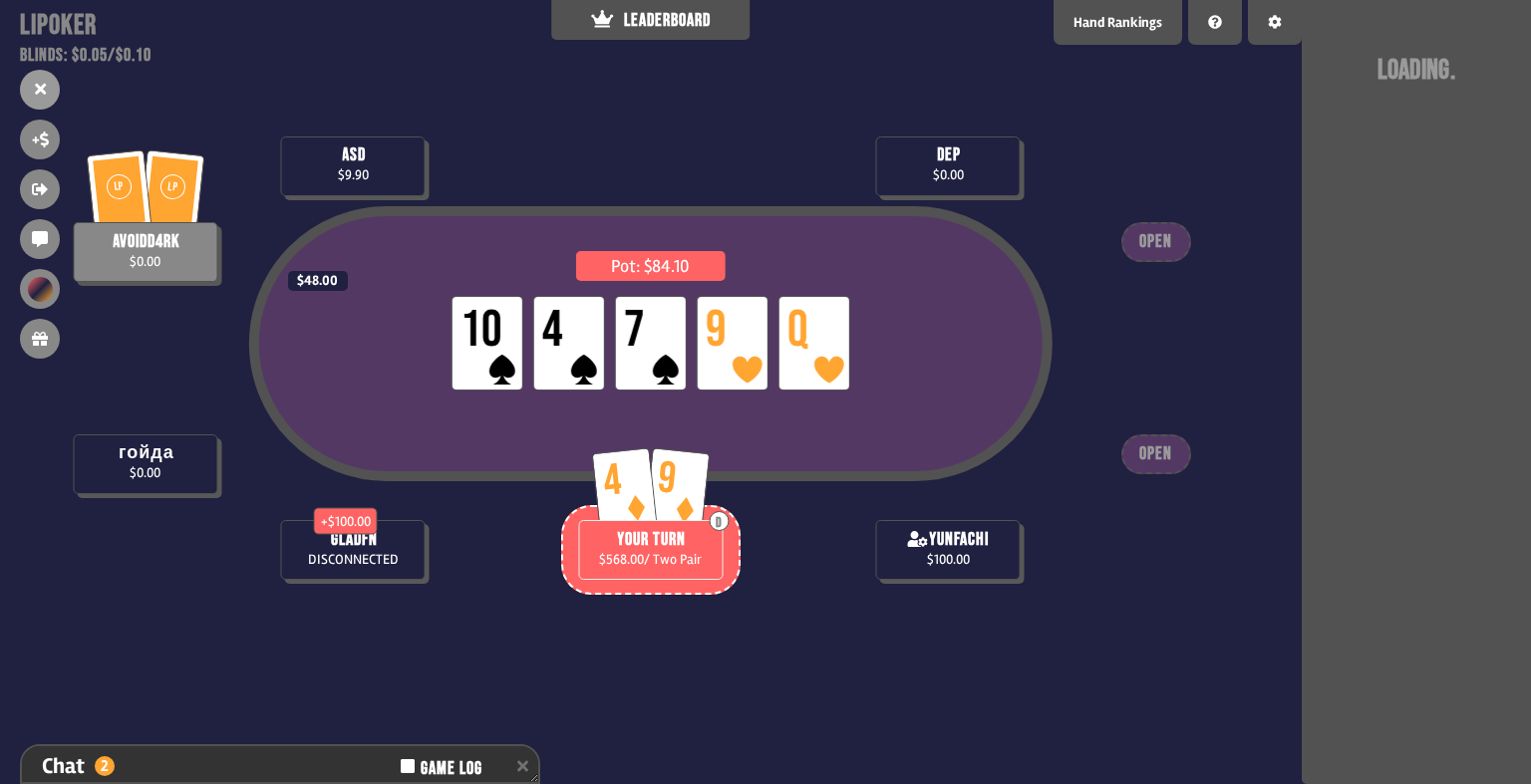 scroll, scrollTop: 124, scrollLeft: 0, axis: vertical 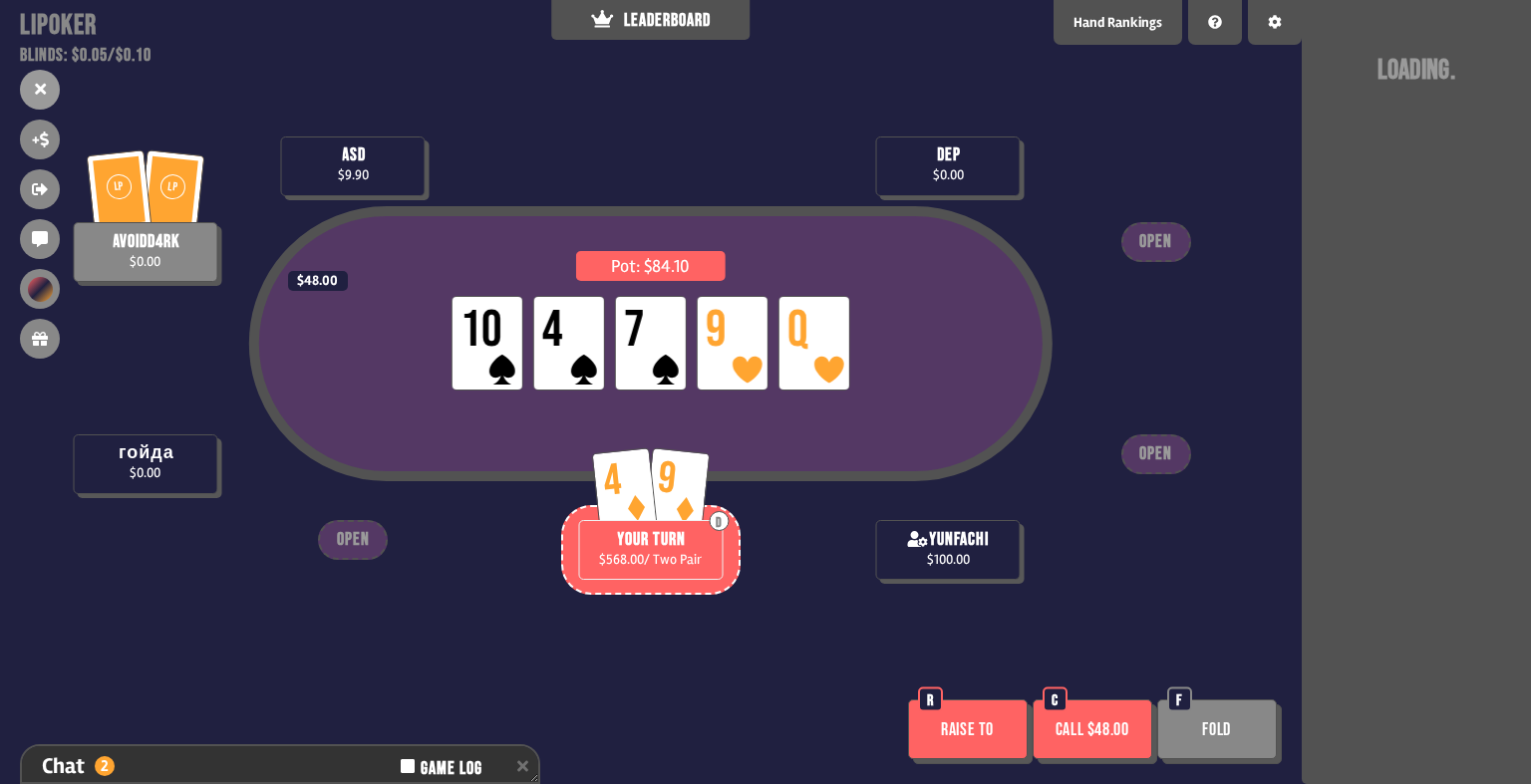 click on "Raise to" at bounding box center [968, 729] 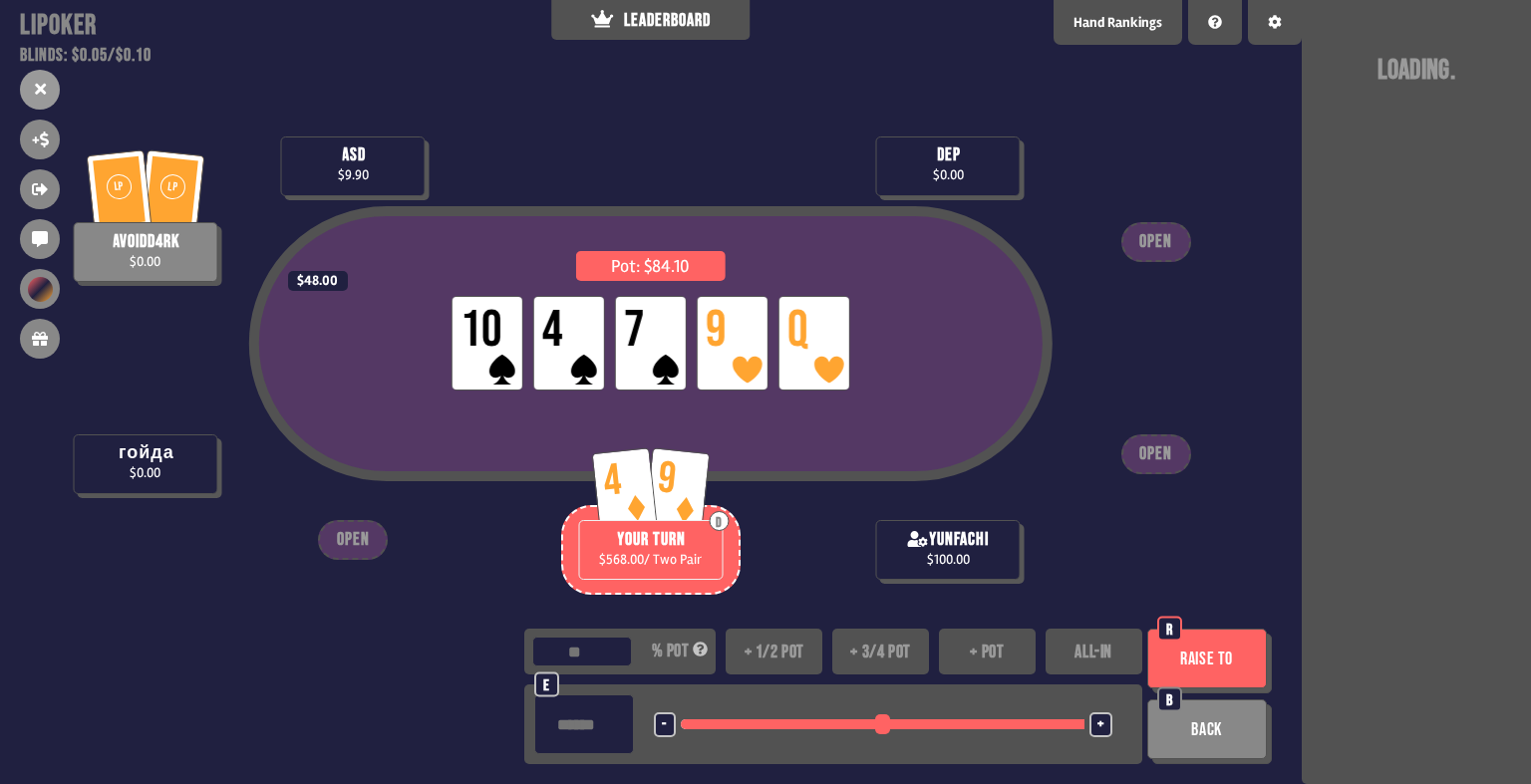 click on "Raise to" at bounding box center (1207, 658) 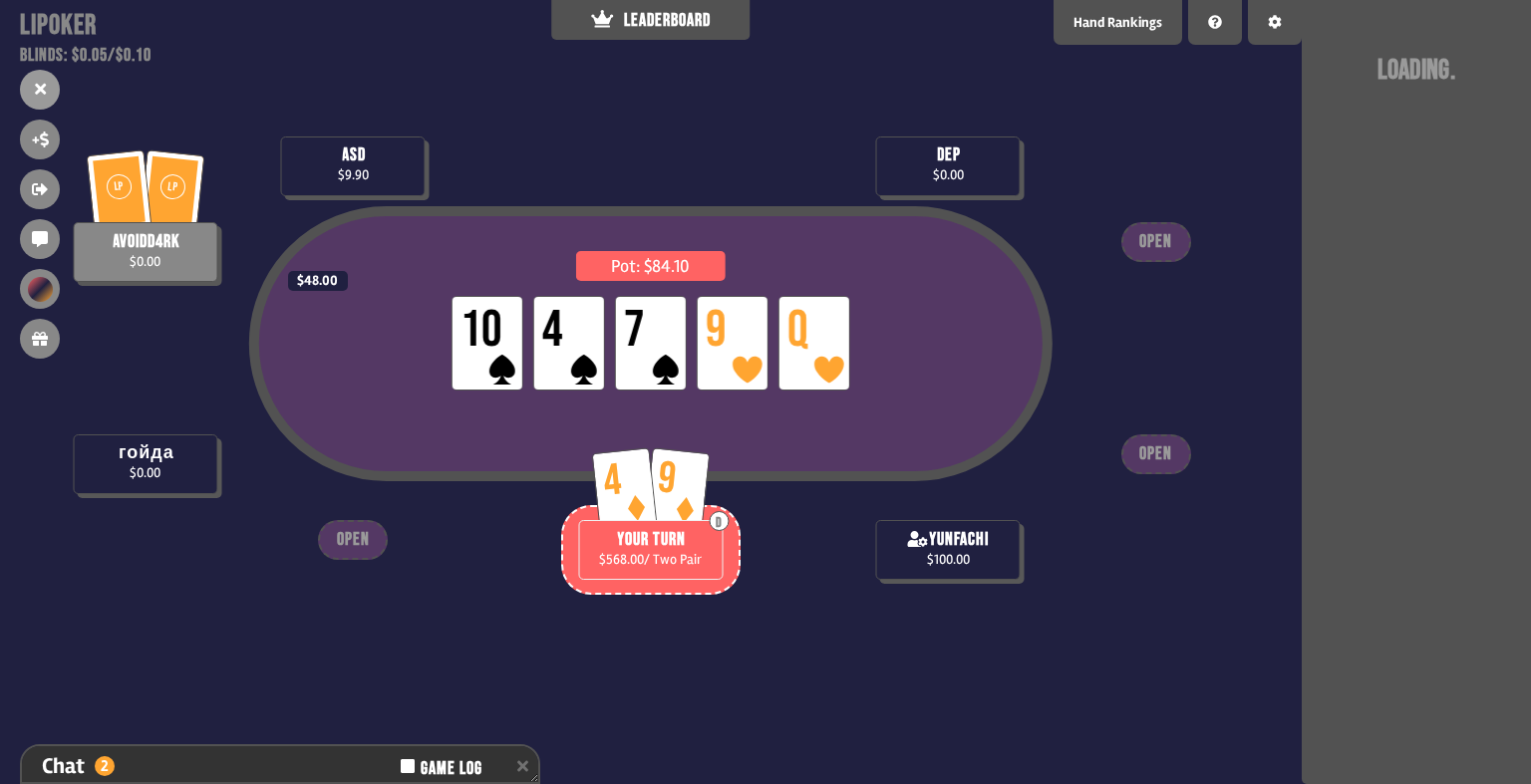 scroll, scrollTop: 124, scrollLeft: 0, axis: vertical 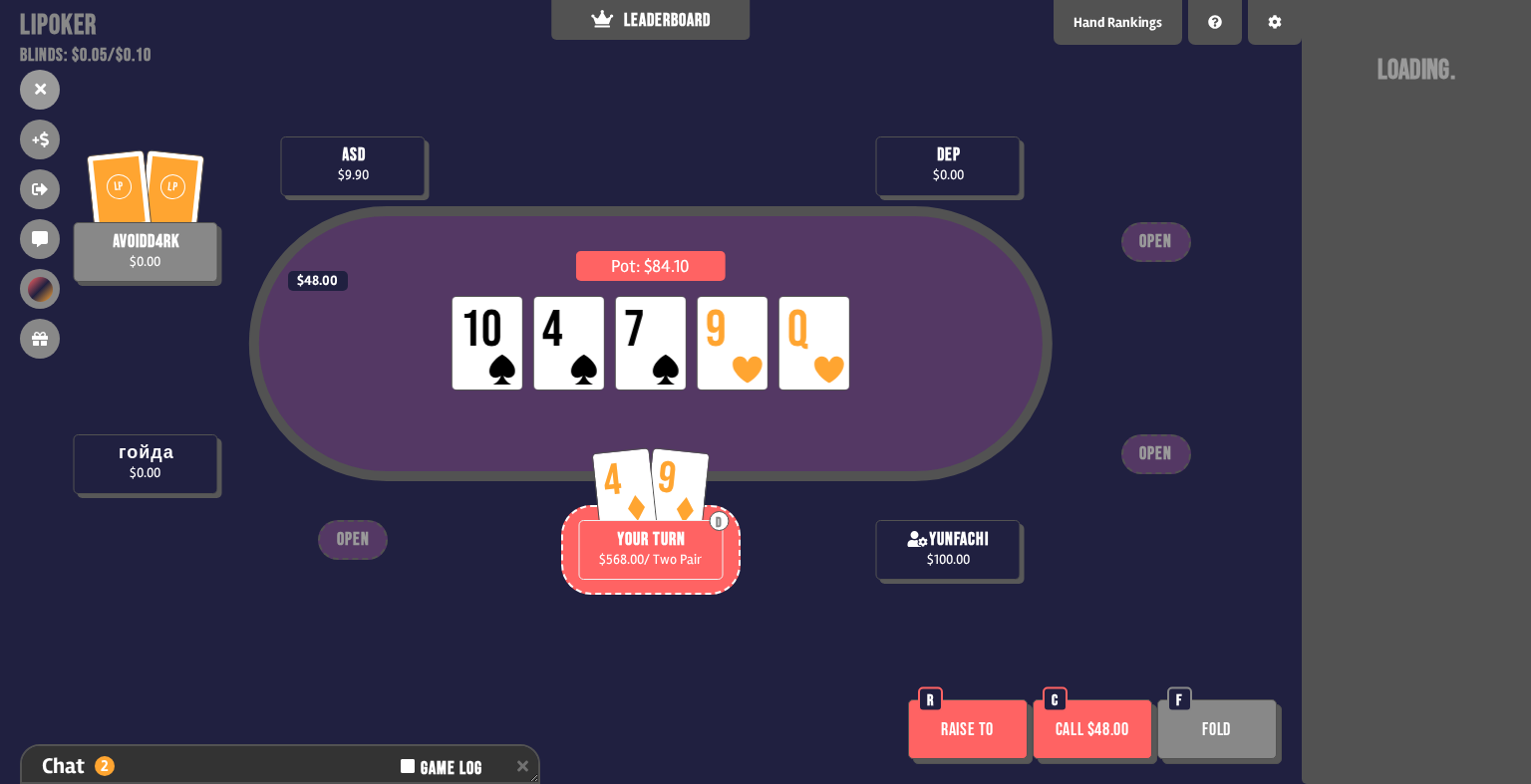 click on "Raise to" at bounding box center (968, 729) 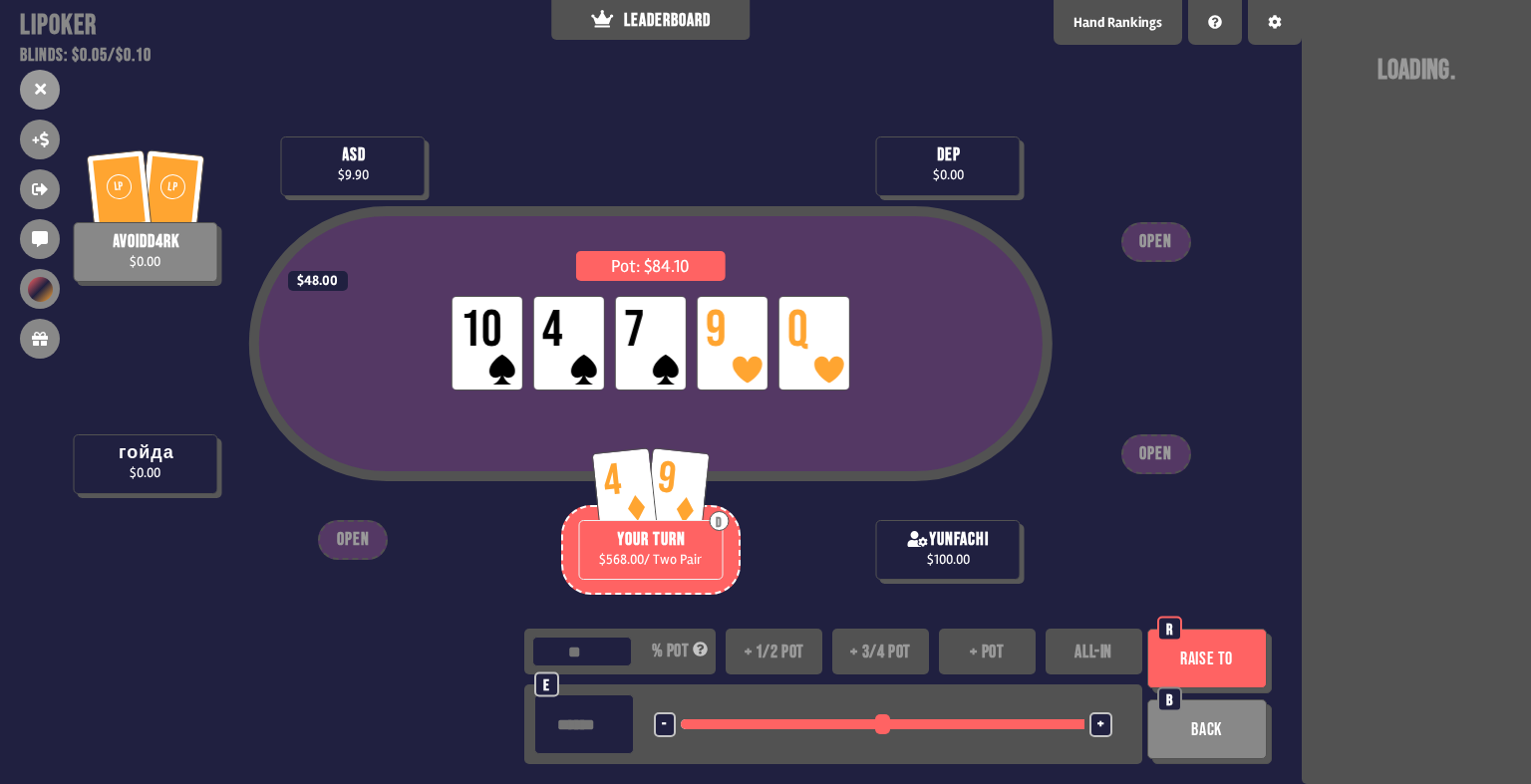 click on "Raise to" at bounding box center [1207, 658] 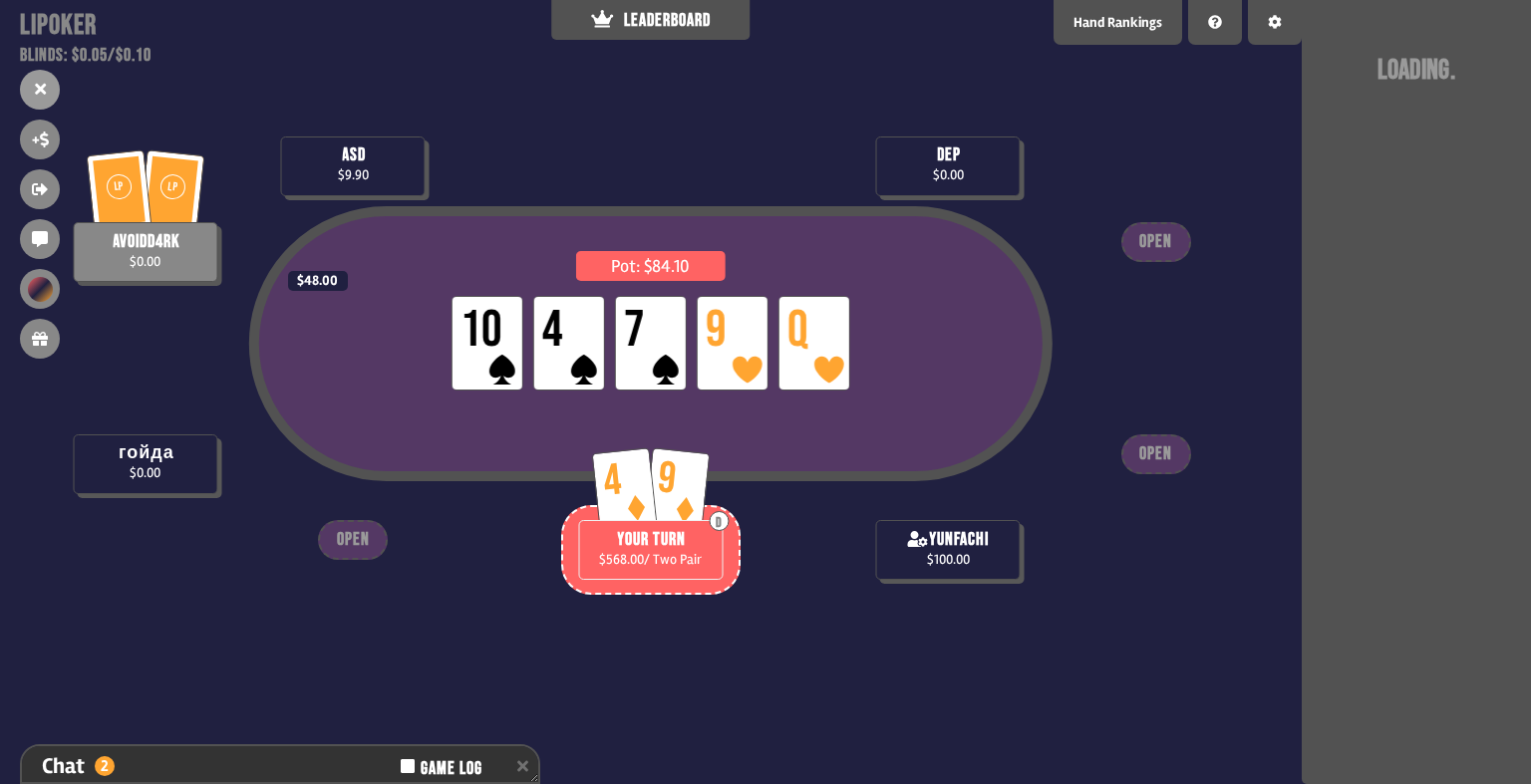 scroll, scrollTop: 124, scrollLeft: 0, axis: vertical 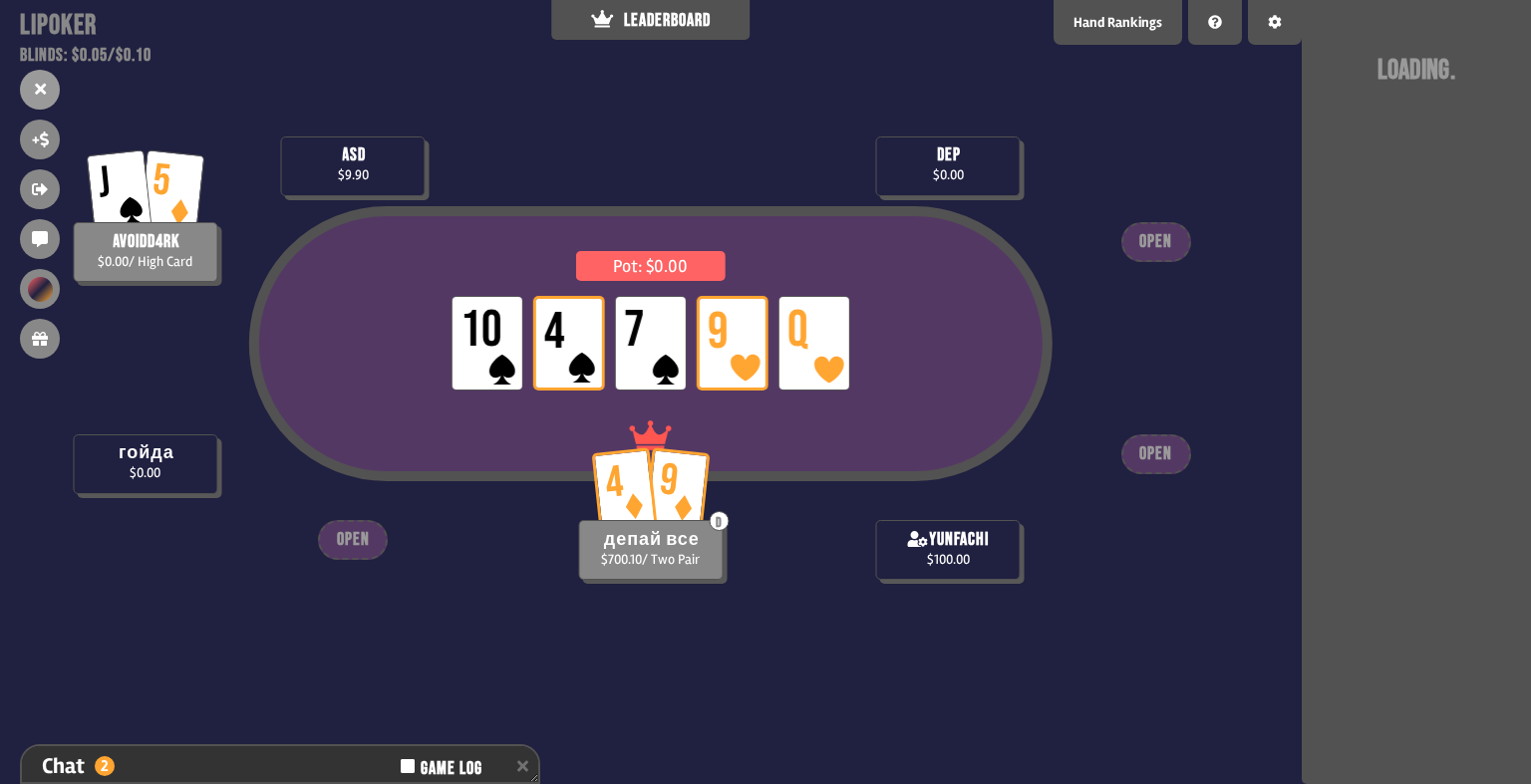 click on "Pot: $0.00   LP 10 LP 4 LP 7 LP 9 LP Q dep $0.00  yunfachi $100.00  asd $9.90  J 5 av0idd4rk $0.00   / High Card гойда $0.00  4 9 D депай все $700.10   / Two Pair OPEN OPEN OPEN" at bounding box center (651, 392) 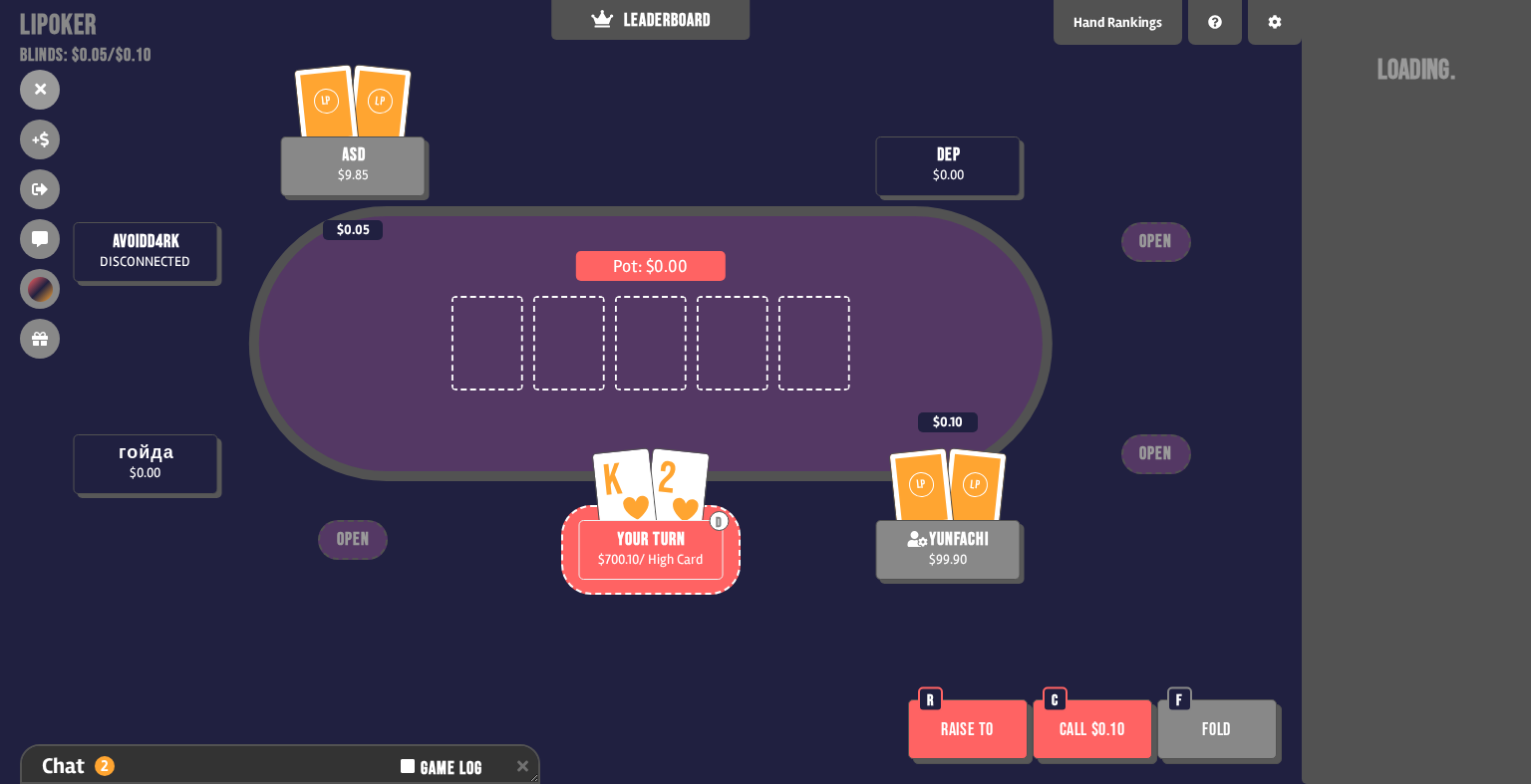 click on "Raise to" at bounding box center [968, 729] 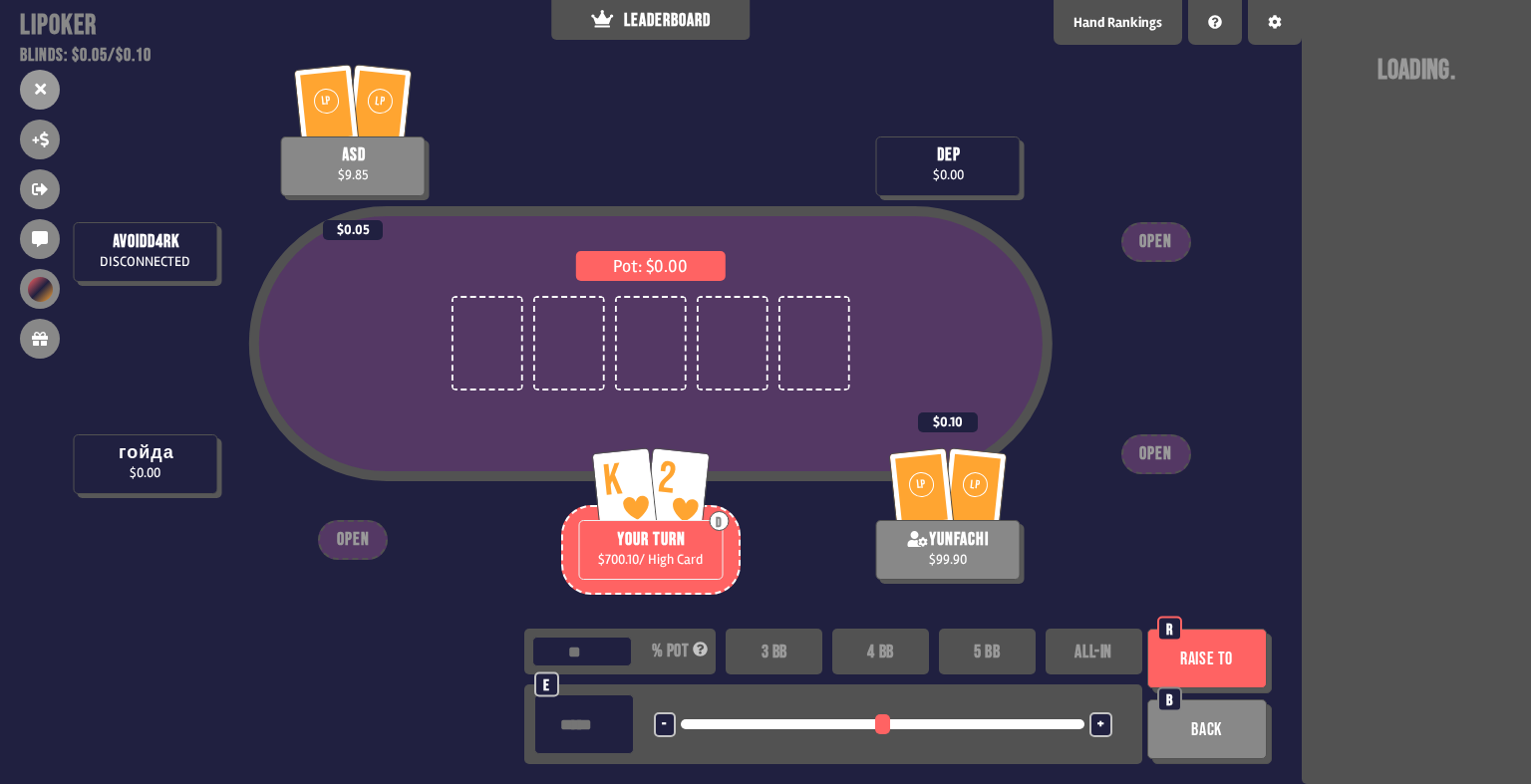 type on "***" 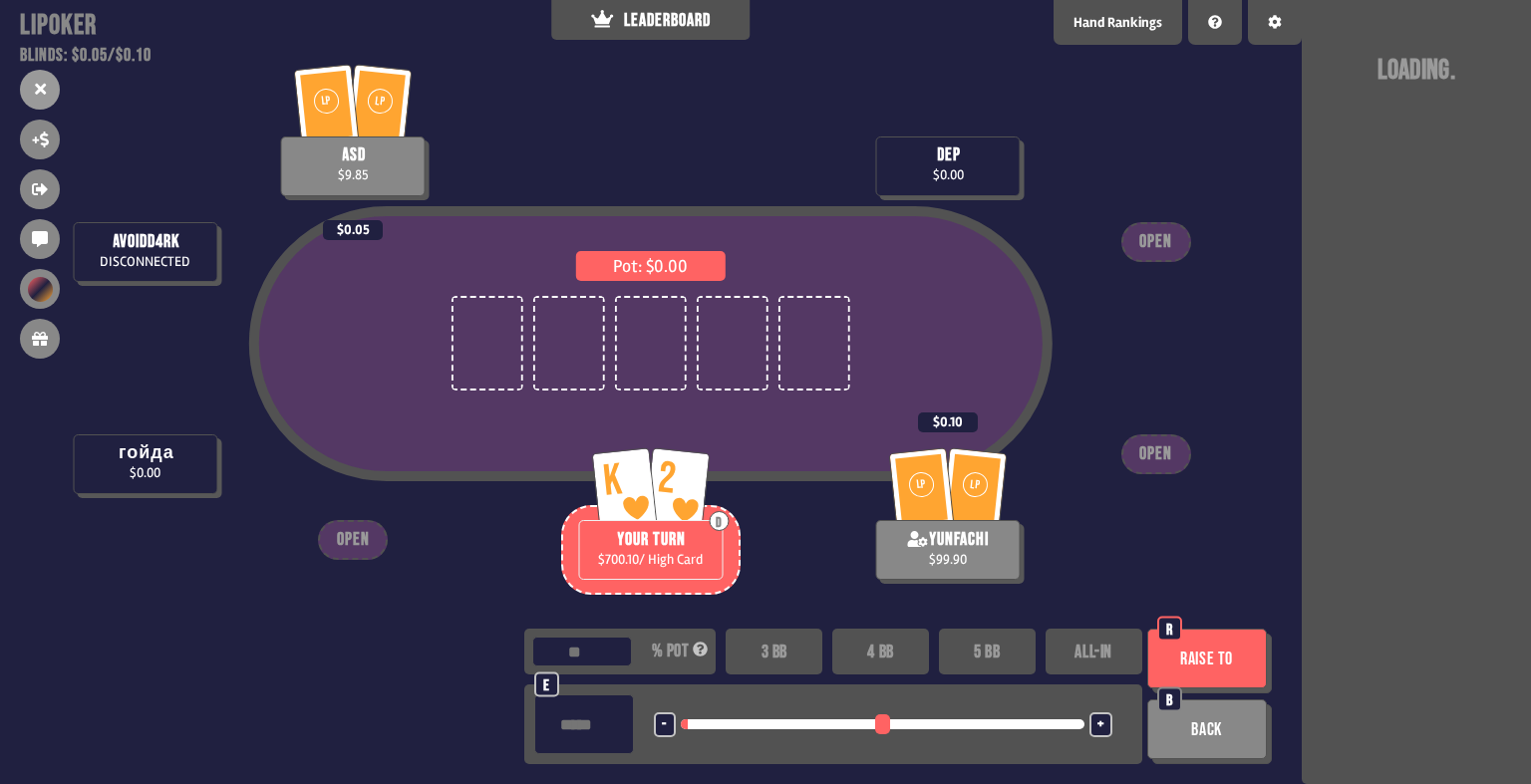 type on "****" 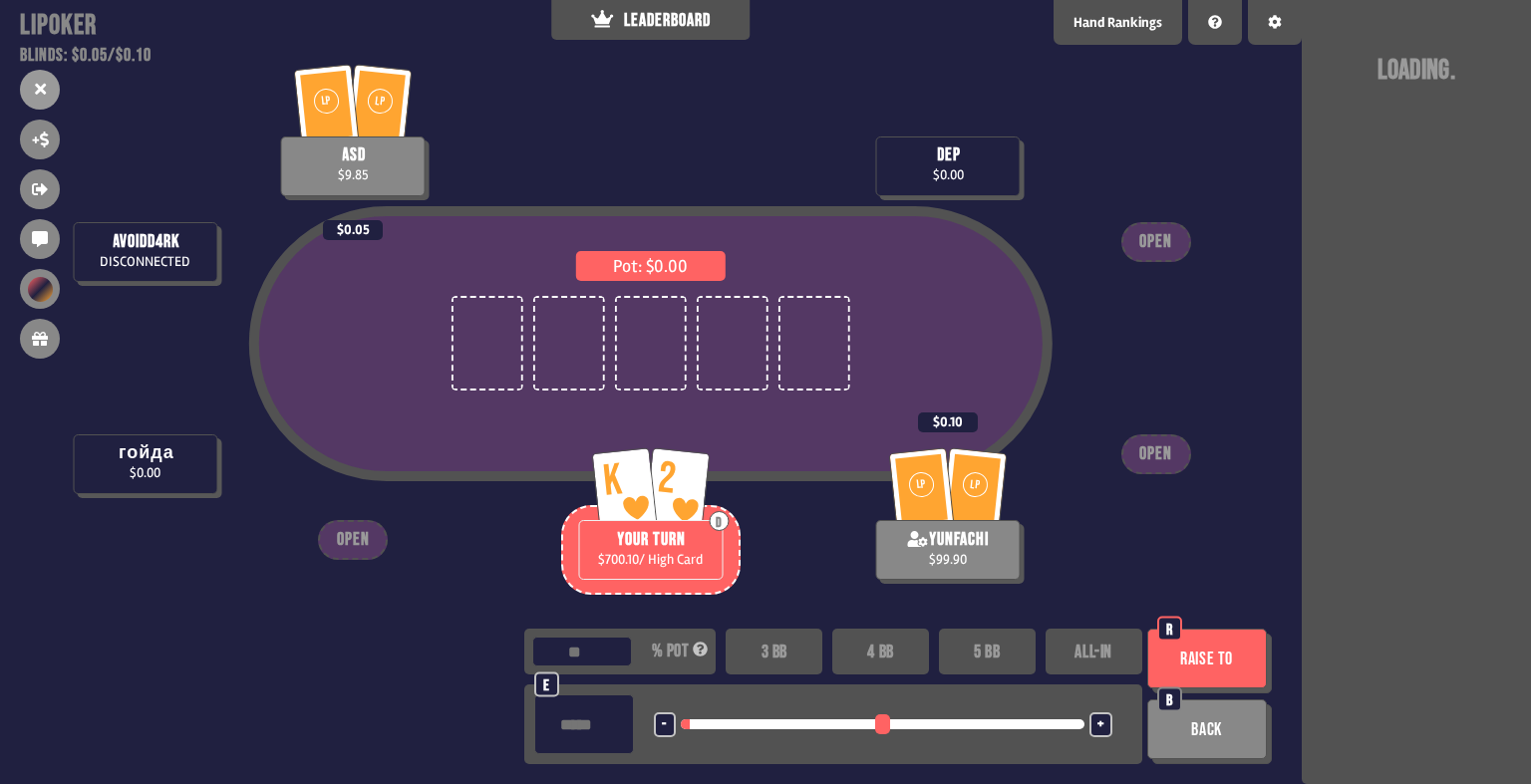 type on "****" 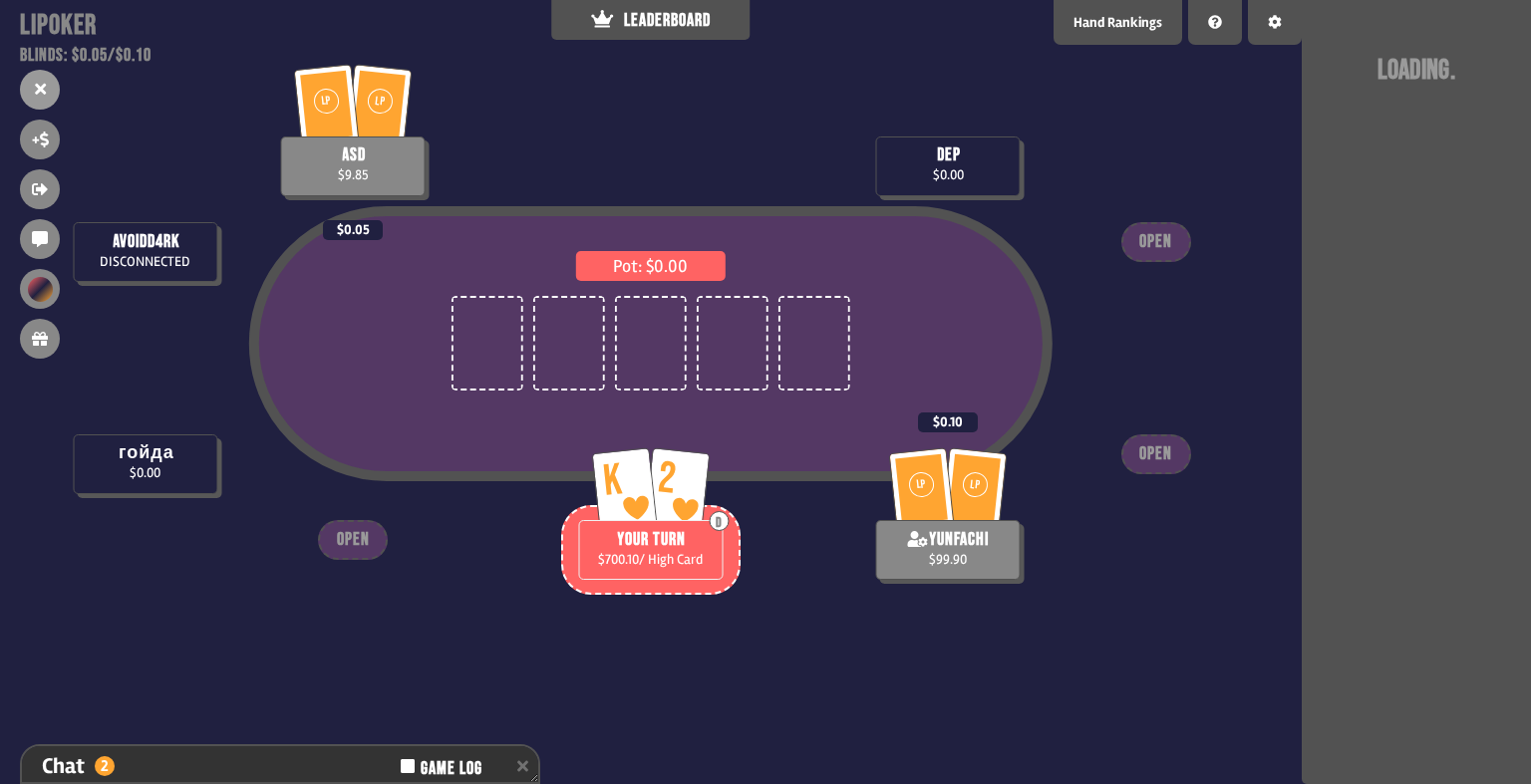 scroll, scrollTop: 124, scrollLeft: 0, axis: vertical 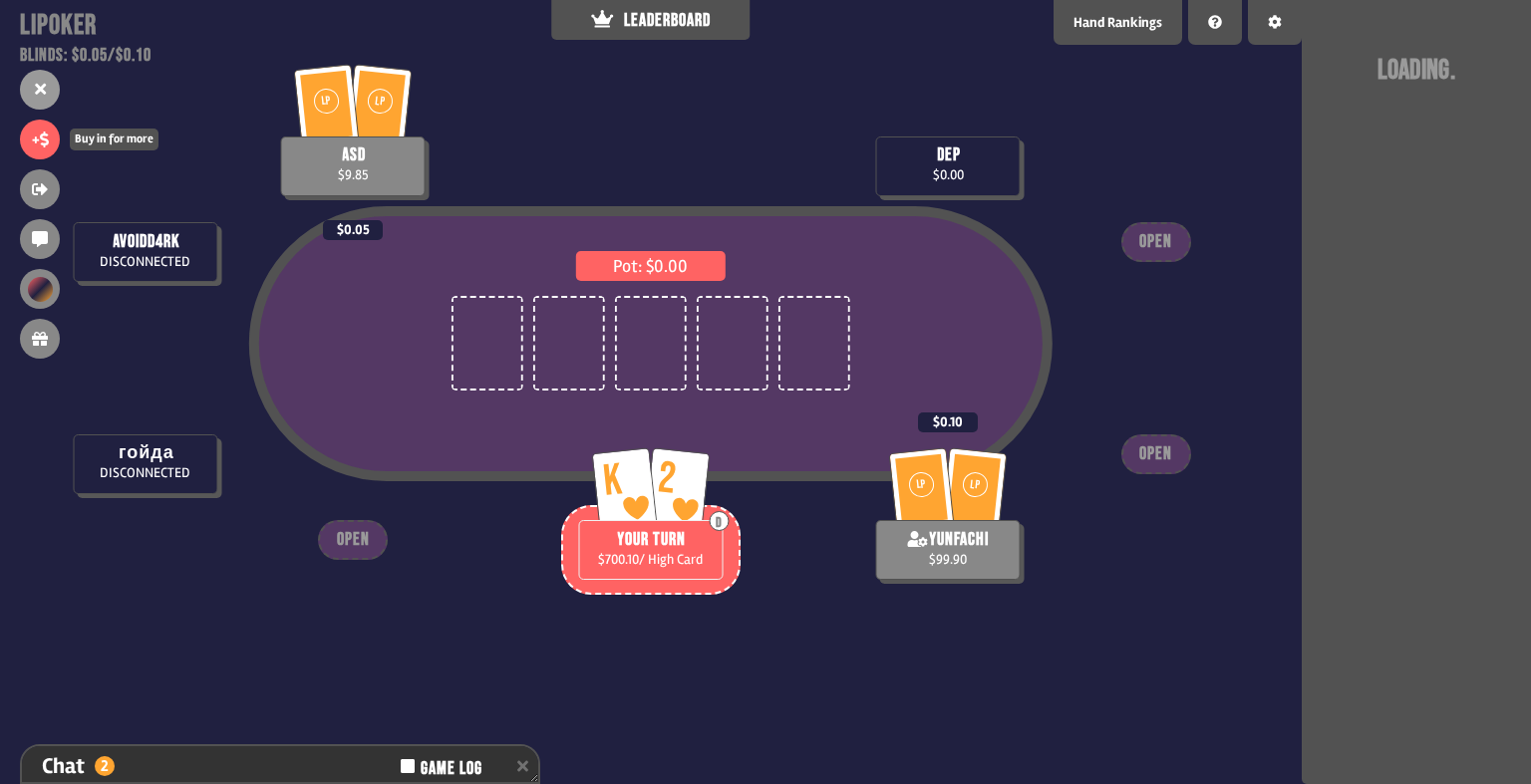 click on "+" at bounding box center [40, 139] 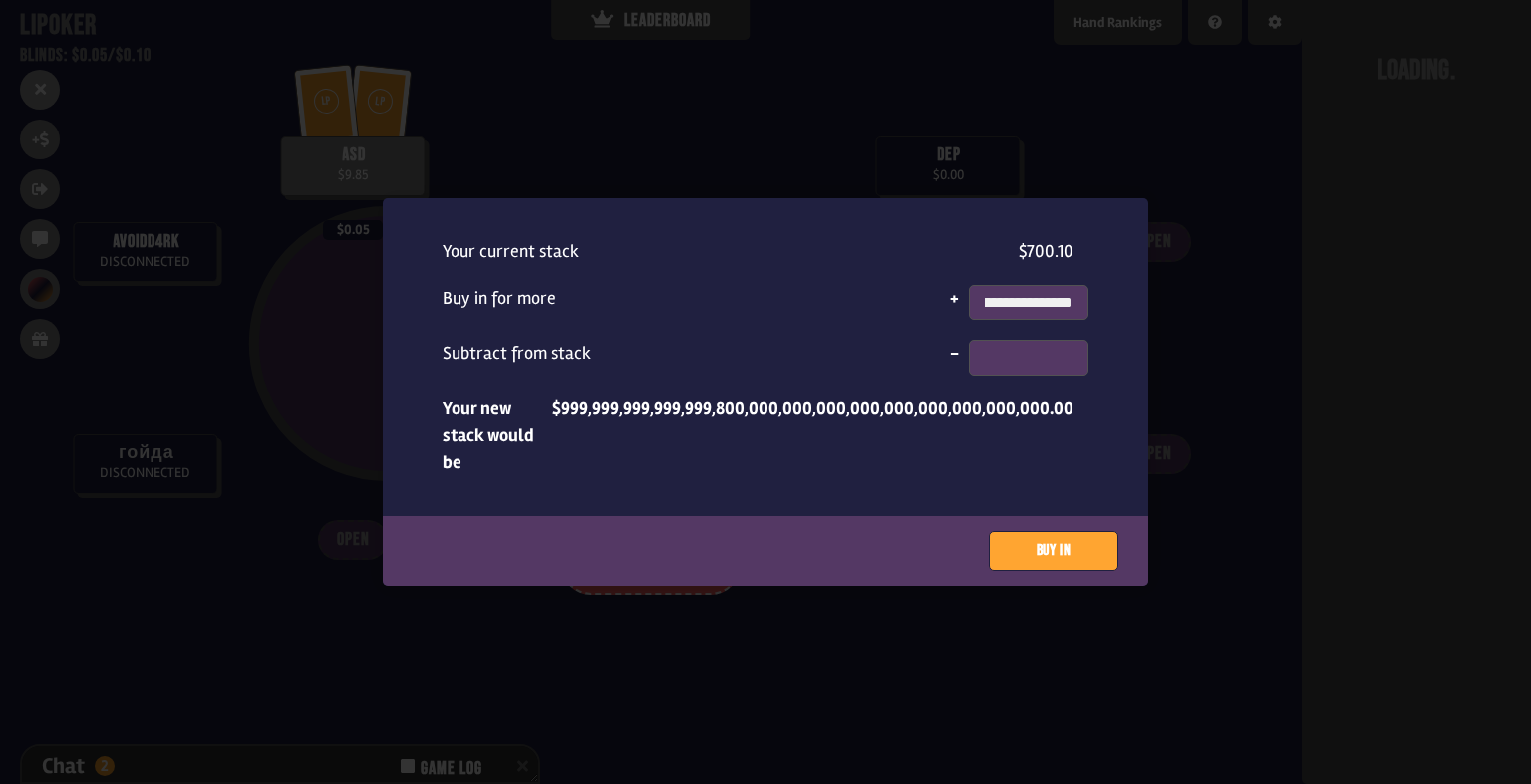 scroll, scrollTop: 0, scrollLeft: 296, axis: horizontal 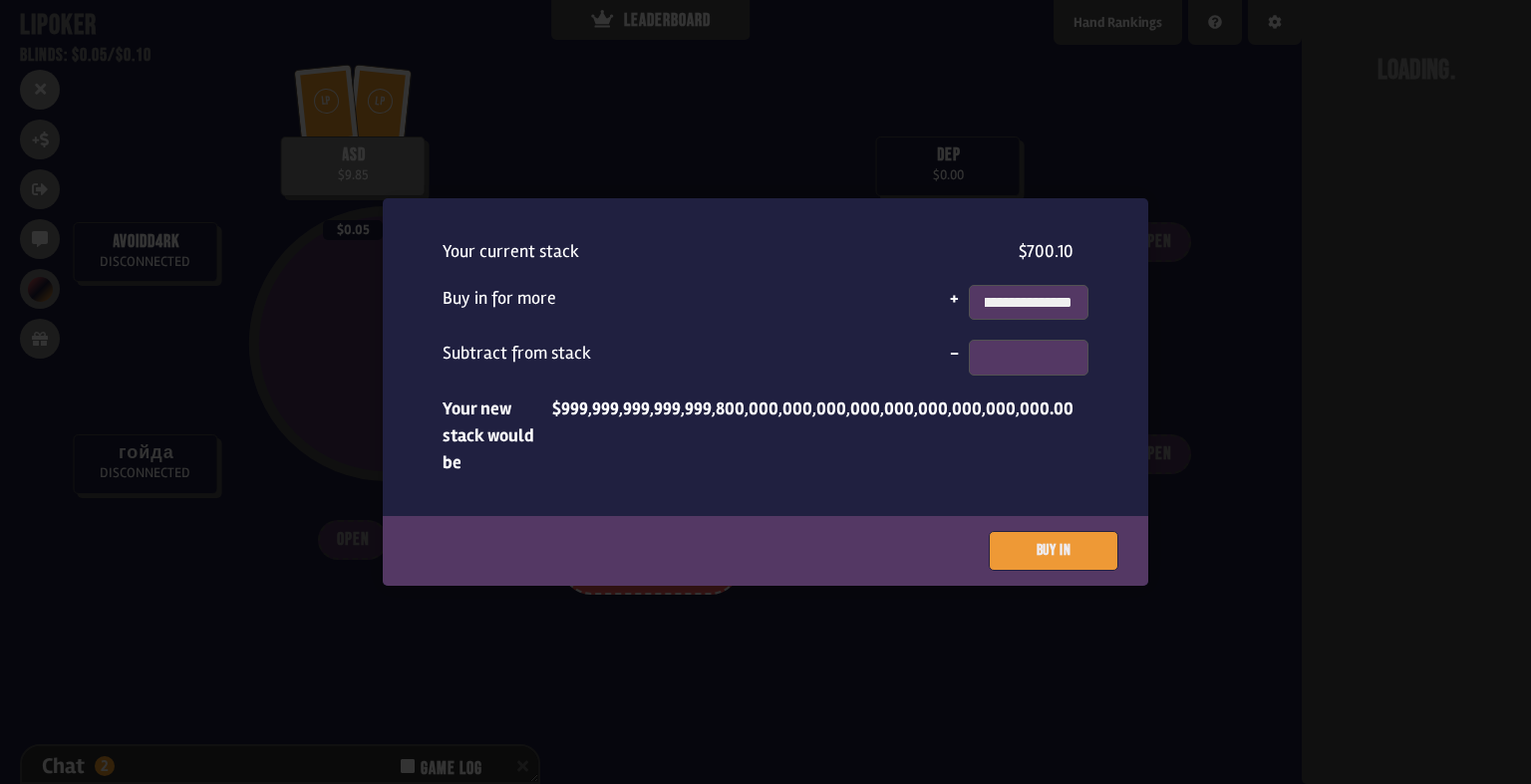 type on "**********" 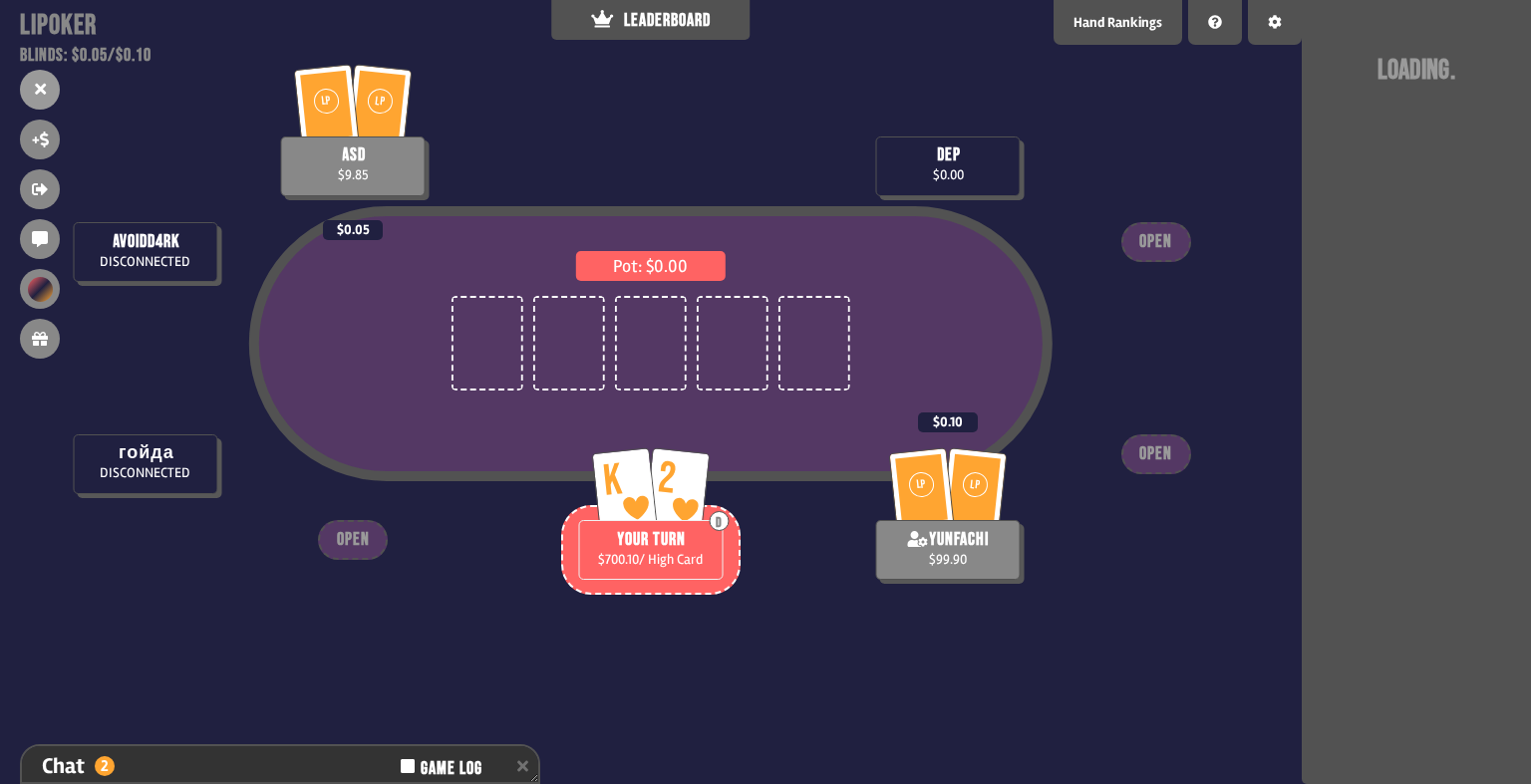click on "Pot: $0.00   dep $0.00  LP LP yunfachi $99.90  $0.10  LP LP asd $9.85  $0.05  av0idd4rk DISCONNECTED гойда DISCONNECTED K 2 D YOUR TURN $700.10   / High Card OPEN OPEN OPEN" at bounding box center (651, 392) 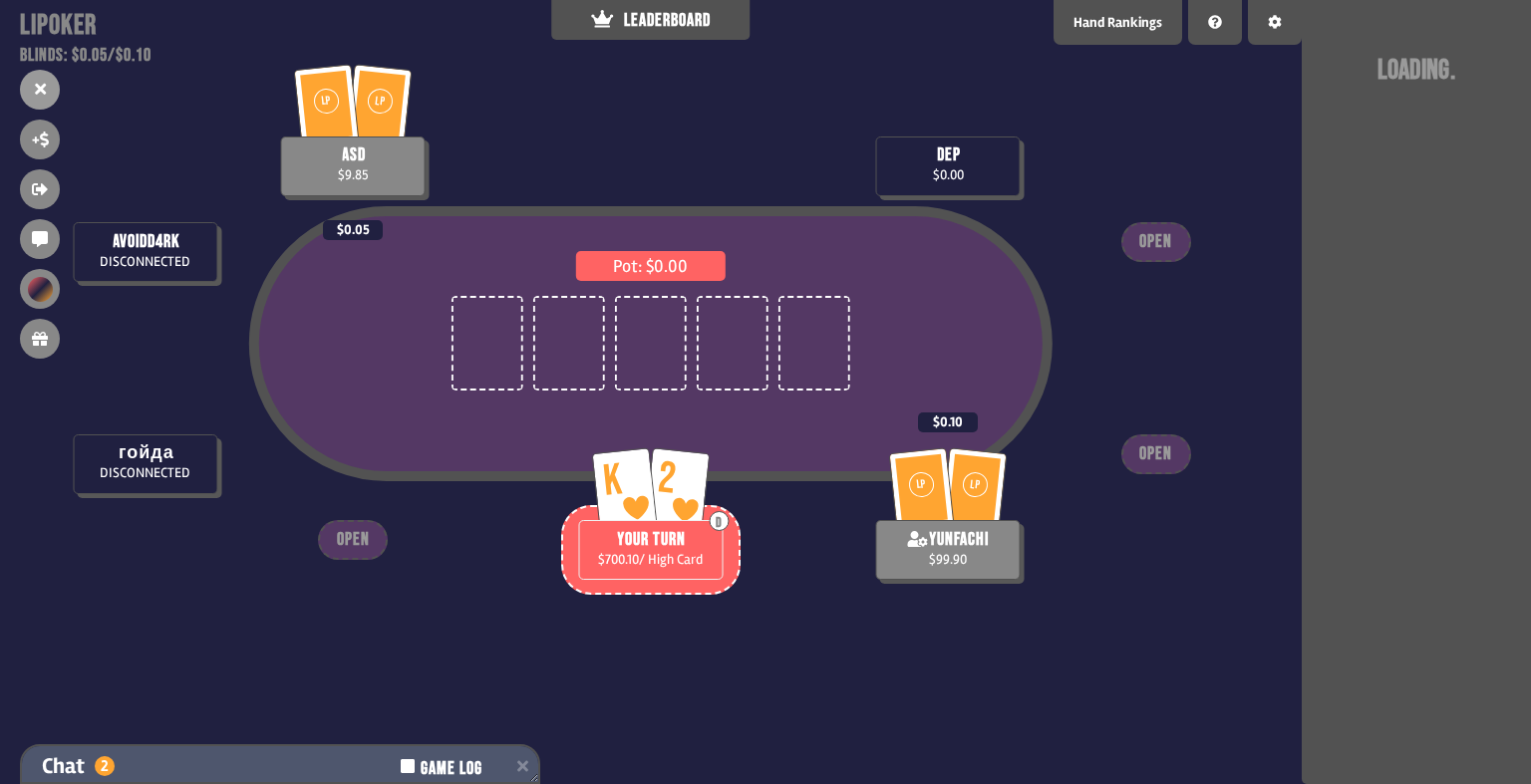 click on "Chat   2 Game Log" at bounding box center [280, 766] 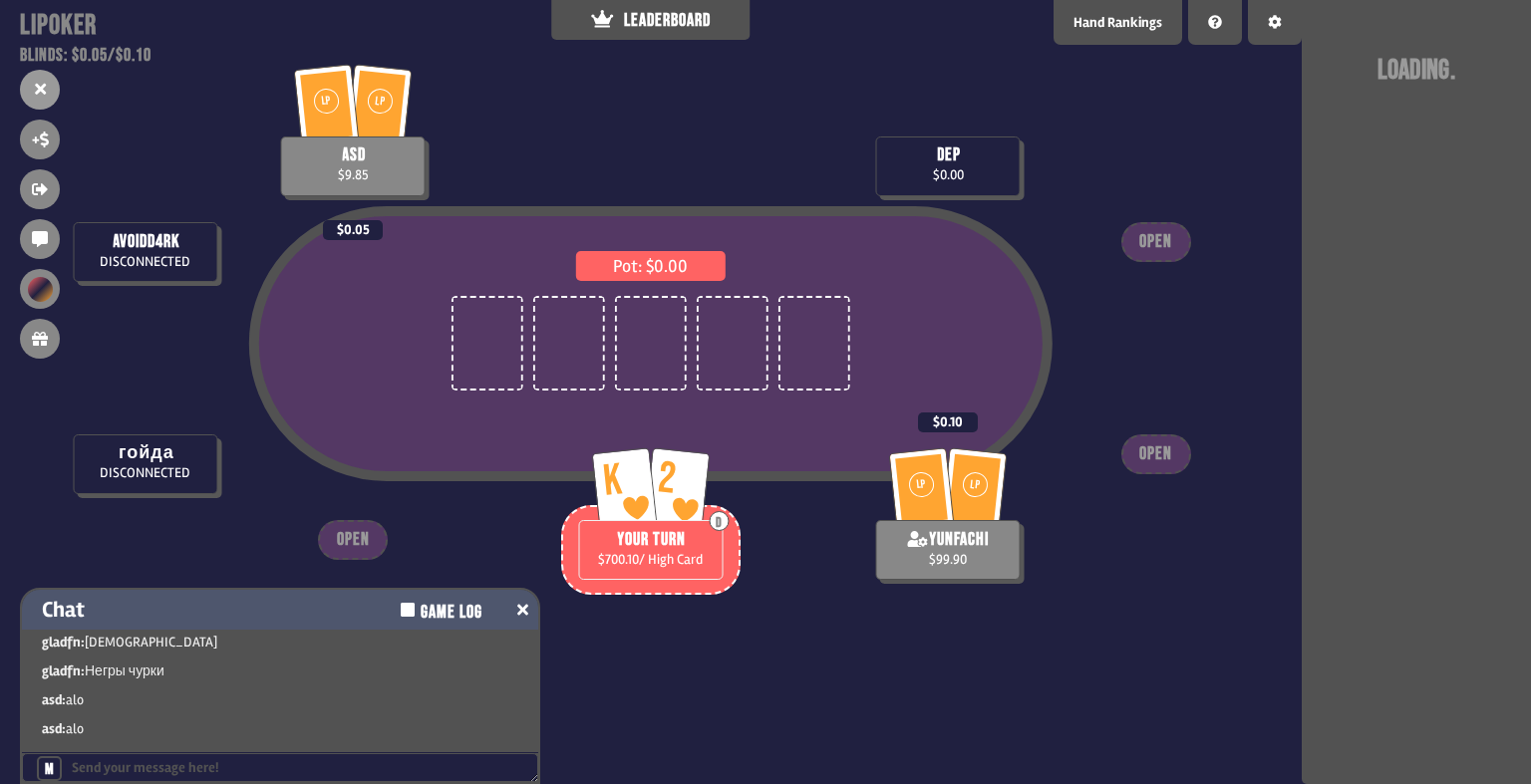scroll, scrollTop: 5, scrollLeft: 0, axis: vertical 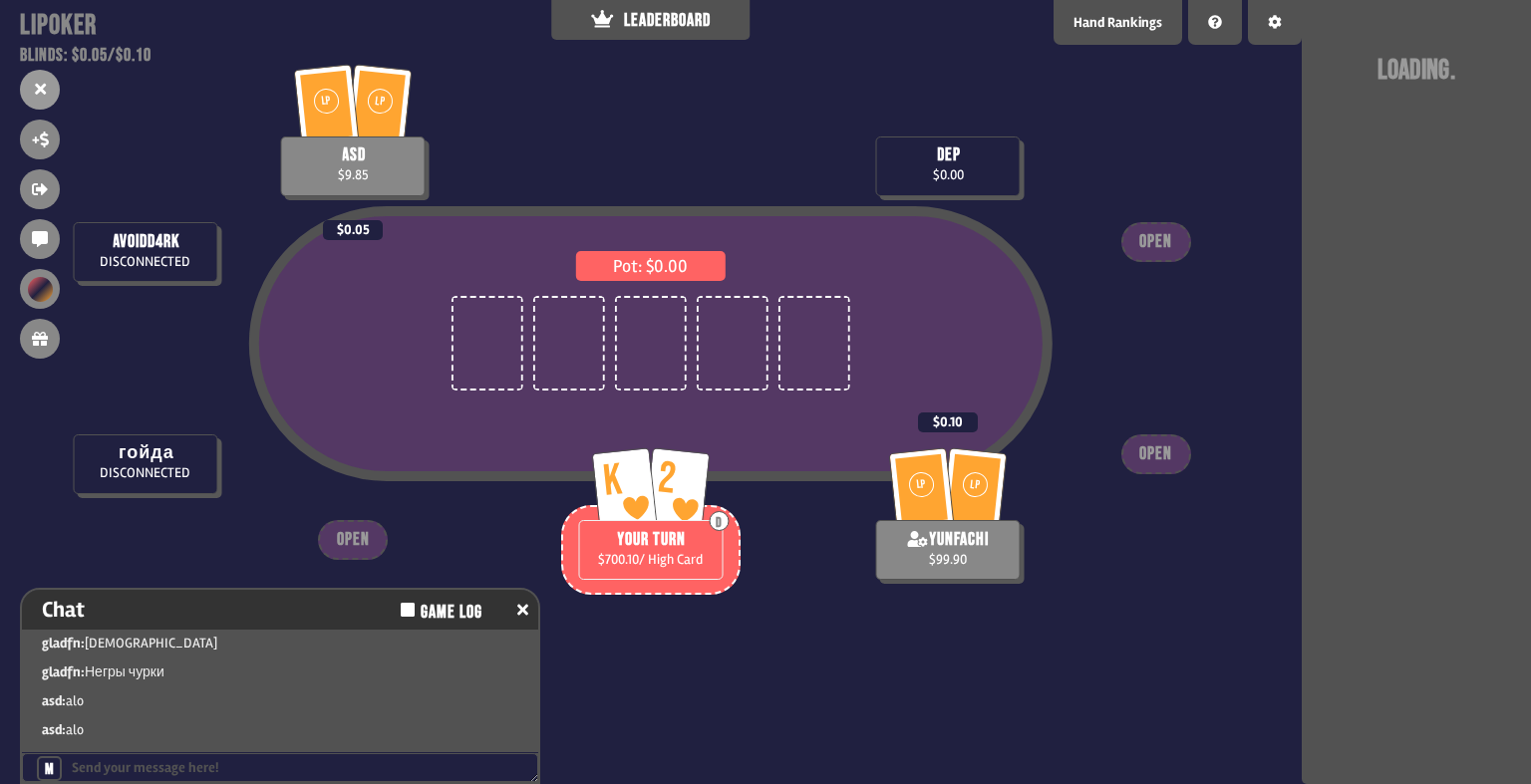 click at bounding box center (280, 767) 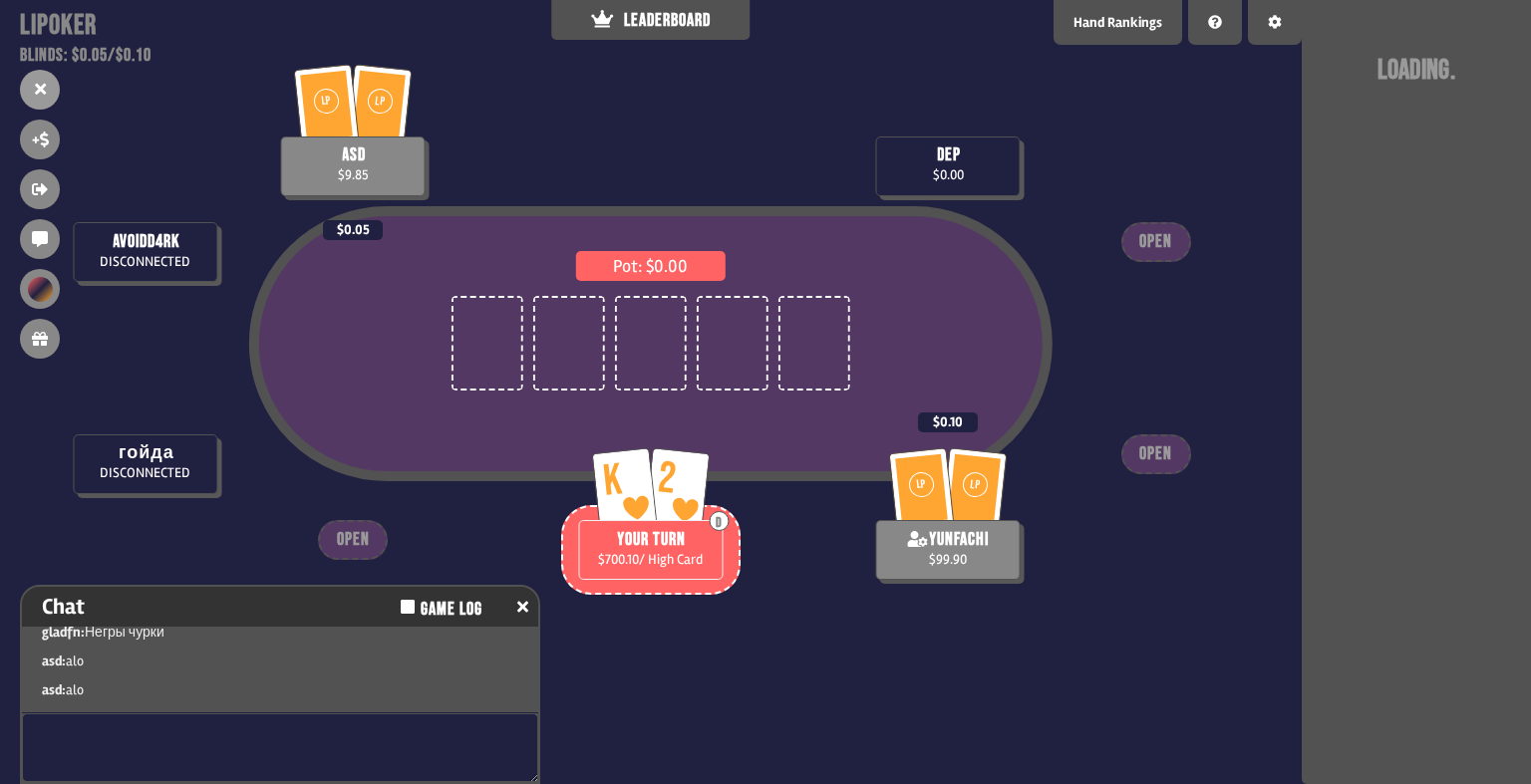 click on "Pot: $0.00   dep $0.00  LP LP yunfachi $99.90  $0.10  LP LP asd $9.85  $0.05  av0idd4rk DISCONNECTED гойда DISCONNECTED K 2 D YOUR TURN $700.10   / High Card OPEN OPEN OPEN" at bounding box center [651, 392] 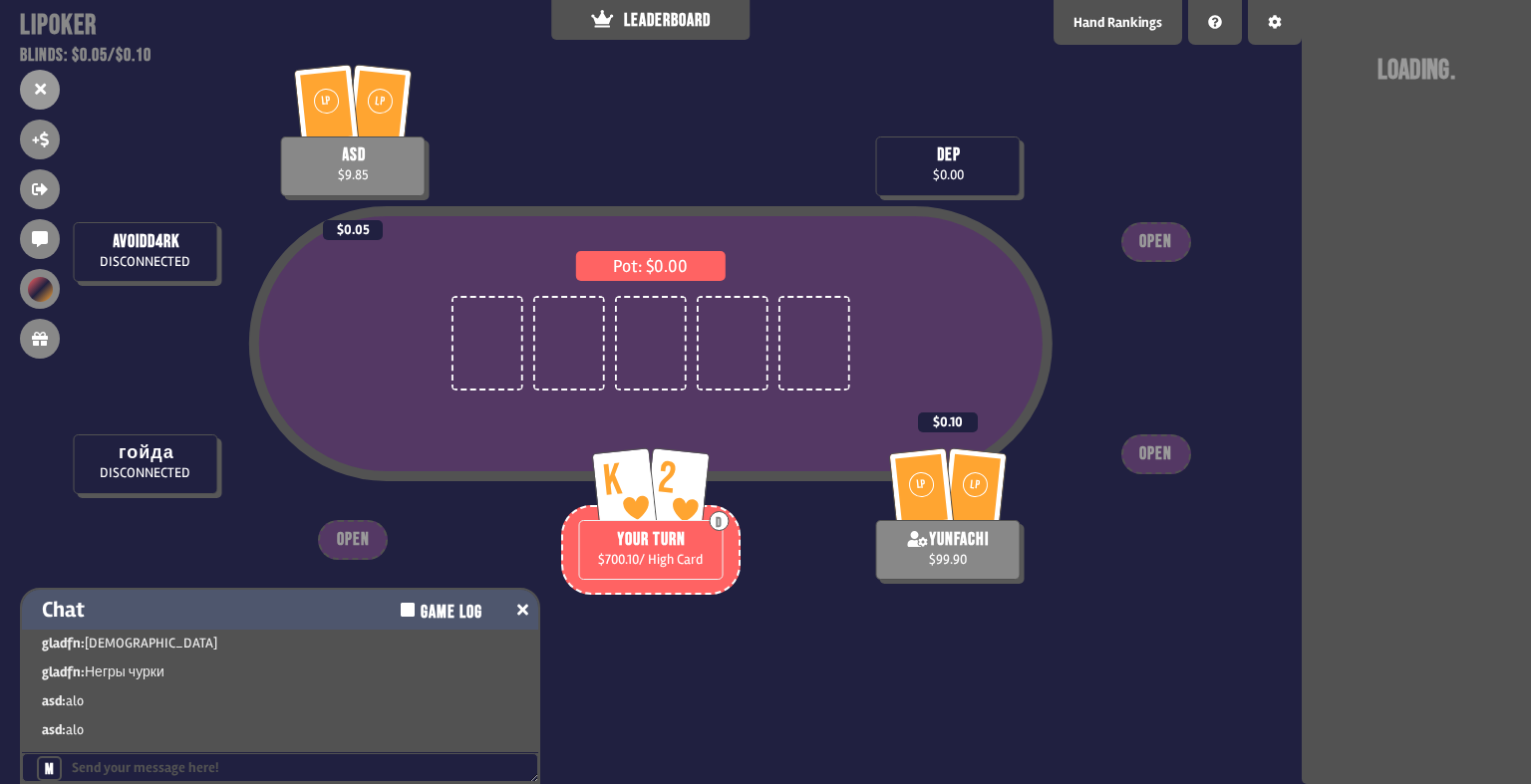 click at bounding box center (522, 610) 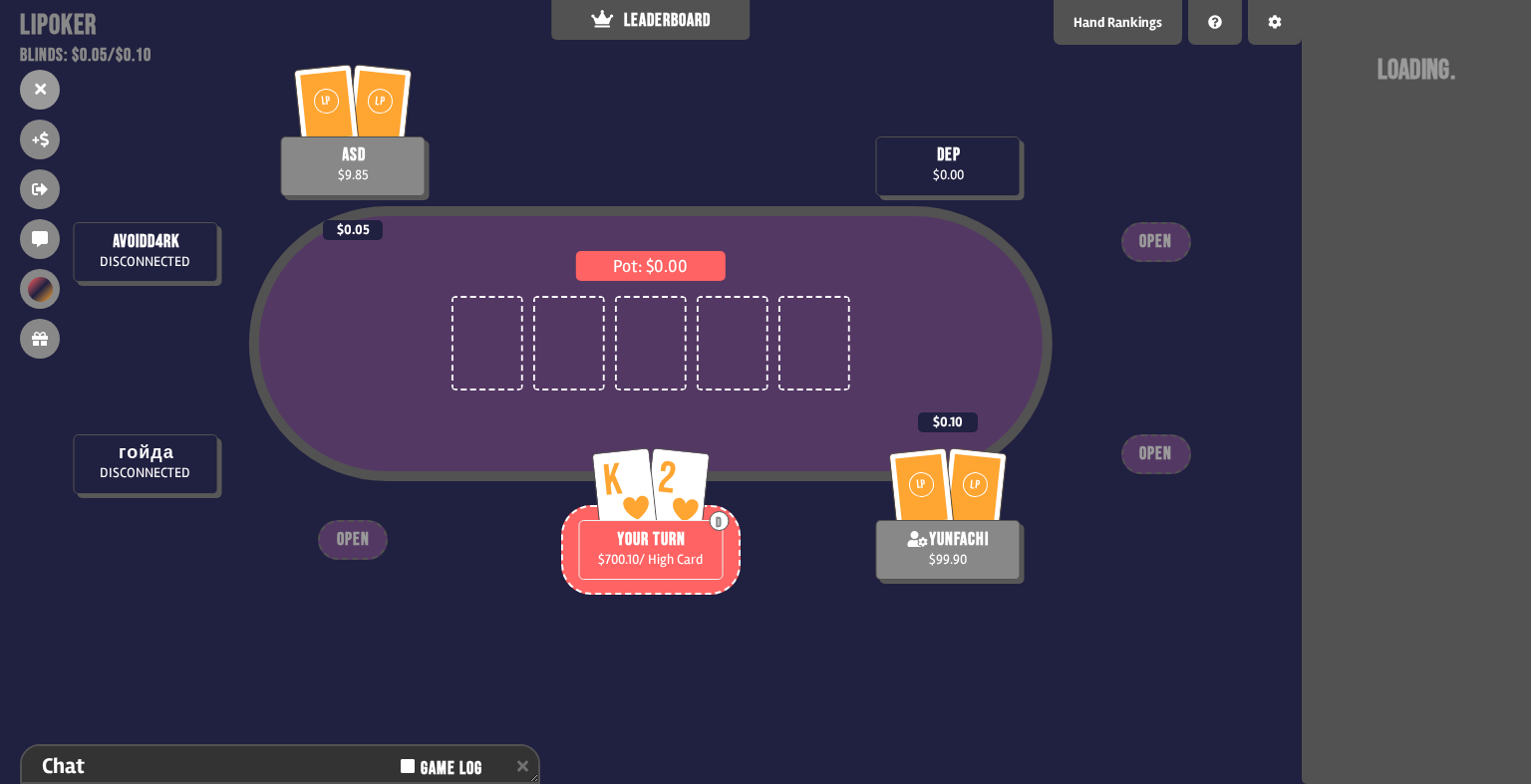 drag, startPoint x: 706, startPoint y: 562, endPoint x: 653, endPoint y: 558, distance: 53.15073 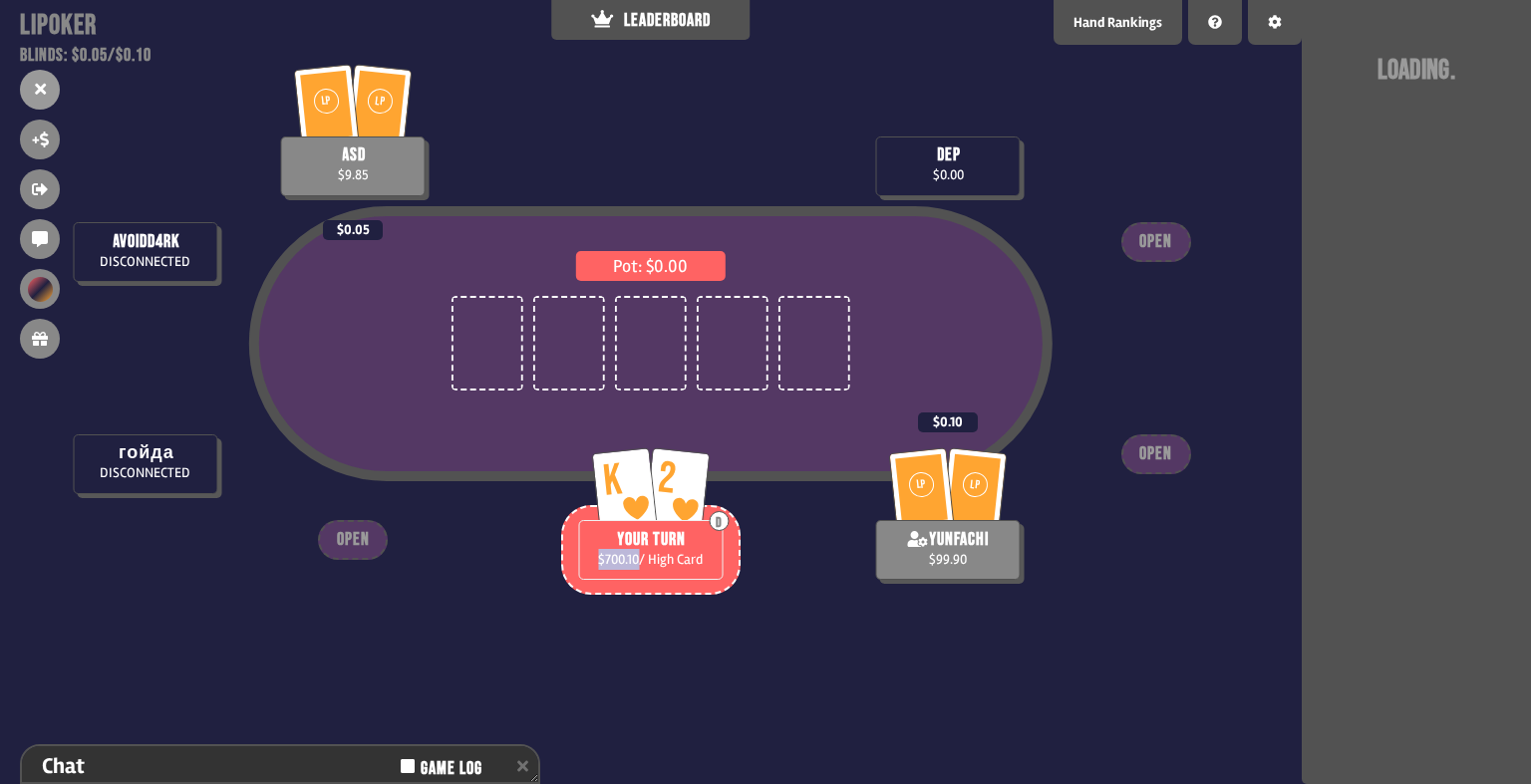 drag, startPoint x: 634, startPoint y: 557, endPoint x: 595, endPoint y: 558, distance: 39.012818 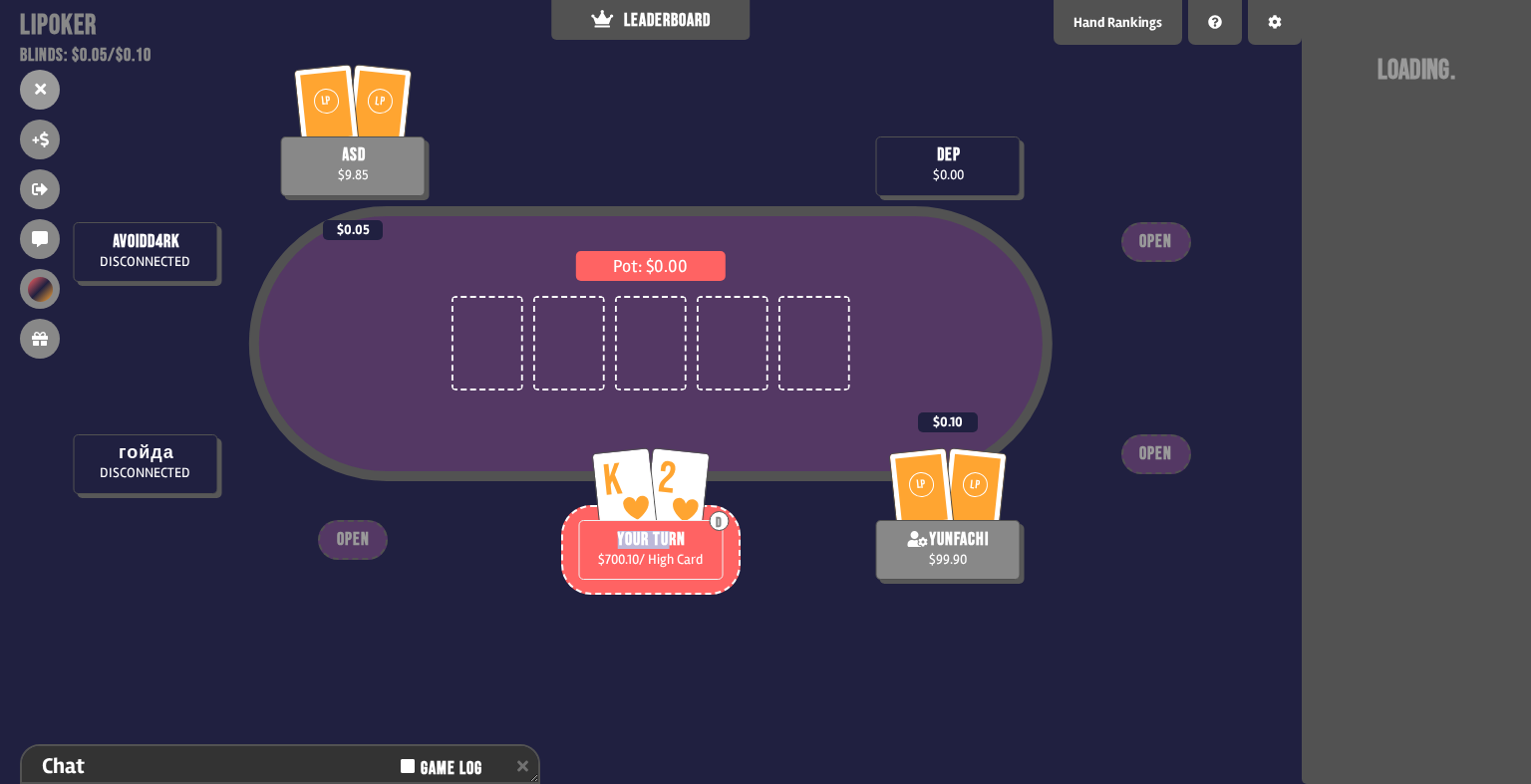 drag, startPoint x: 610, startPoint y: 538, endPoint x: 669, endPoint y: 540, distance: 59.03389 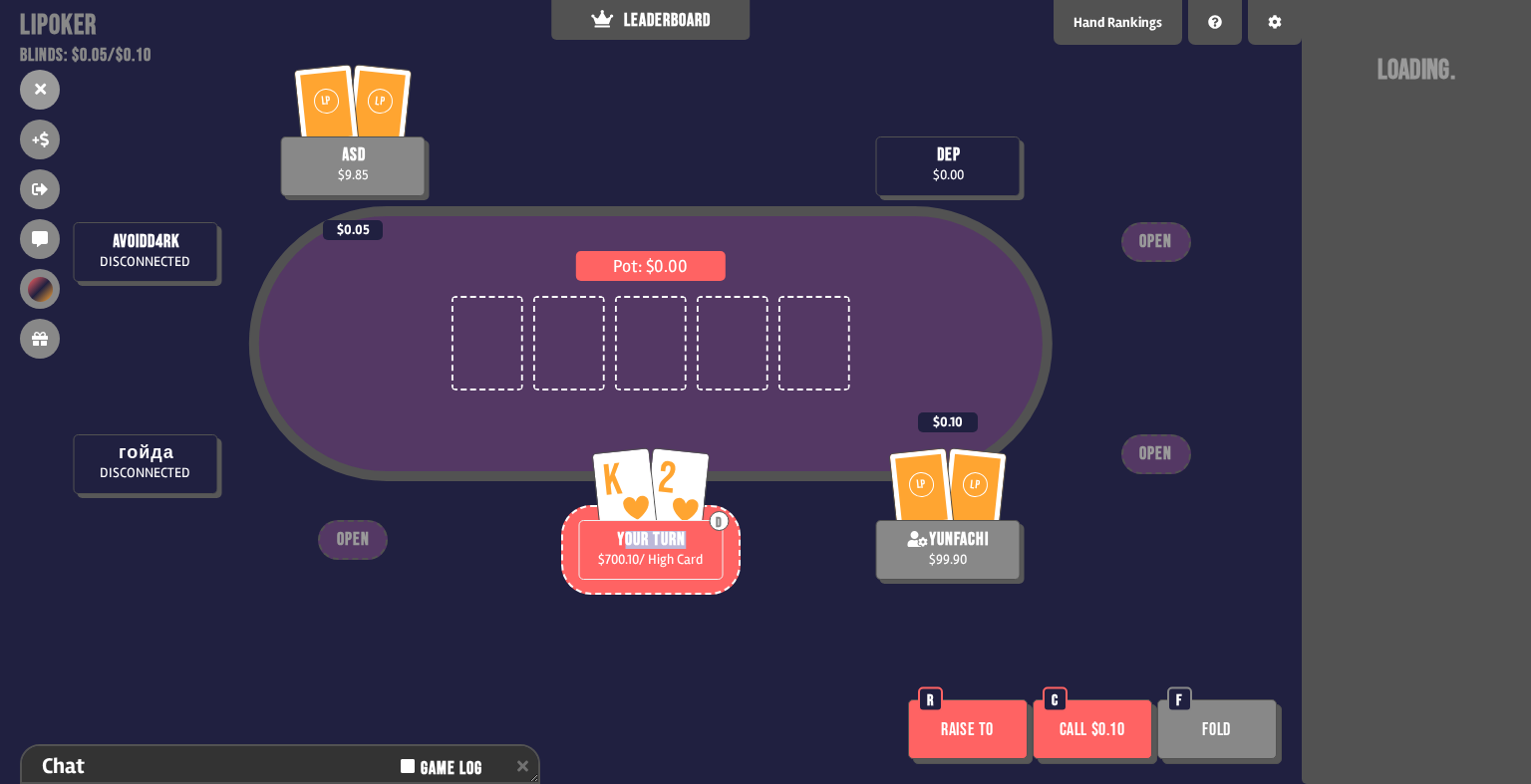 drag, startPoint x: 692, startPoint y: 540, endPoint x: 623, endPoint y: 534, distance: 69.260378 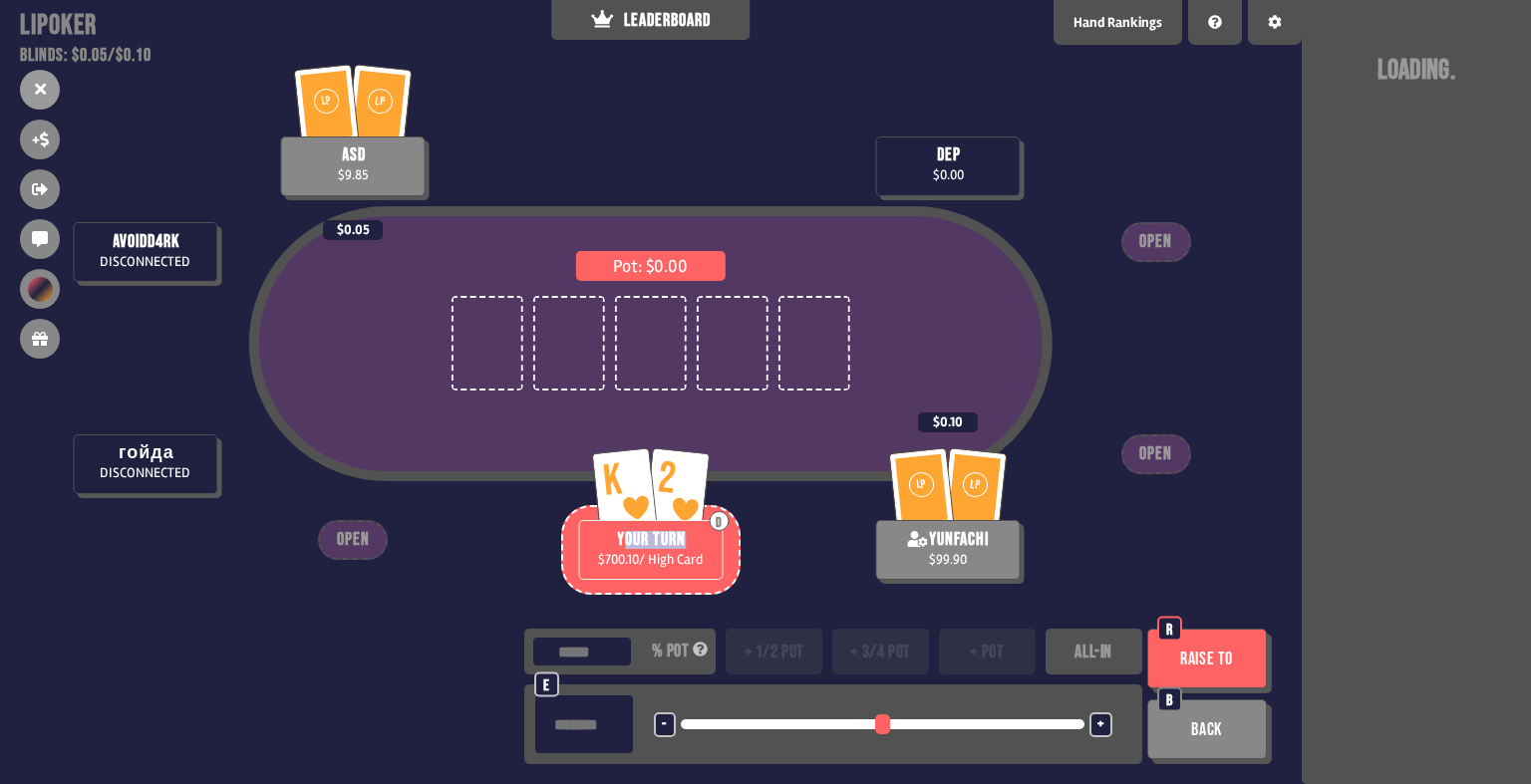 click on "ALL-IN" at bounding box center [1093, 652] 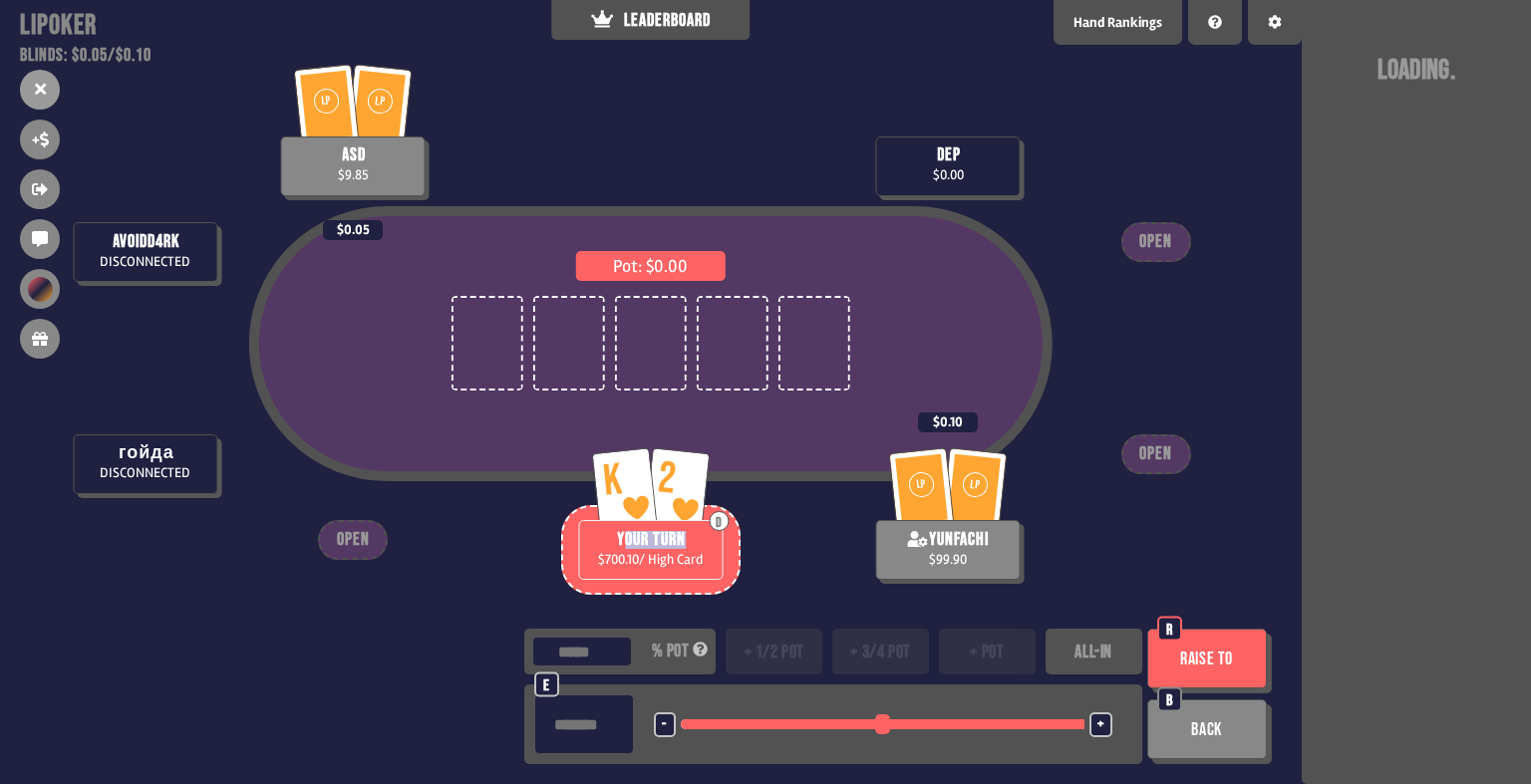 click on "Raise to" at bounding box center (1207, 658) 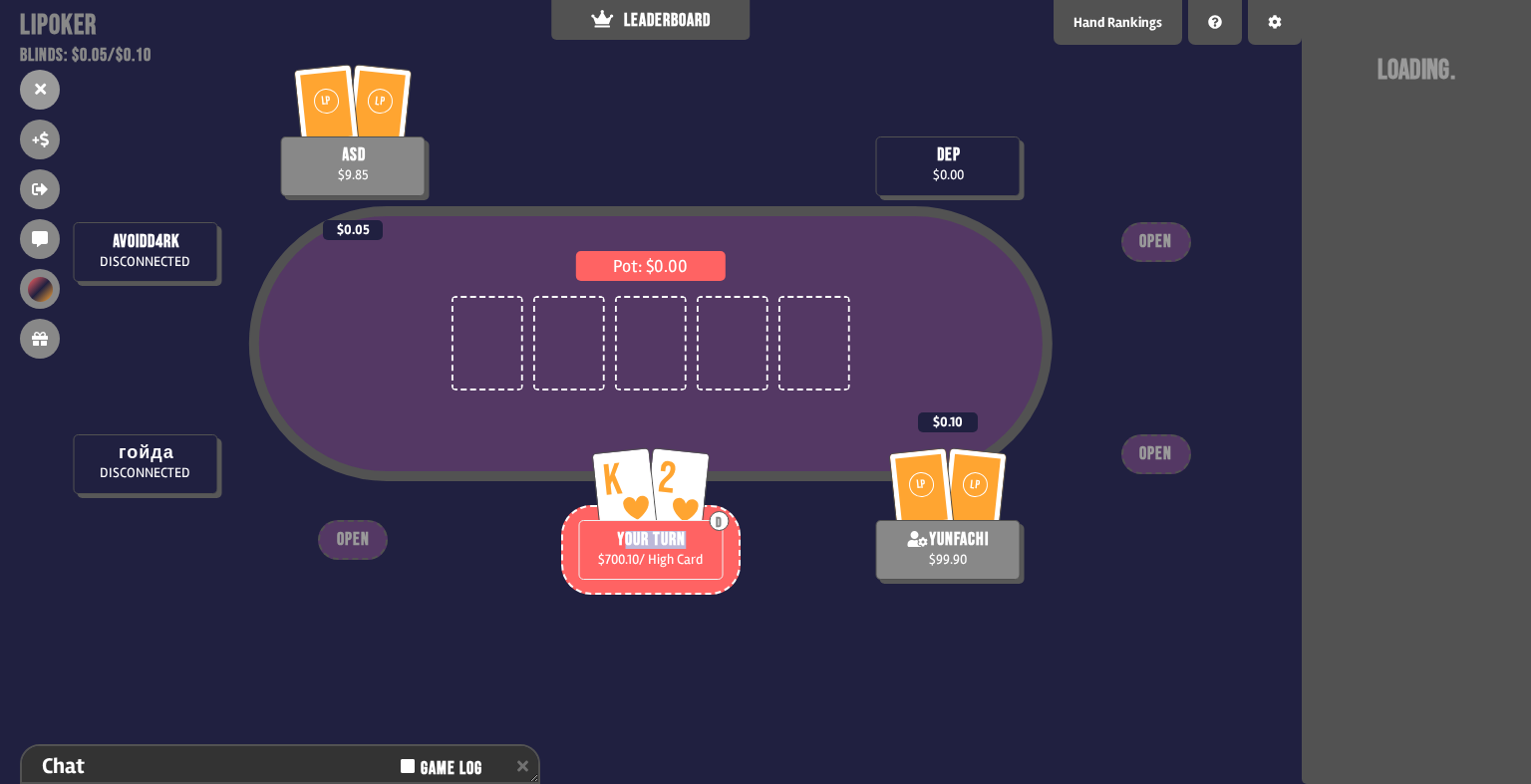 scroll, scrollTop: 124, scrollLeft: 0, axis: vertical 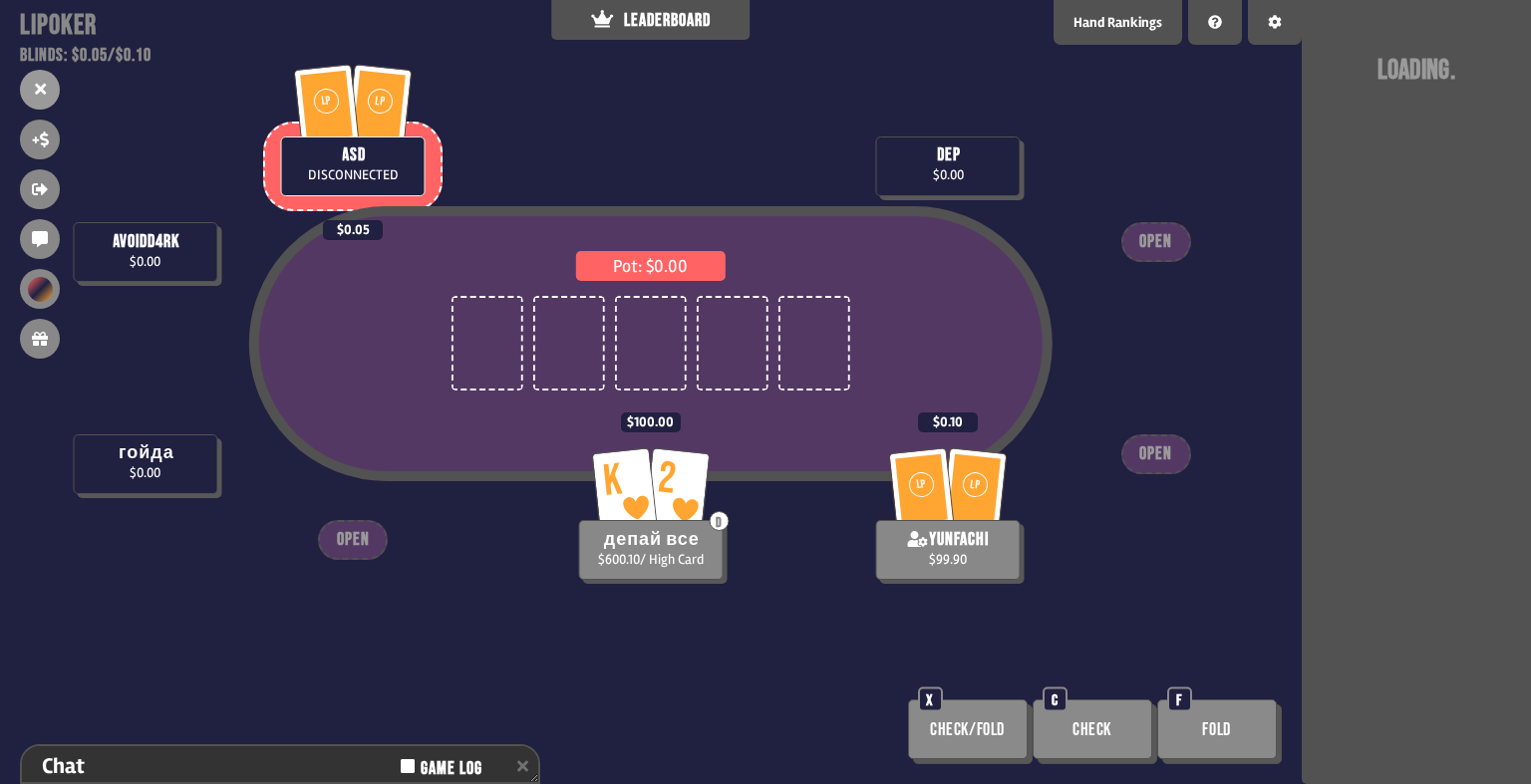 click on "депай все" at bounding box center [652, 540] 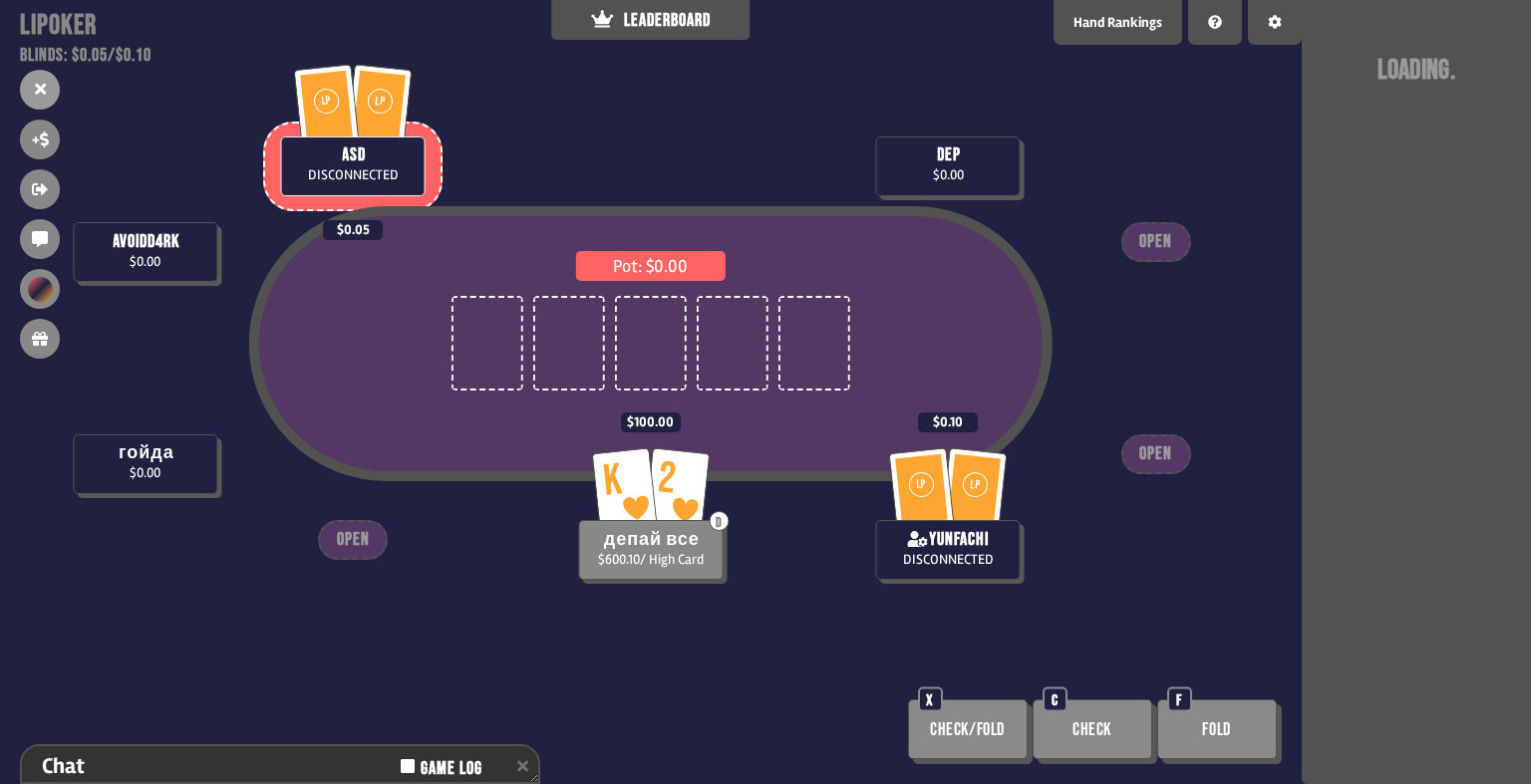 click on "Fold" at bounding box center (1217, 729) 